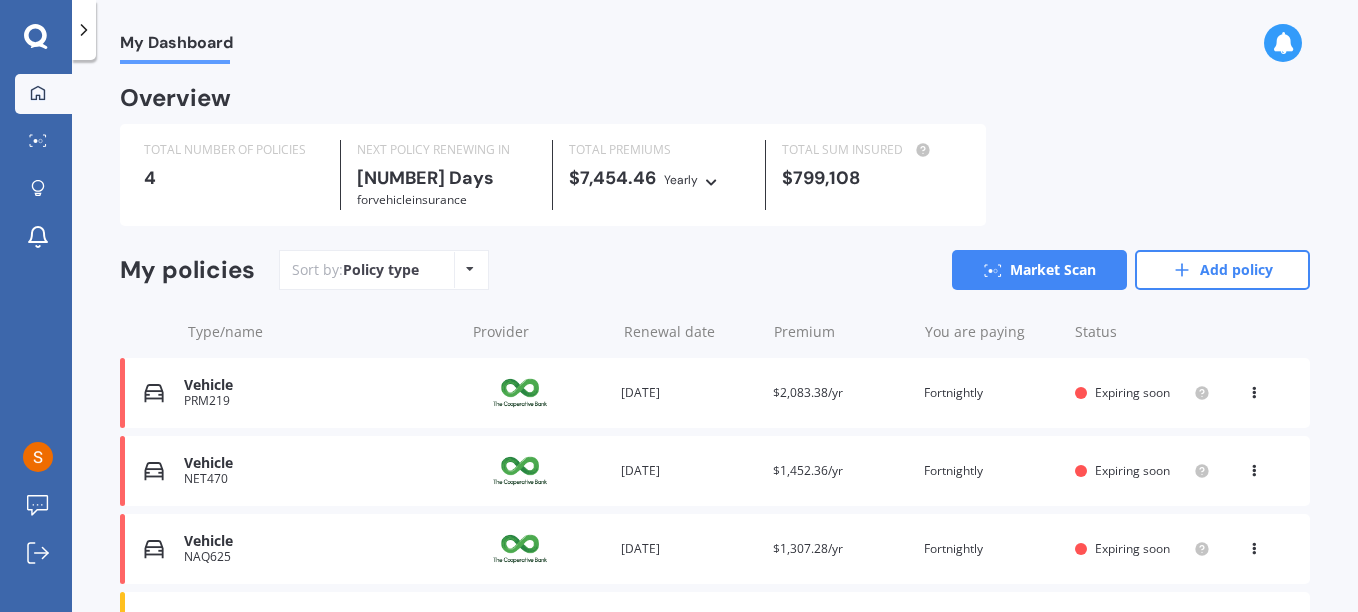 scroll, scrollTop: 0, scrollLeft: 0, axis: both 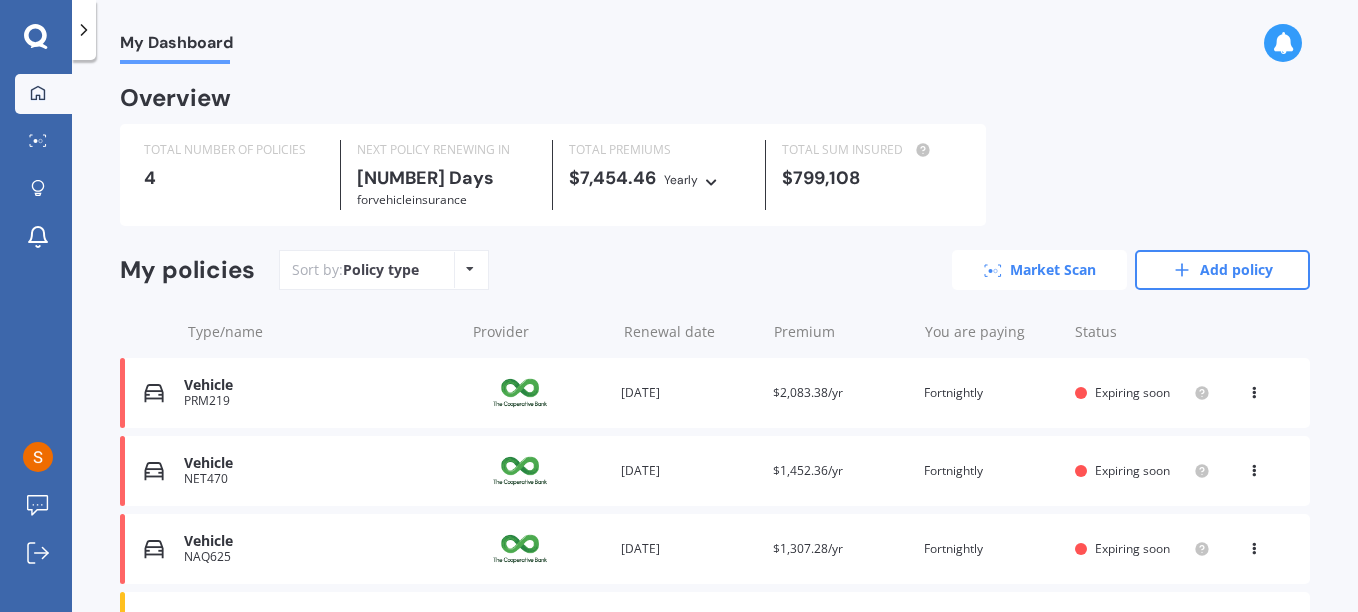 click on "Market Scan" at bounding box center [1039, 270] 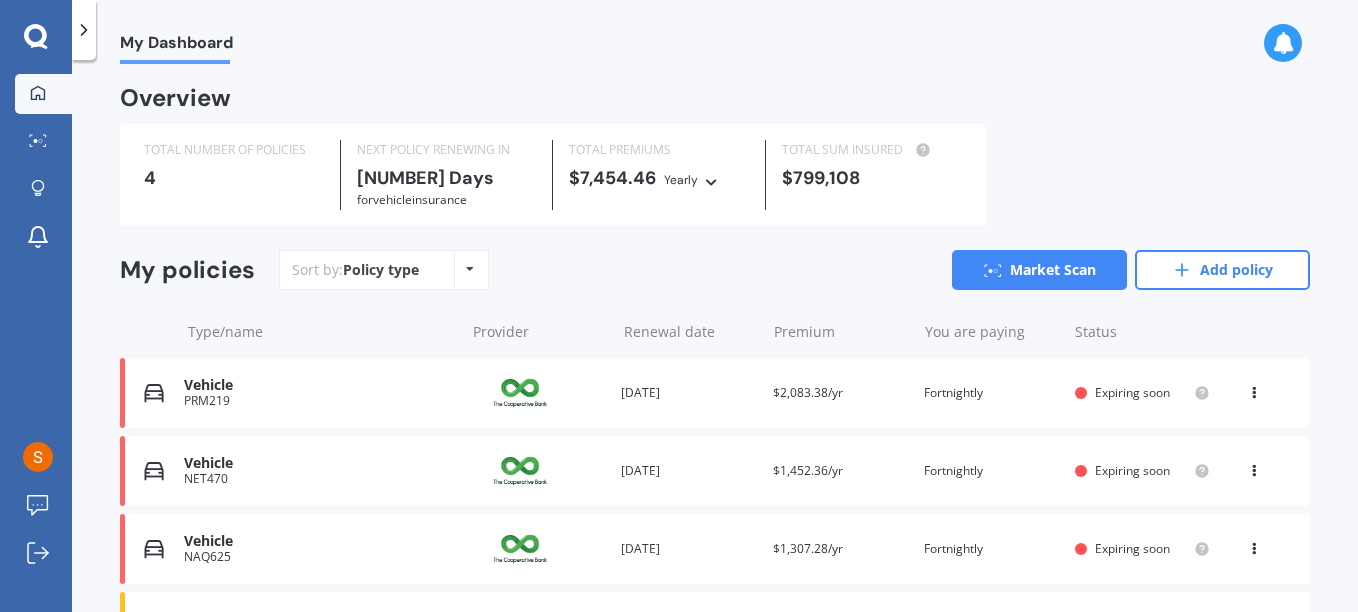 click at bounding box center [1254, 389] 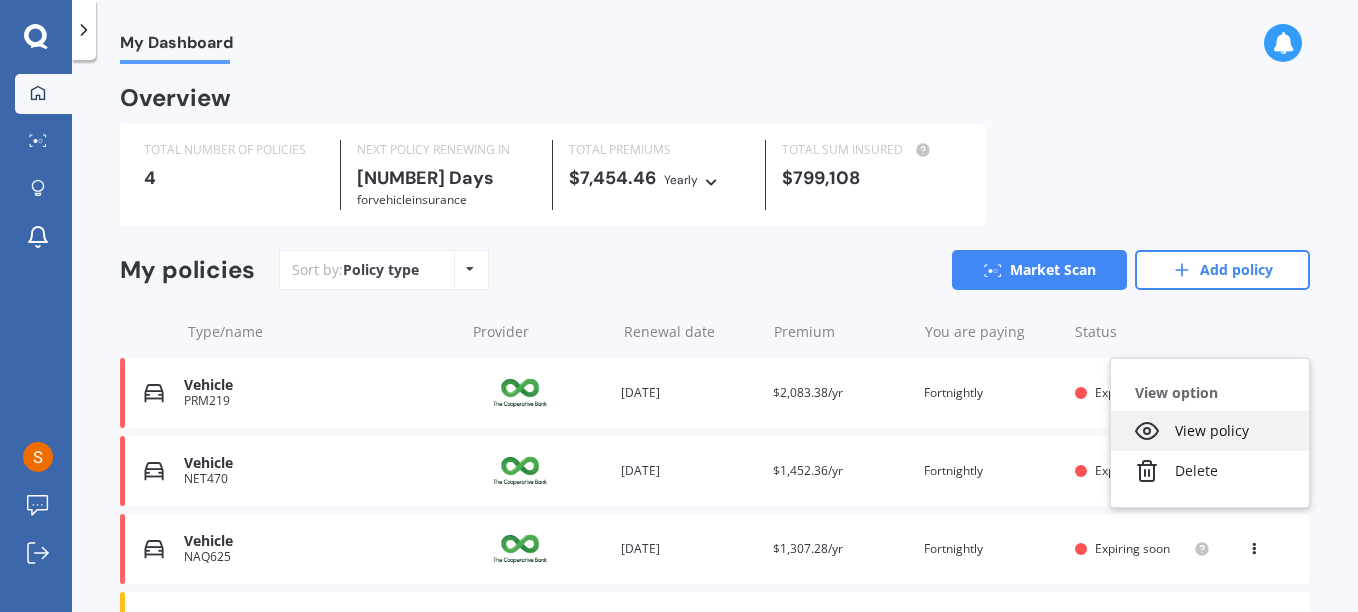 click on "View policy" at bounding box center [1210, 431] 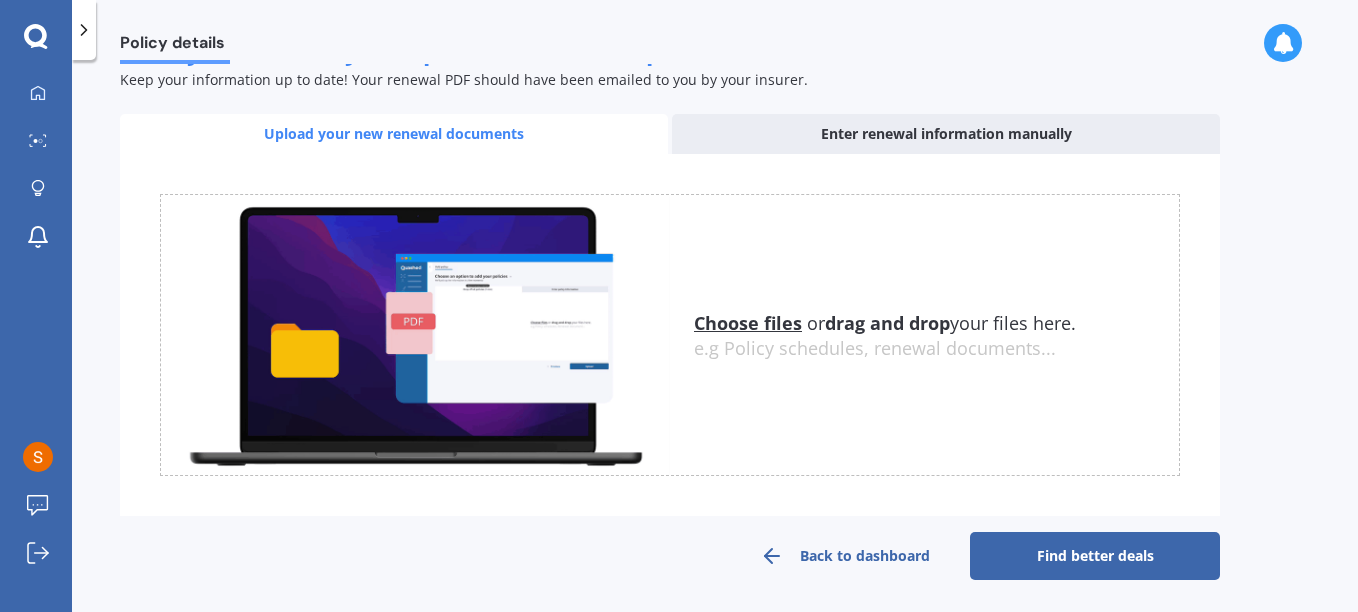 scroll, scrollTop: 330, scrollLeft: 0, axis: vertical 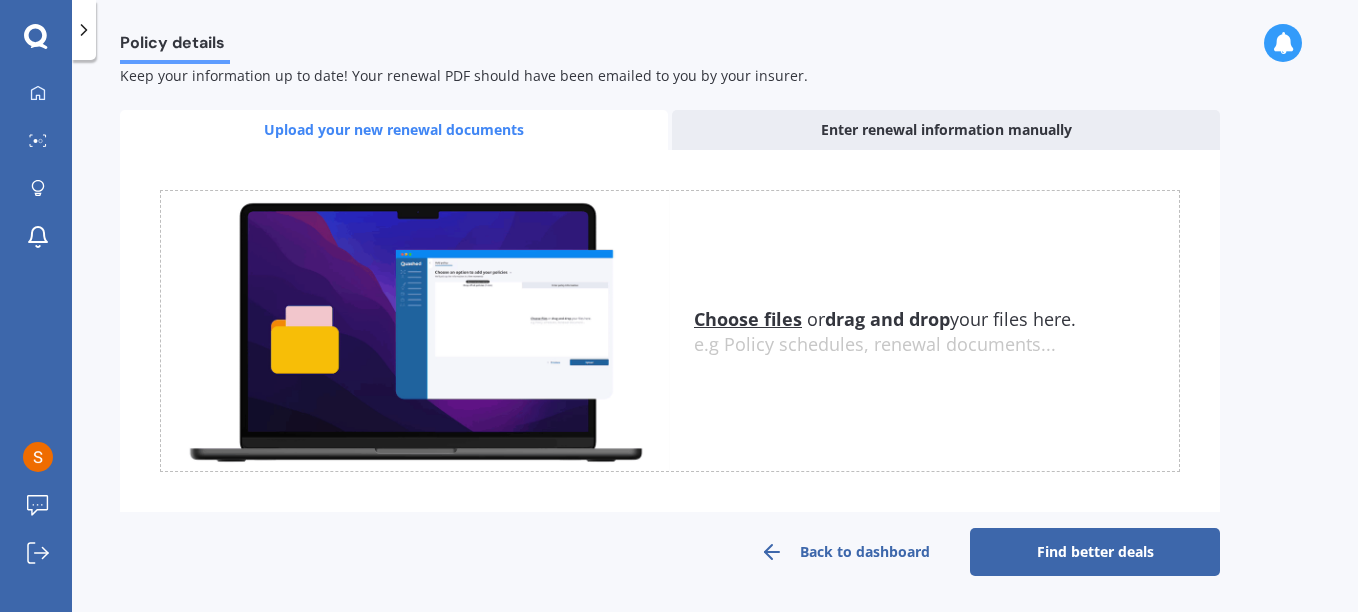 click on "Find better deals" at bounding box center [1095, 552] 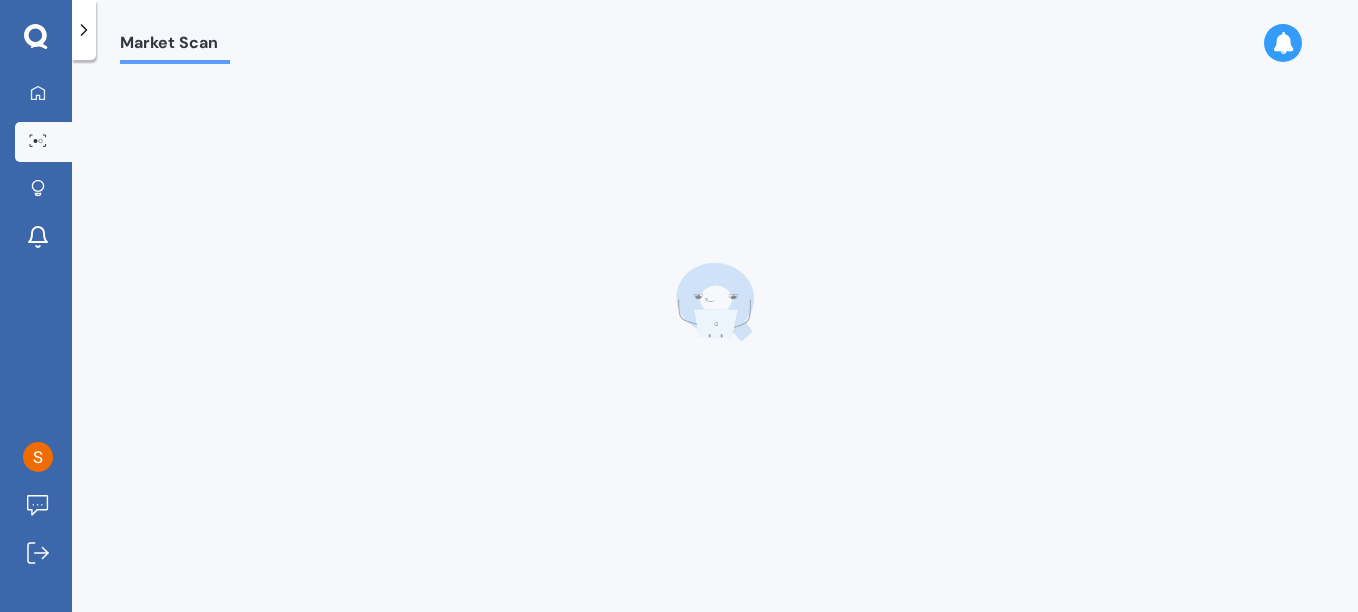 scroll, scrollTop: 0, scrollLeft: 0, axis: both 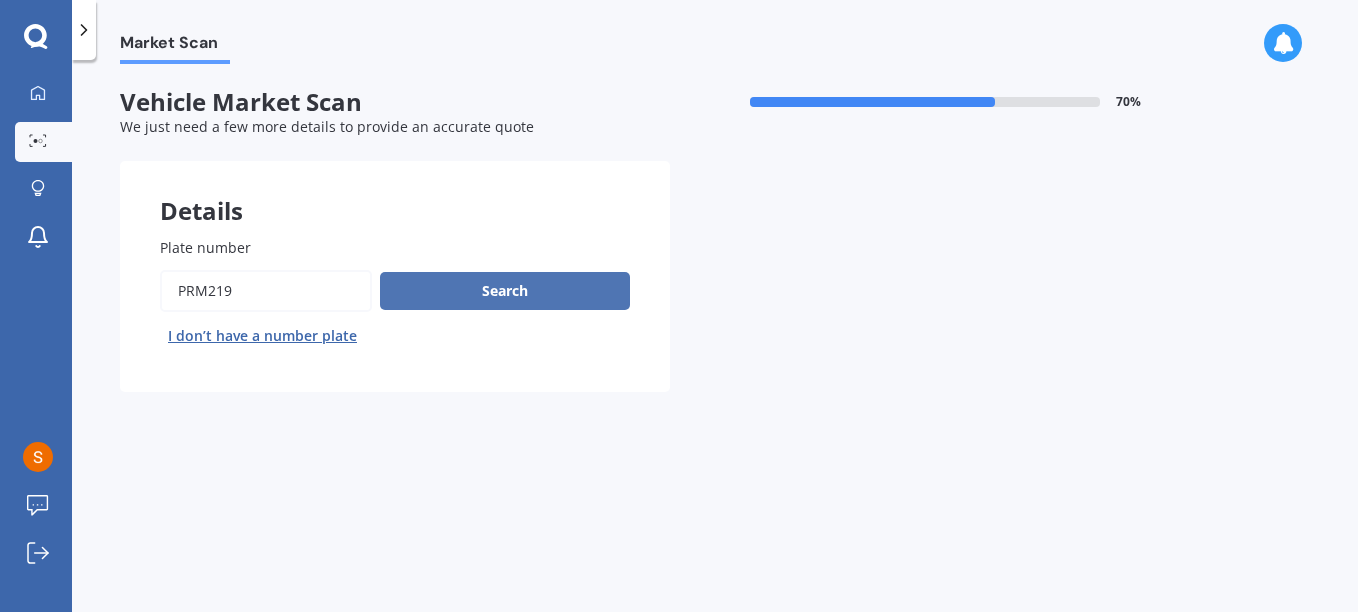 click on "Search" at bounding box center [505, 291] 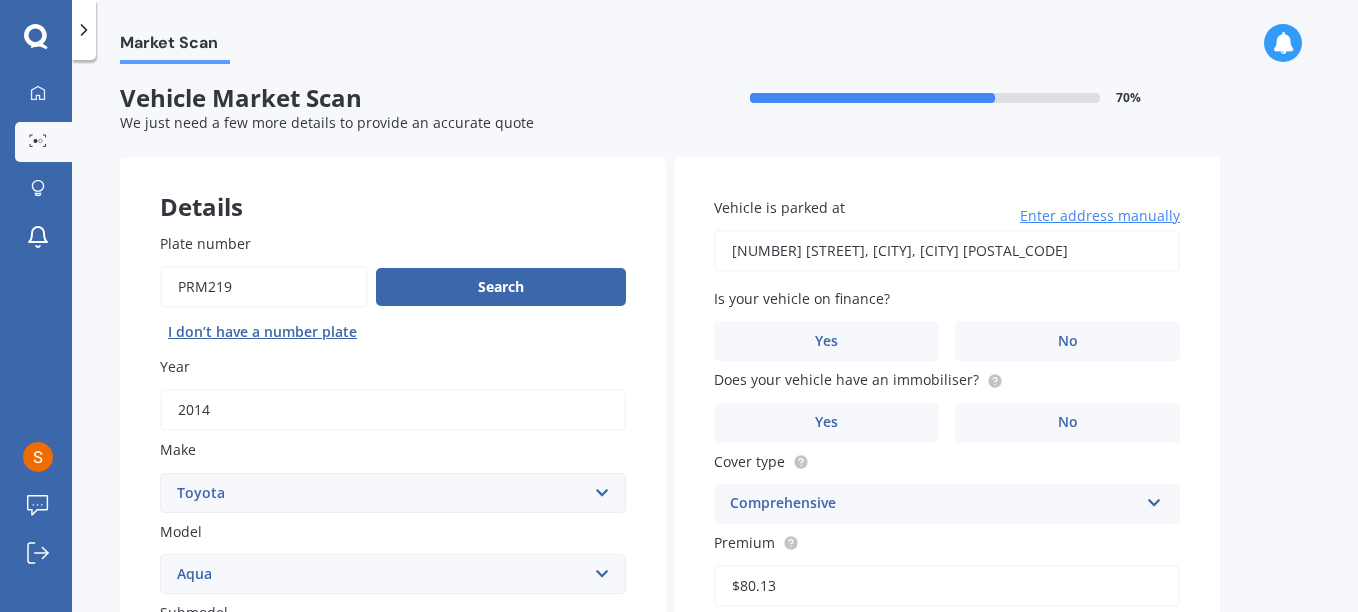 scroll, scrollTop: 0, scrollLeft: 0, axis: both 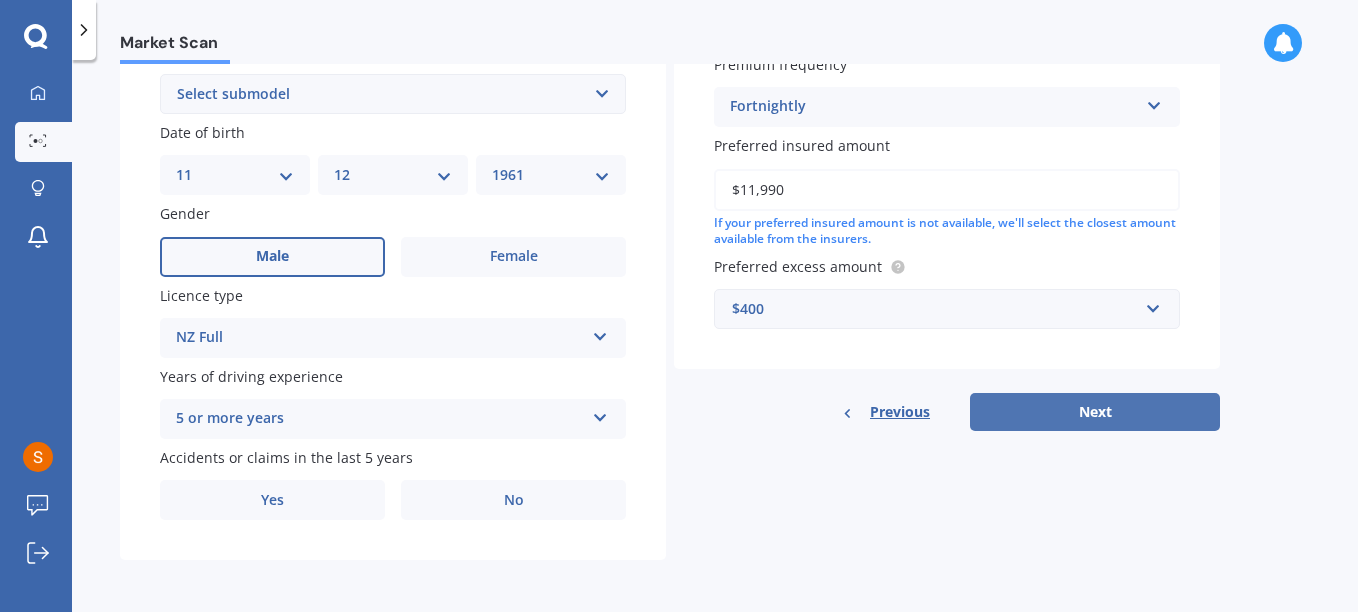 click on "Next" at bounding box center (1095, 412) 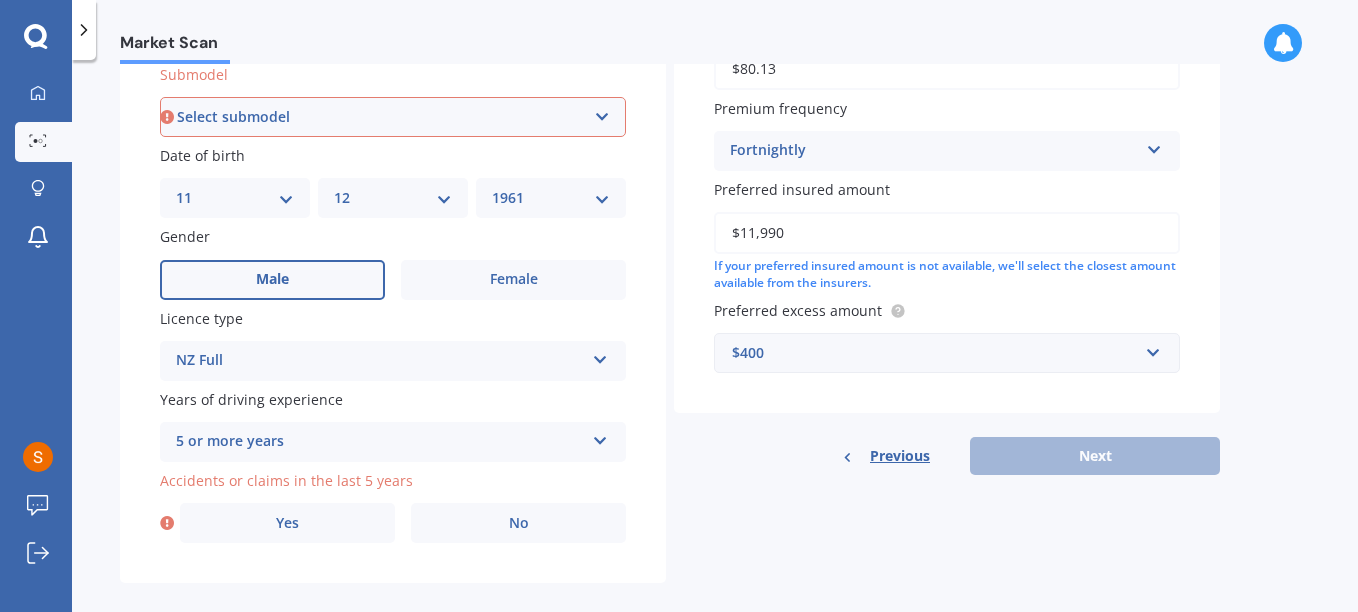 click on "Select submodel Hatchback Hybrid" at bounding box center (393, 117) 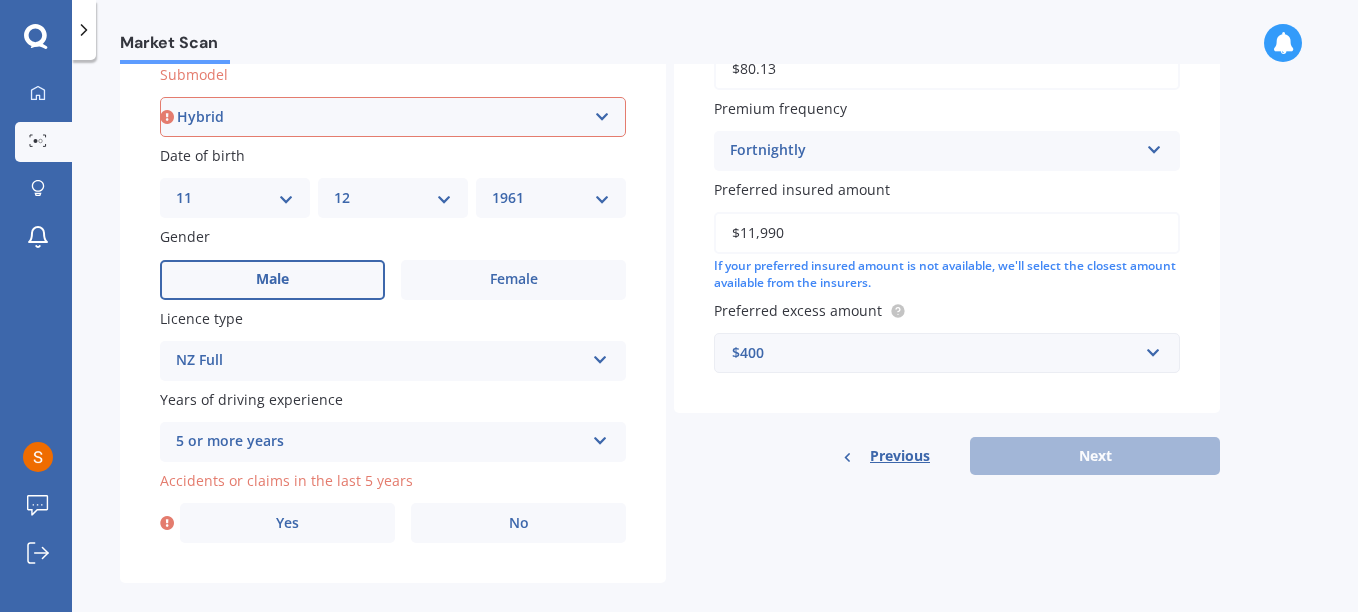 click on "Select submodel Hatchback Hybrid" at bounding box center [393, 117] 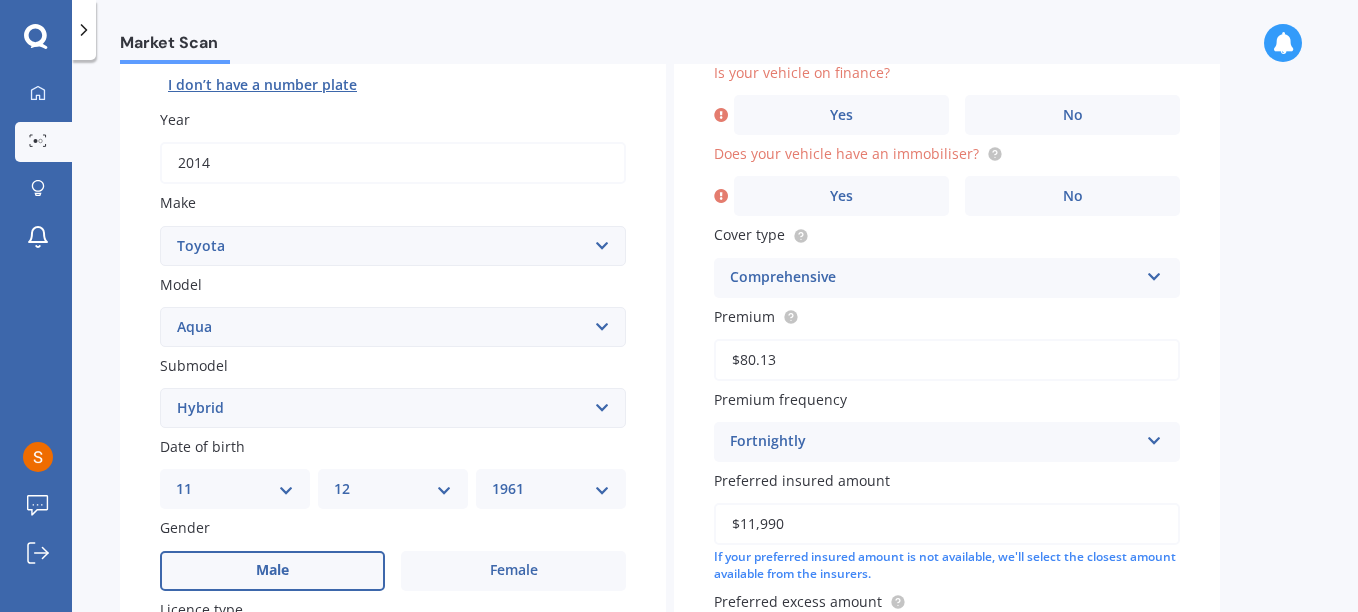scroll, scrollTop: 247, scrollLeft: 0, axis: vertical 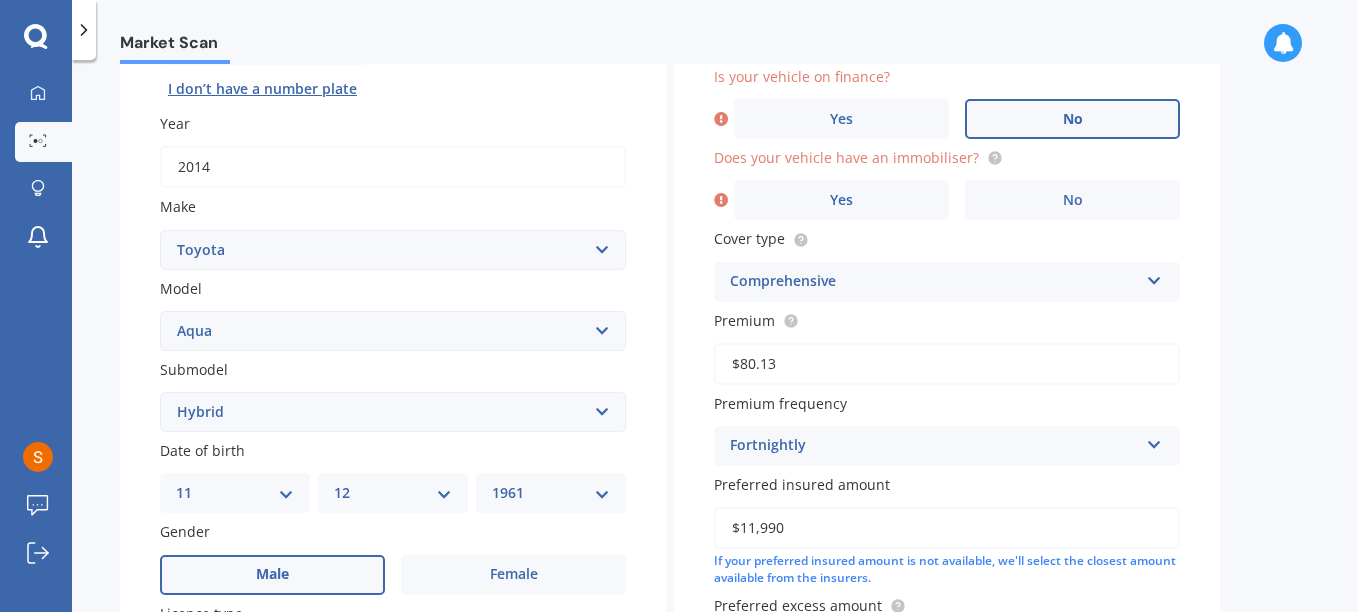 click on "No" at bounding box center (287, 818) 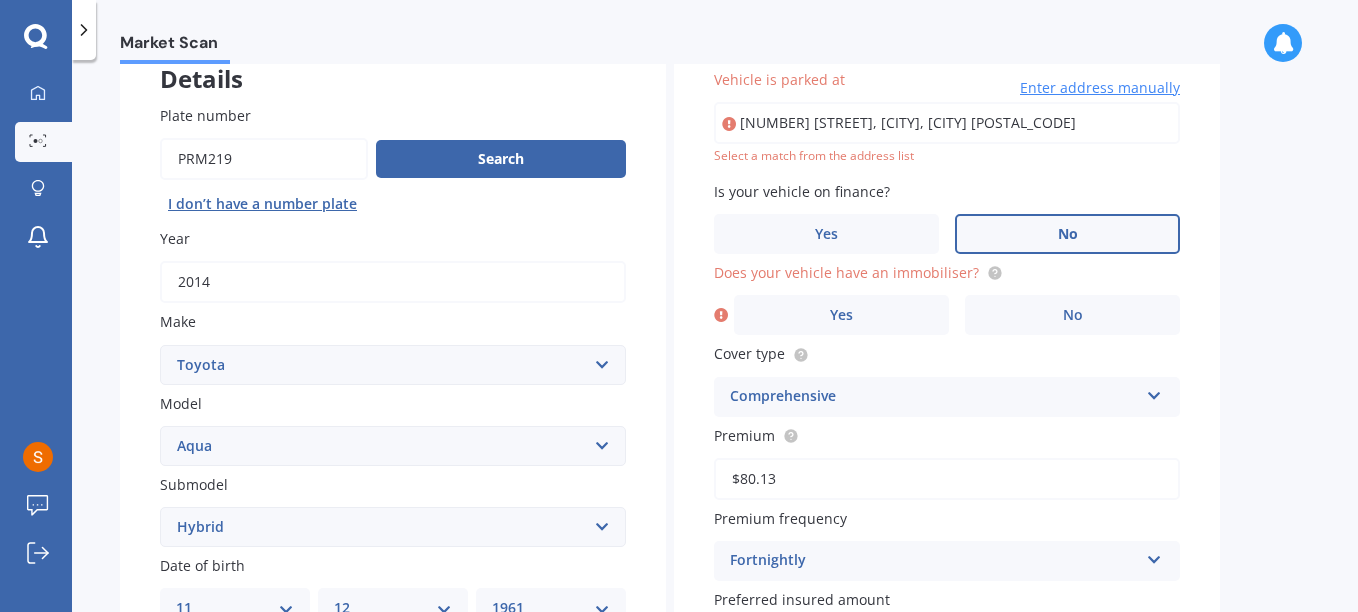 scroll, scrollTop: 126, scrollLeft: 0, axis: vertical 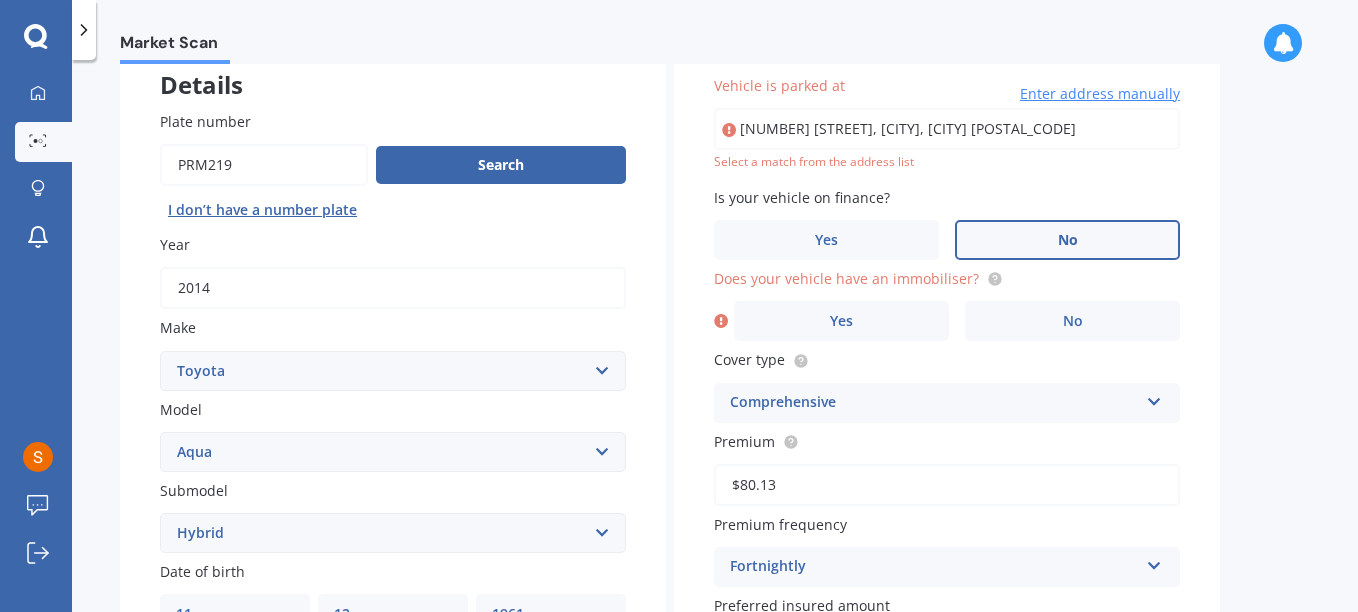 click on "[NUMBER] [STREET], [CITY], [CITY] [POSTAL_CODE]" at bounding box center (947, 129) 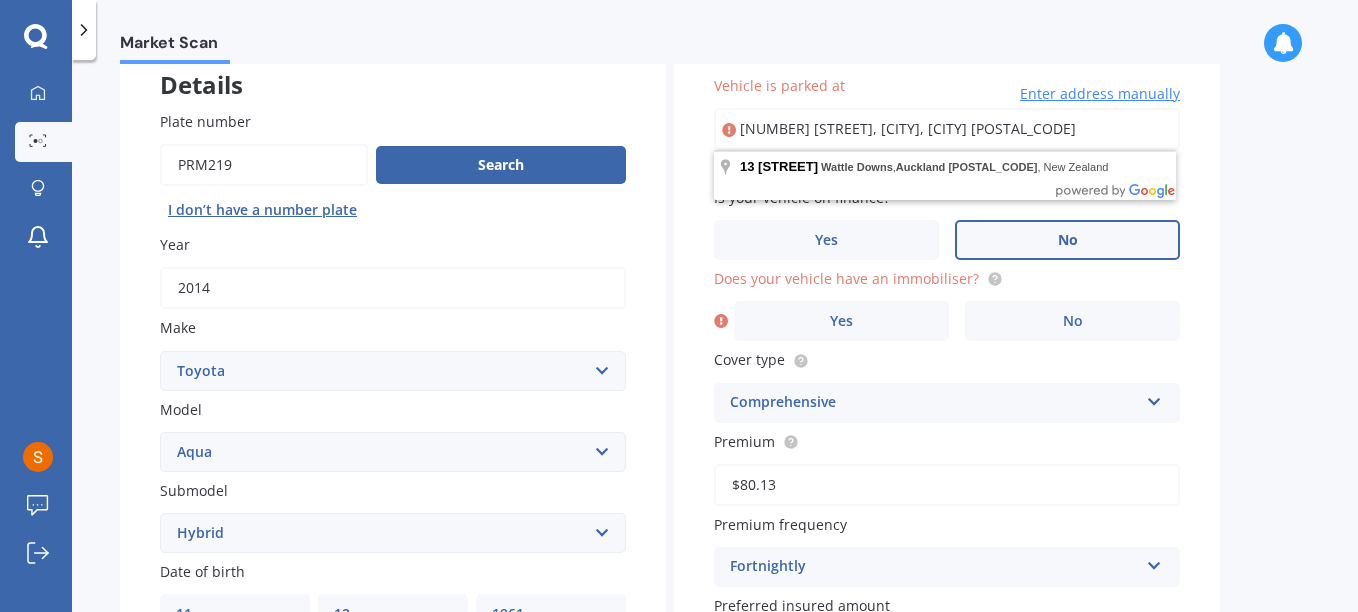 select on "27" 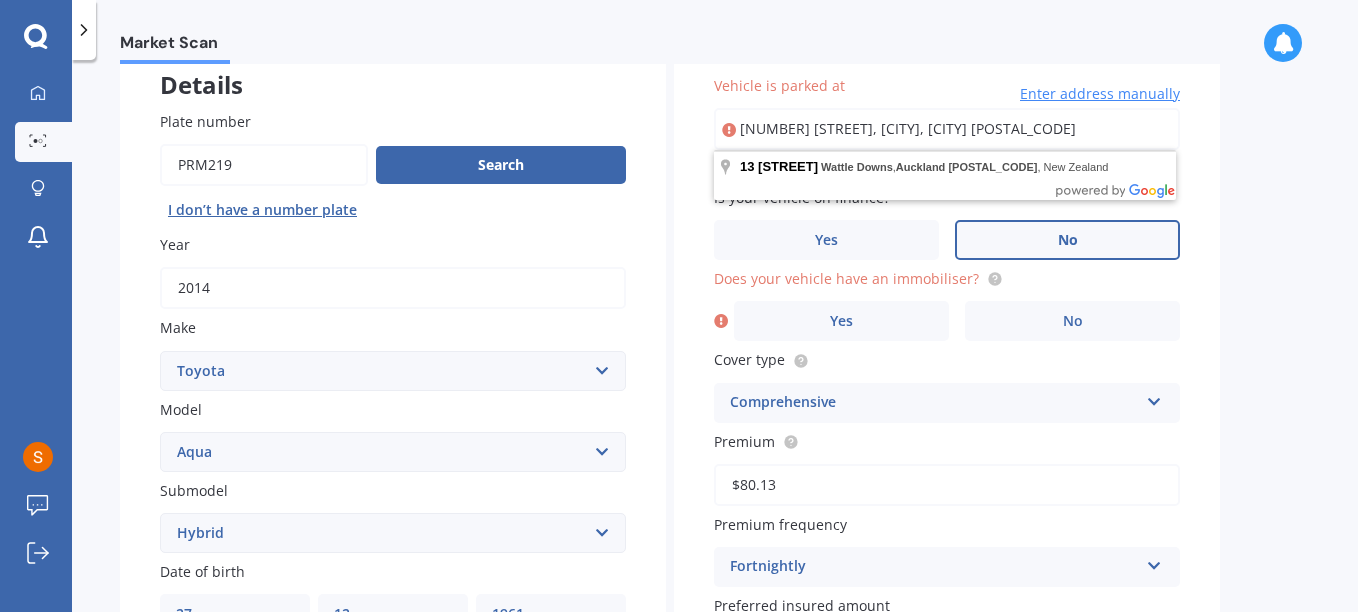 select on "03" 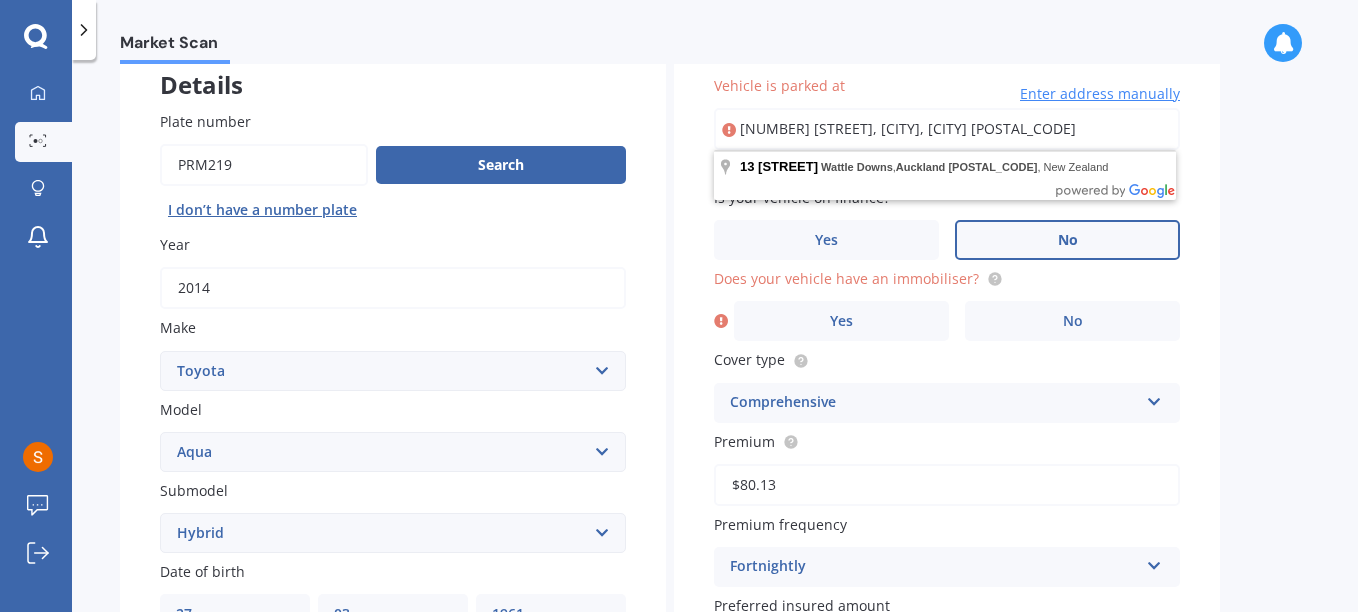 select on "1962" 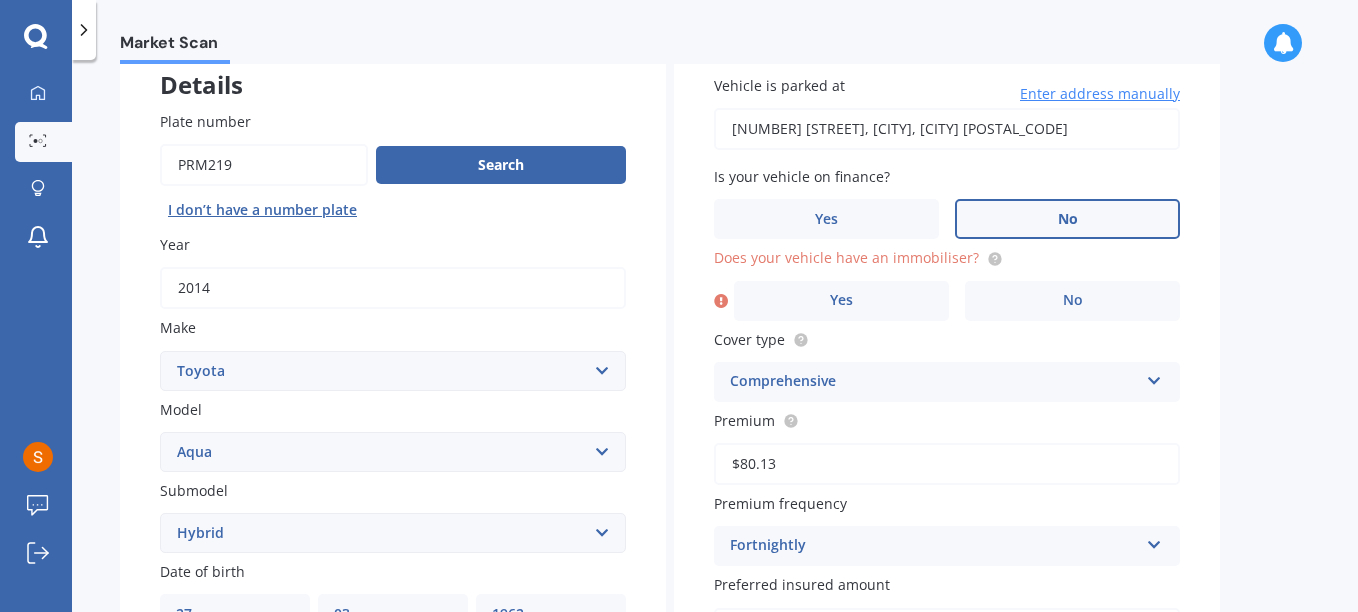 click on "No" at bounding box center (272, 695) 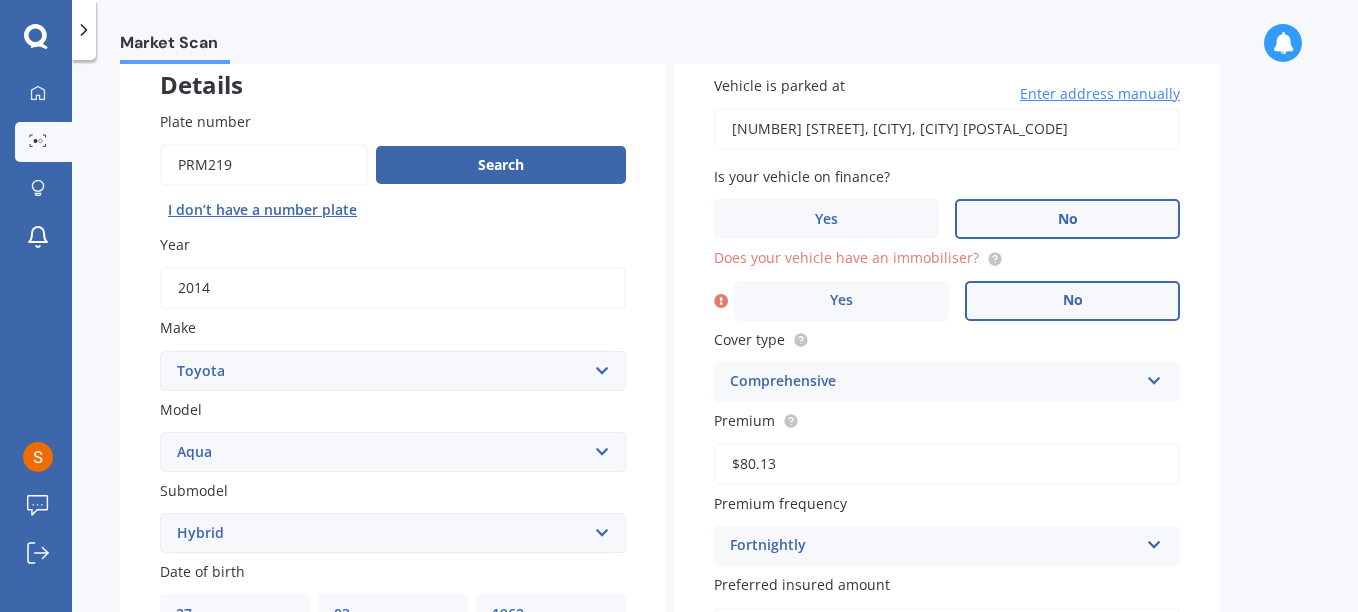 click on "No" at bounding box center [287, 939] 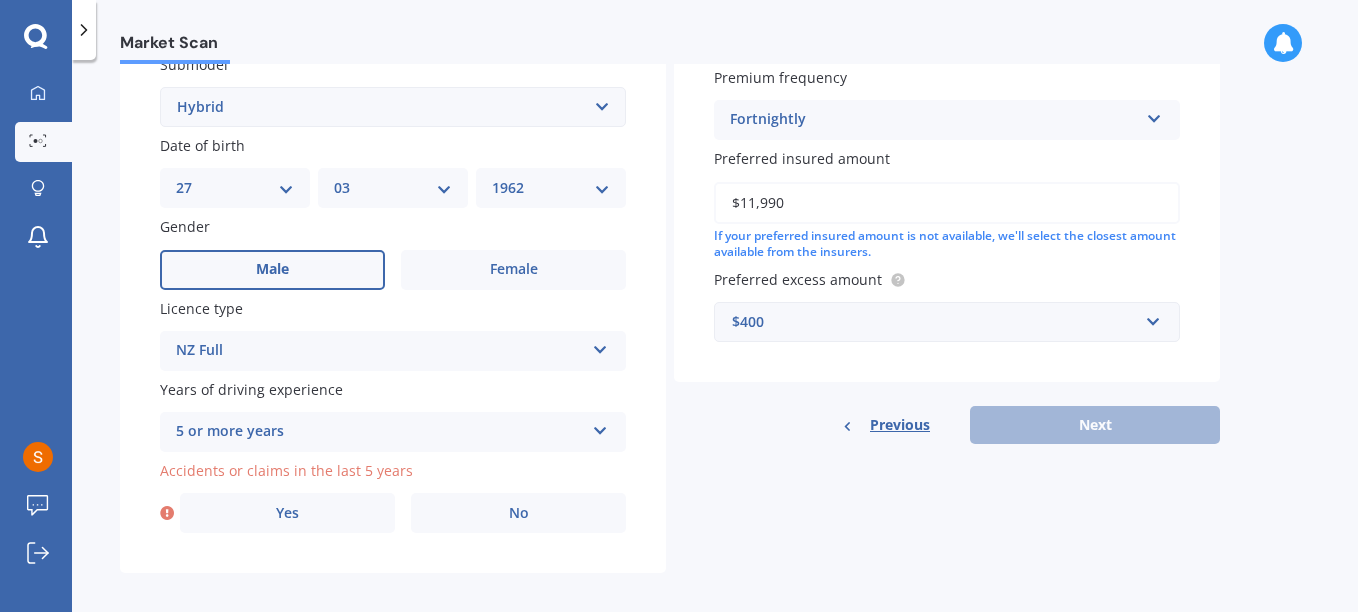 scroll, scrollTop: 565, scrollLeft: 0, axis: vertical 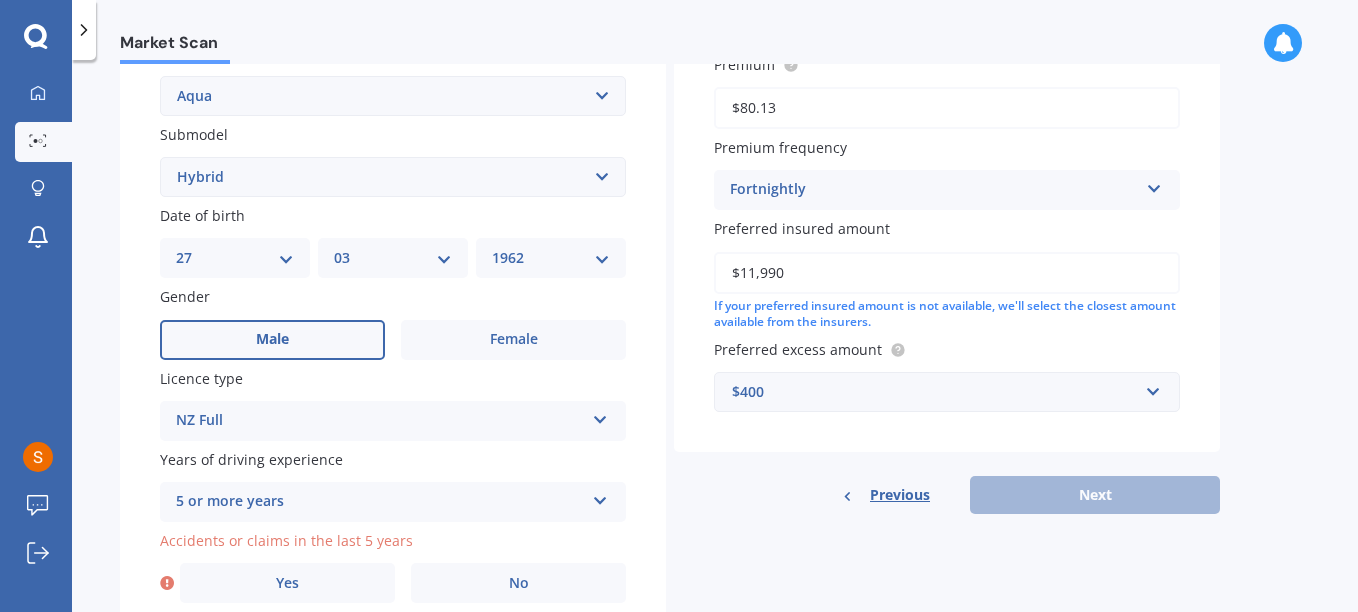 click on "DD 01 02 03 04 05 06 07 08 09 10 11 12 13 14 15 16 17 18 19 20 21 22 23 24 25 26 27 28 29 30 31" at bounding box center (235, 258) 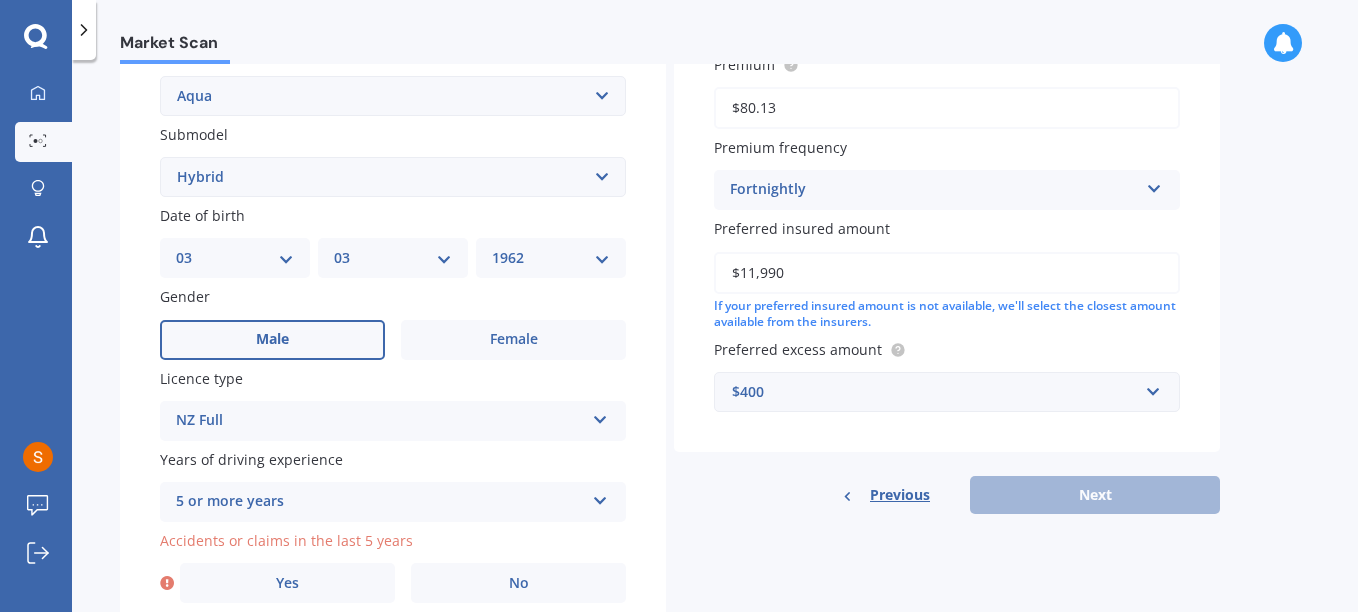 click on "DD 01 02 03 04 05 06 07 08 09 10 11 12 13 14 15 16 17 18 19 20 21 22 23 24 25 26 27 28 29 30 31" at bounding box center [235, 258] 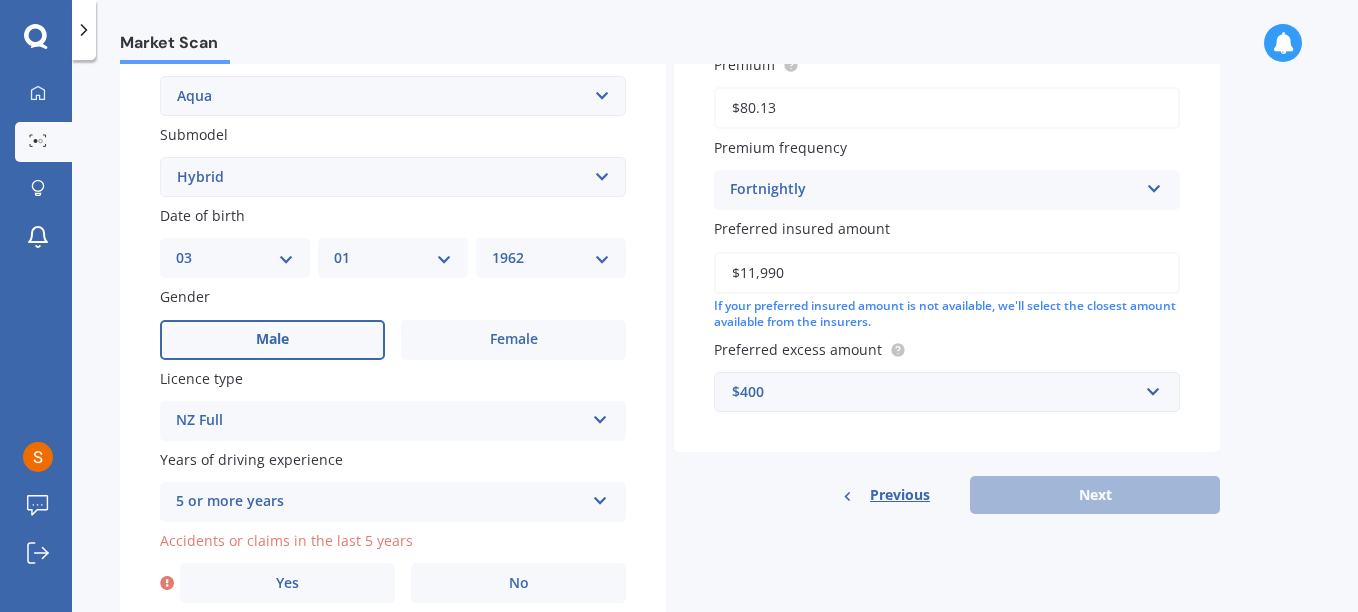 click on "MM 01 02 03 04 05 06 07 08 09 10 11 12" at bounding box center (393, 258) 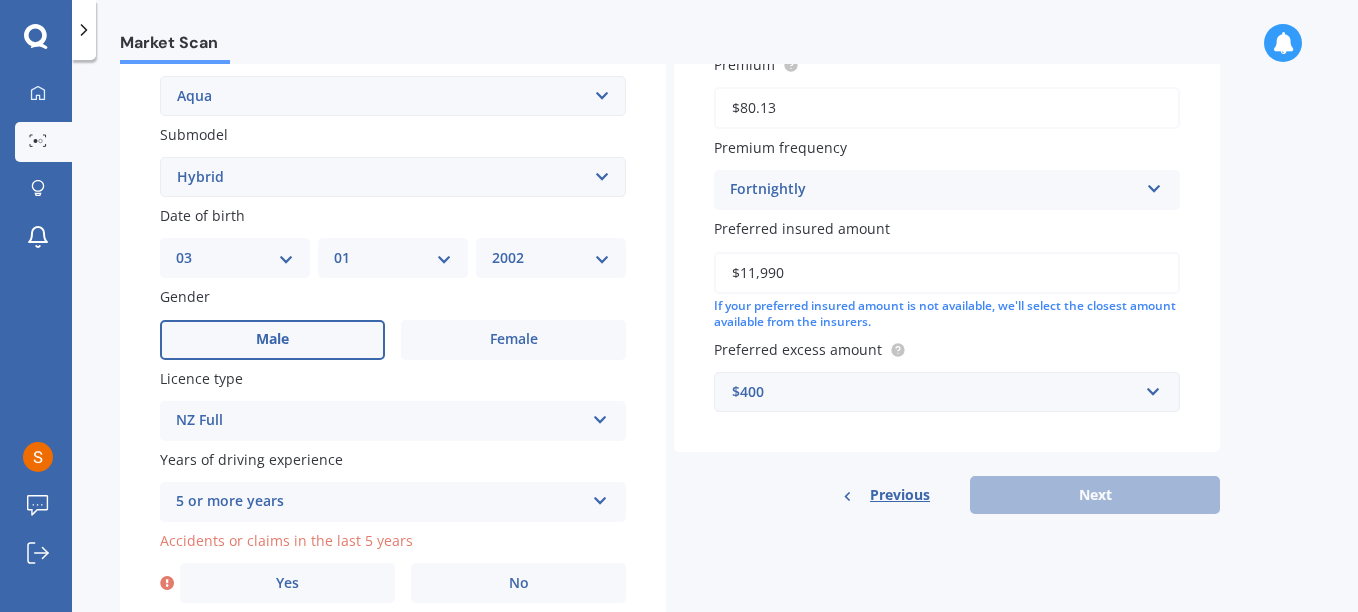 click on "YYYY 2025 2024 2023 2022 2021 2020 2019 2018 2017 2016 2015 2014 2013 2012 2011 2010 2009 2008 2007 2006 2005 2004 2003 2002 2001 2000 1999 1998 1997 1996 1995 1994 1993 1992 1991 1990 1989 1988 1987 1986 1985 1984 1983 1982 1981 1980 1979 1978 1977 1976 1975 1974 1973 1972 1971 1970 1969 1968 1967 1966 1965 1964 1963 1962 1961 1960 1959 1958 1957 1956 1955 1954 1953 1952 1951 1950 1949 1948 1947 1946 1945 1944 1943 1942 1941 1940 1939 1938 1937 1936 1935 1934 1933 1932 1931 1930 1929 1928 1927 1926" at bounding box center [551, 258] 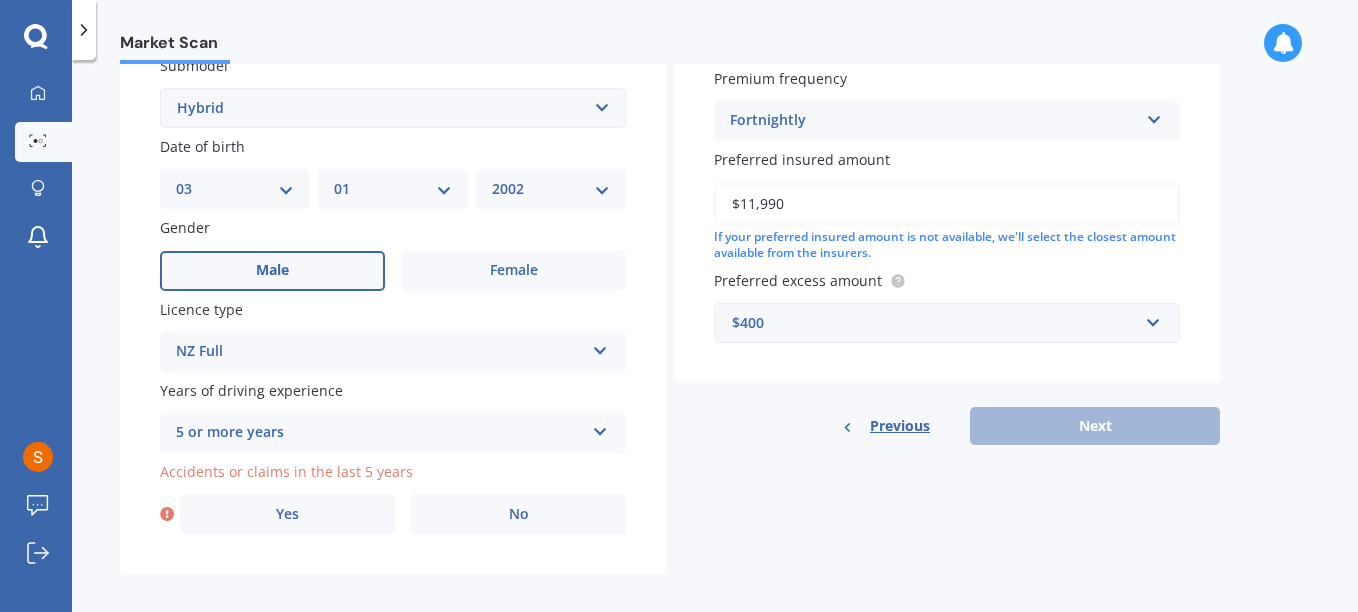 scroll, scrollTop: 565, scrollLeft: 0, axis: vertical 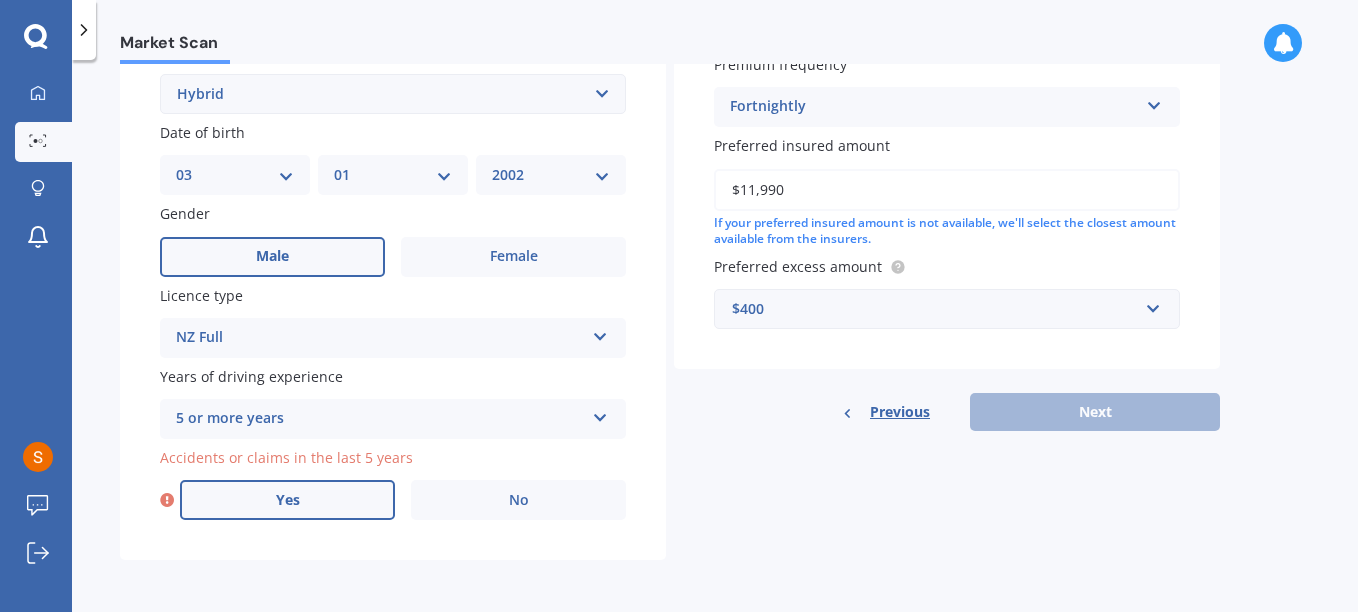 click on "Yes" at bounding box center [288, 500] 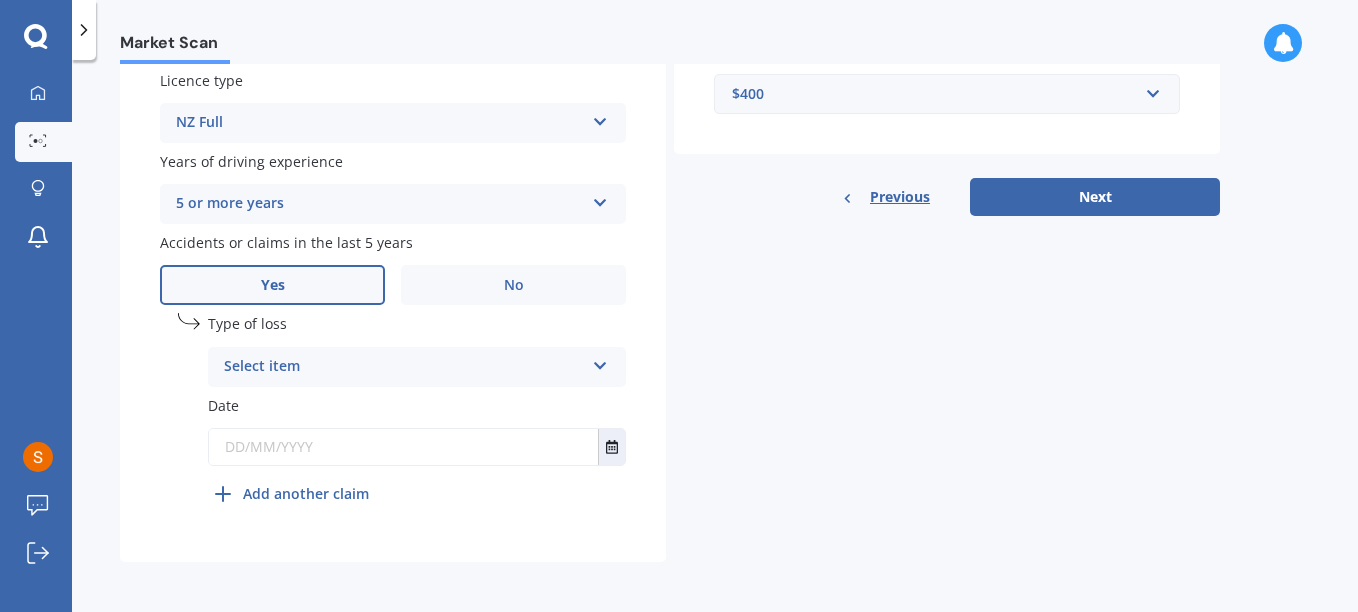 scroll, scrollTop: 782, scrollLeft: 0, axis: vertical 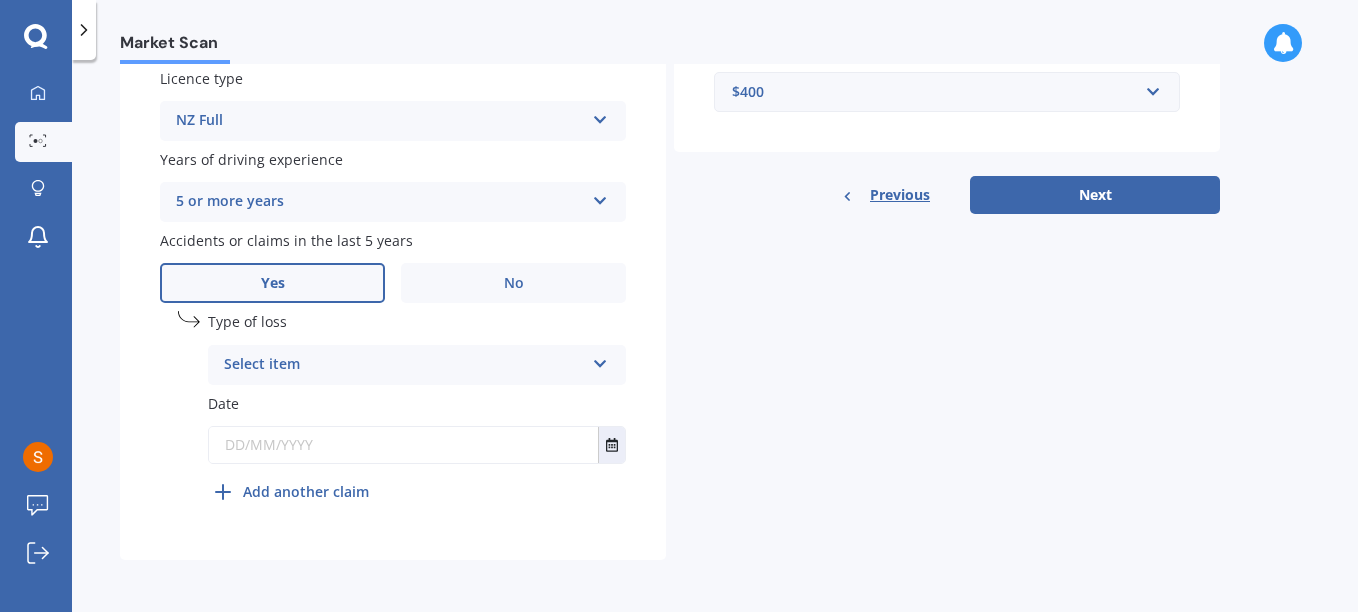 click at bounding box center [600, 360] 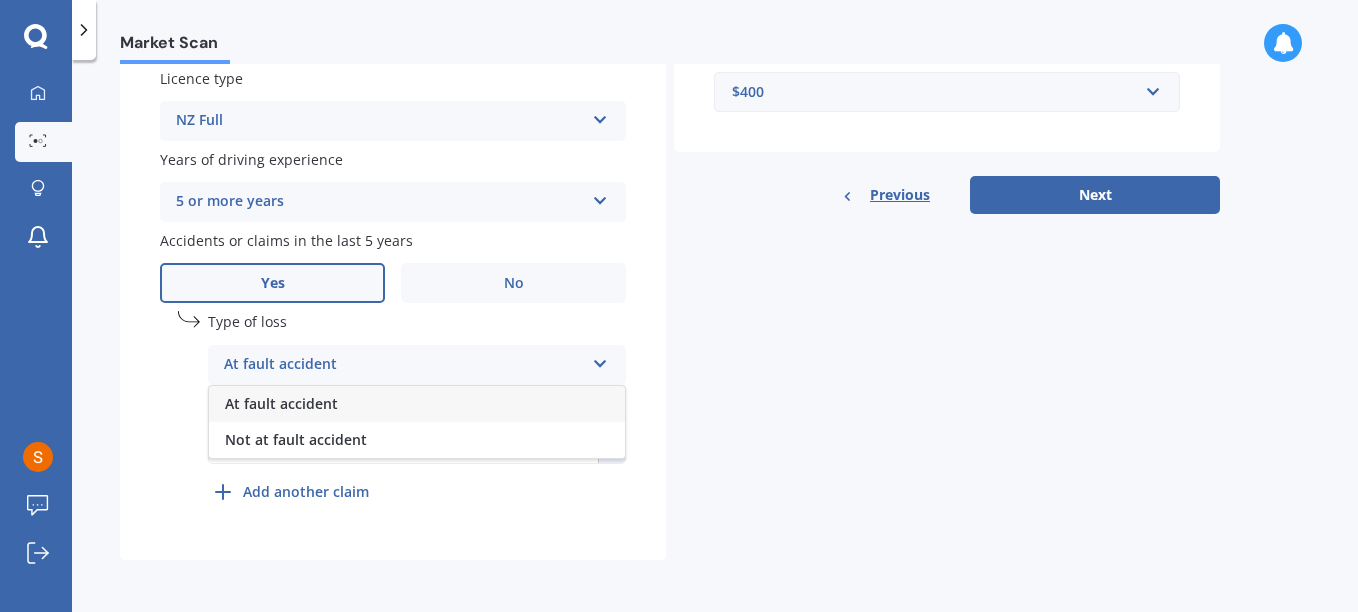 click on "At fault accident" at bounding box center (281, 403) 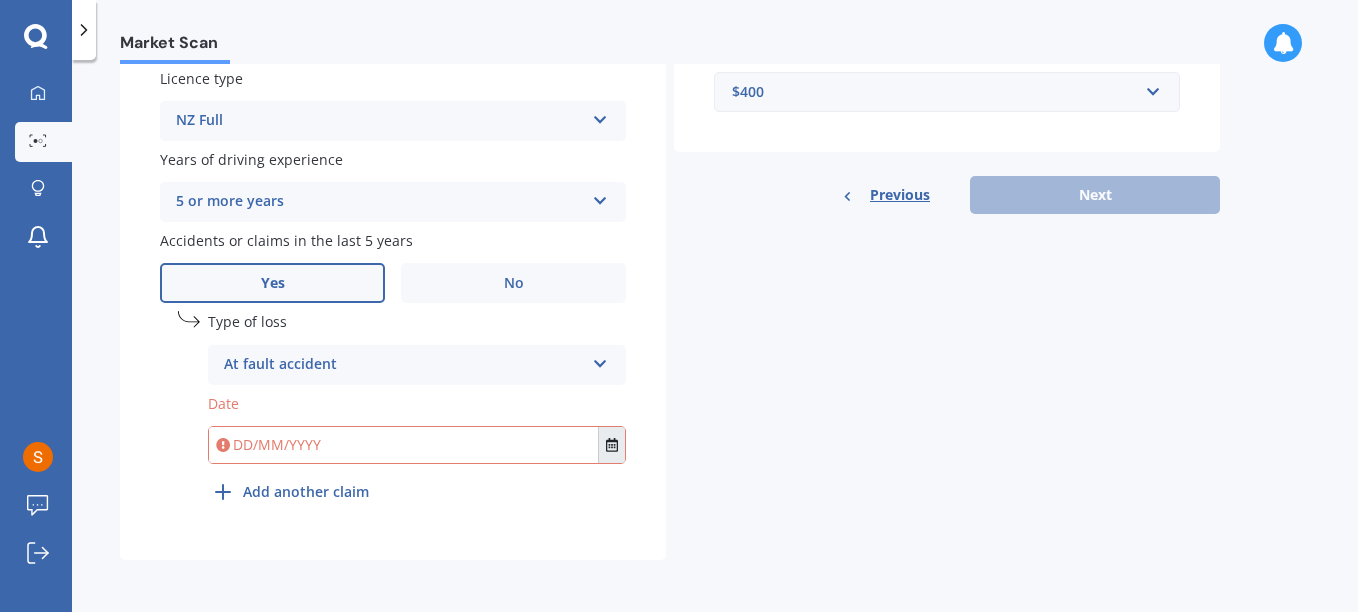 click at bounding box center [612, 445] 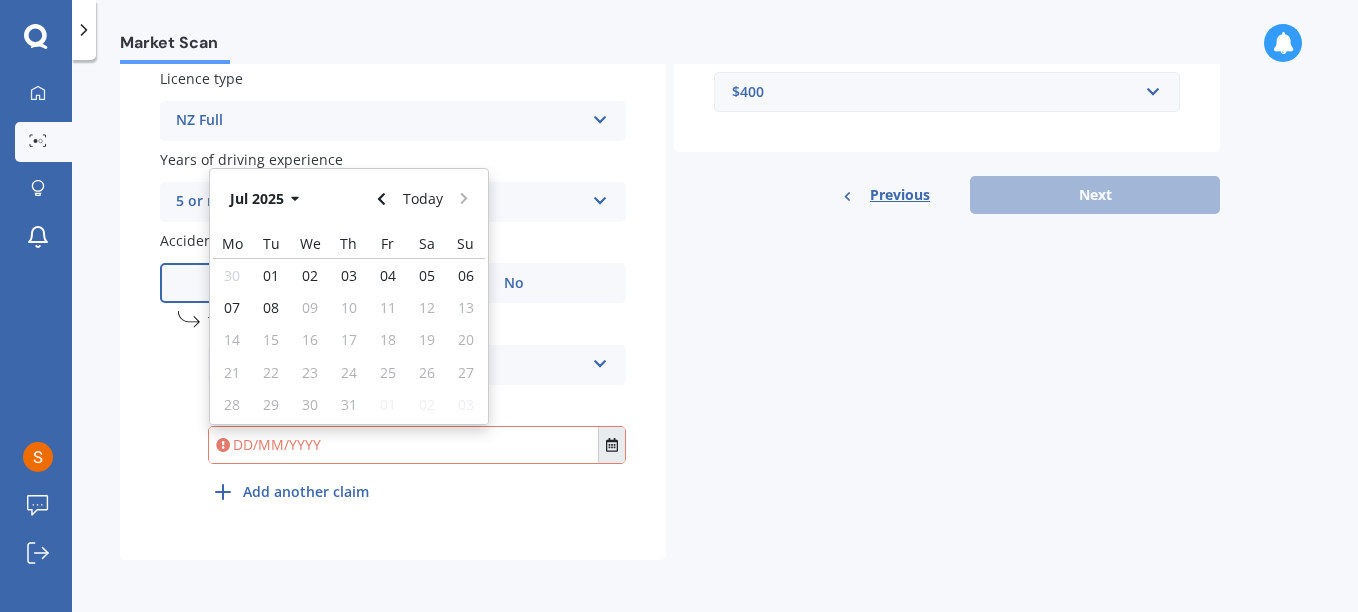 click at bounding box center [612, 445] 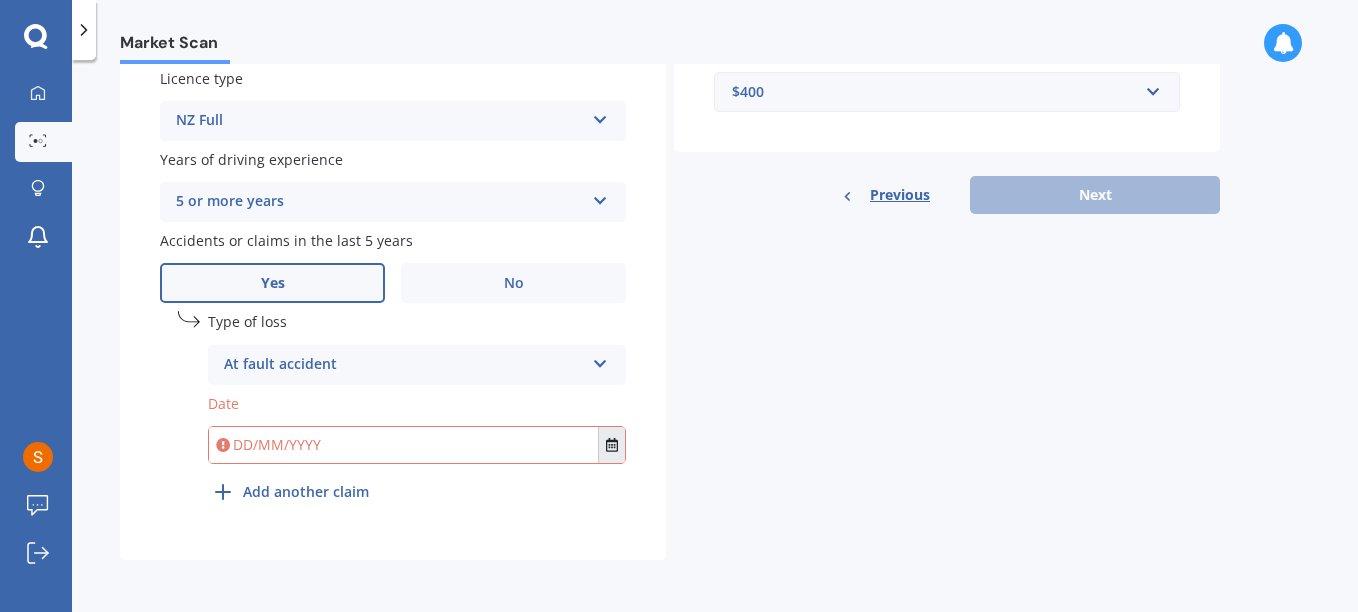 click at bounding box center [612, 445] 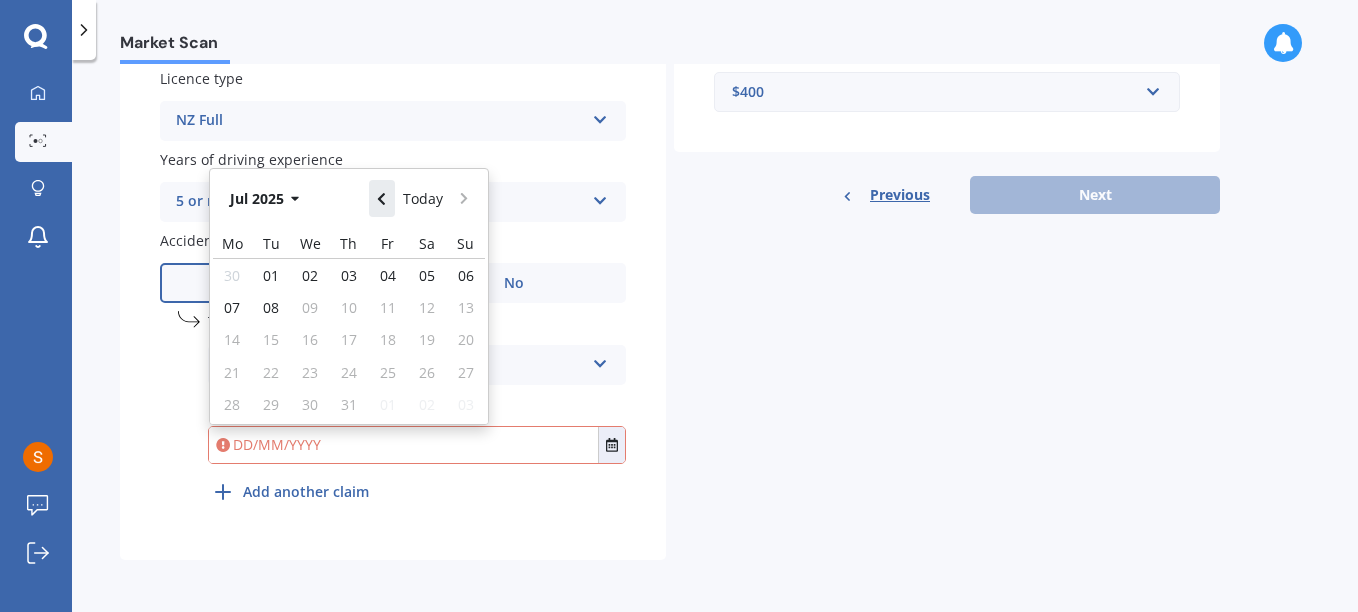 click at bounding box center (381, 199) 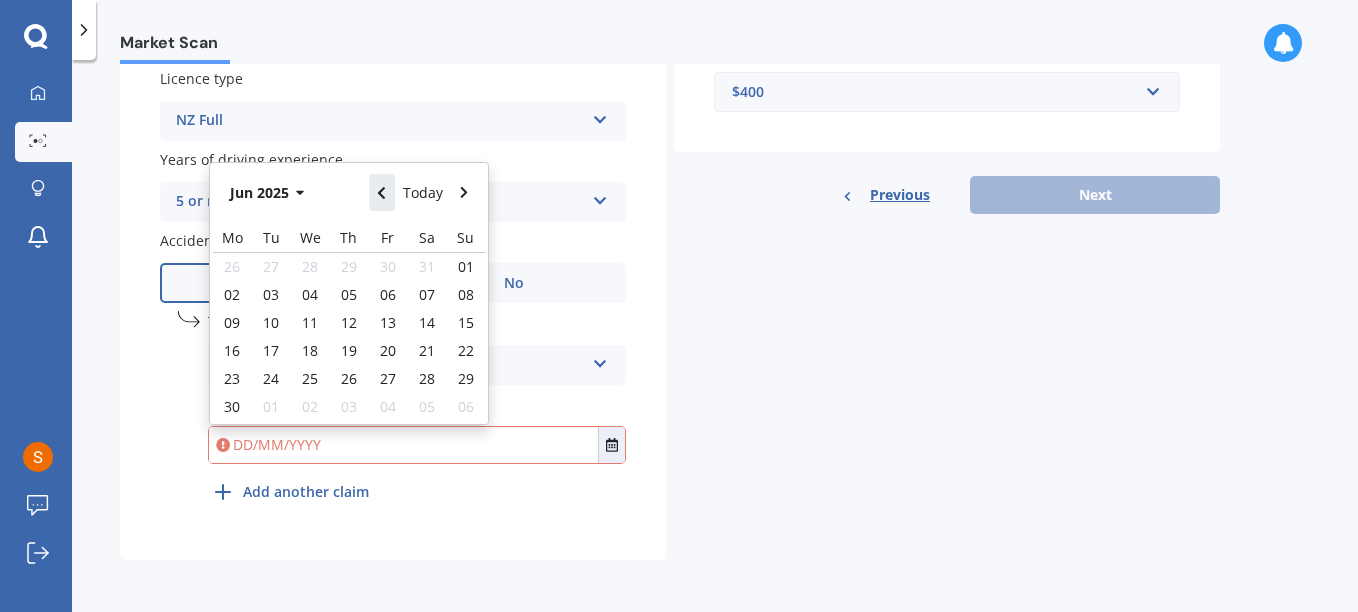 click at bounding box center (381, 193) 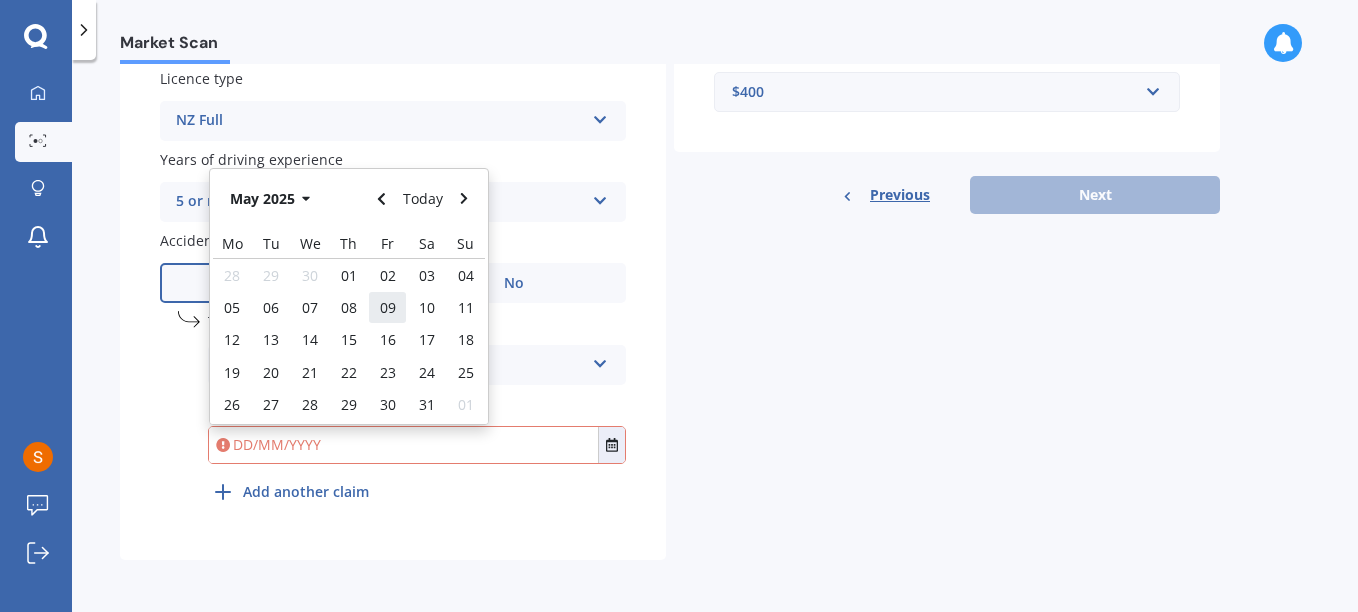 click on "09" at bounding box center (388, 307) 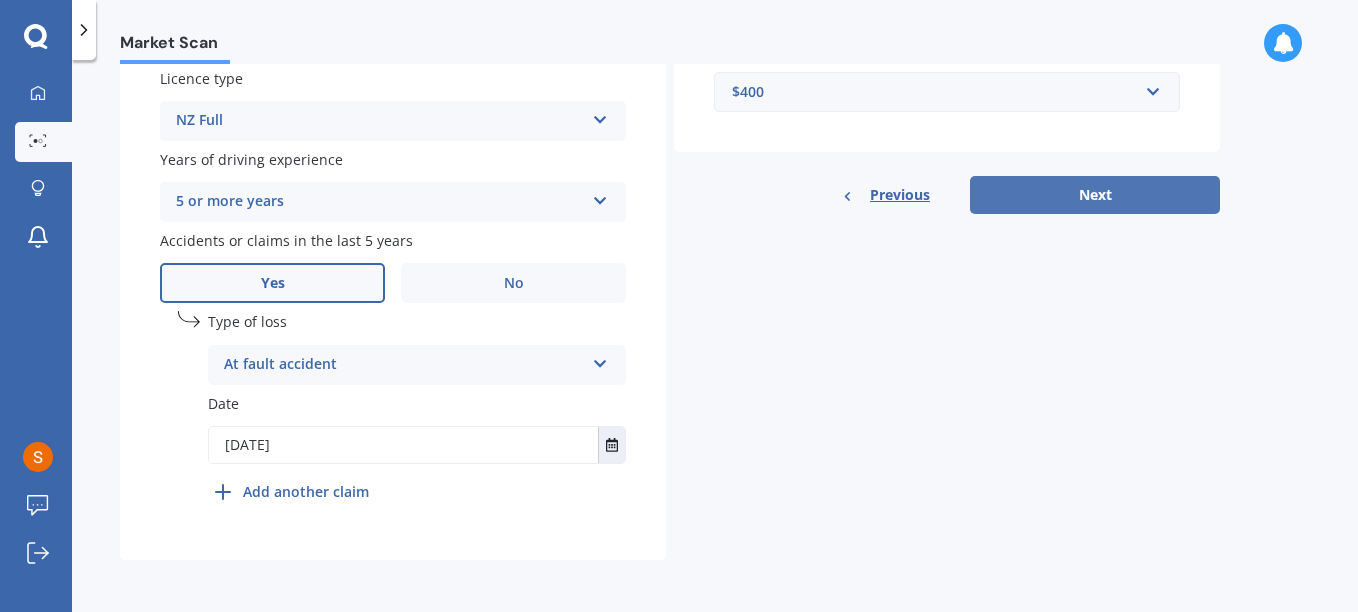 click on "Next" at bounding box center (1095, 195) 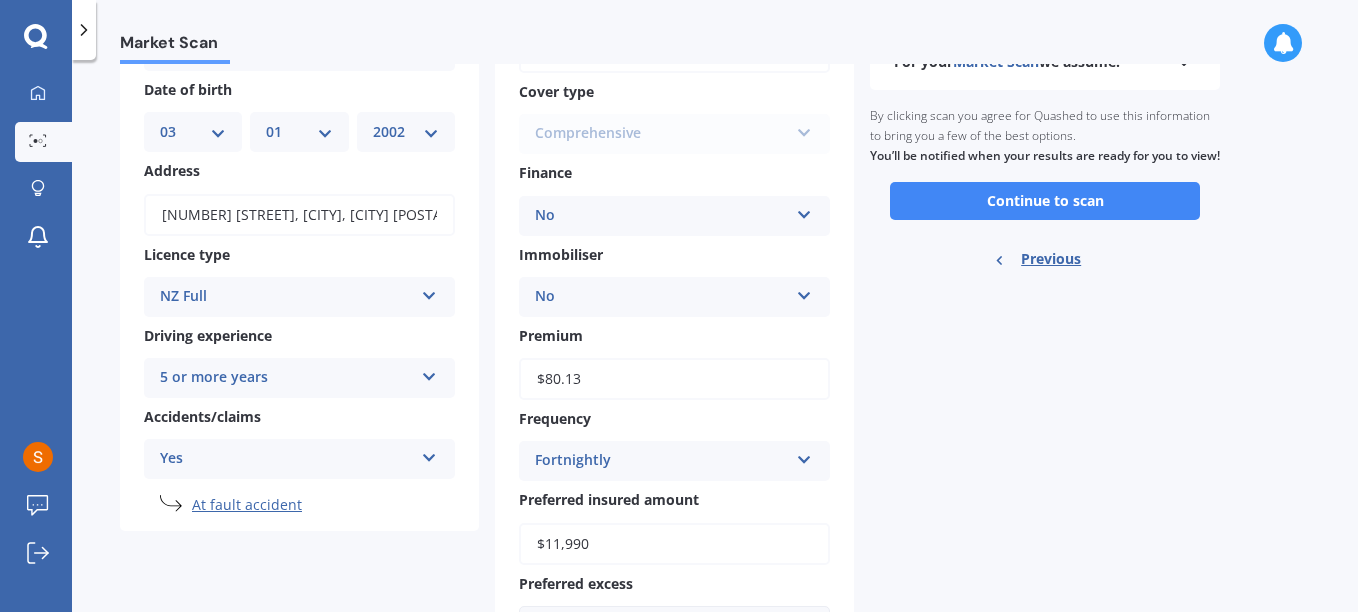 scroll, scrollTop: 0, scrollLeft: 0, axis: both 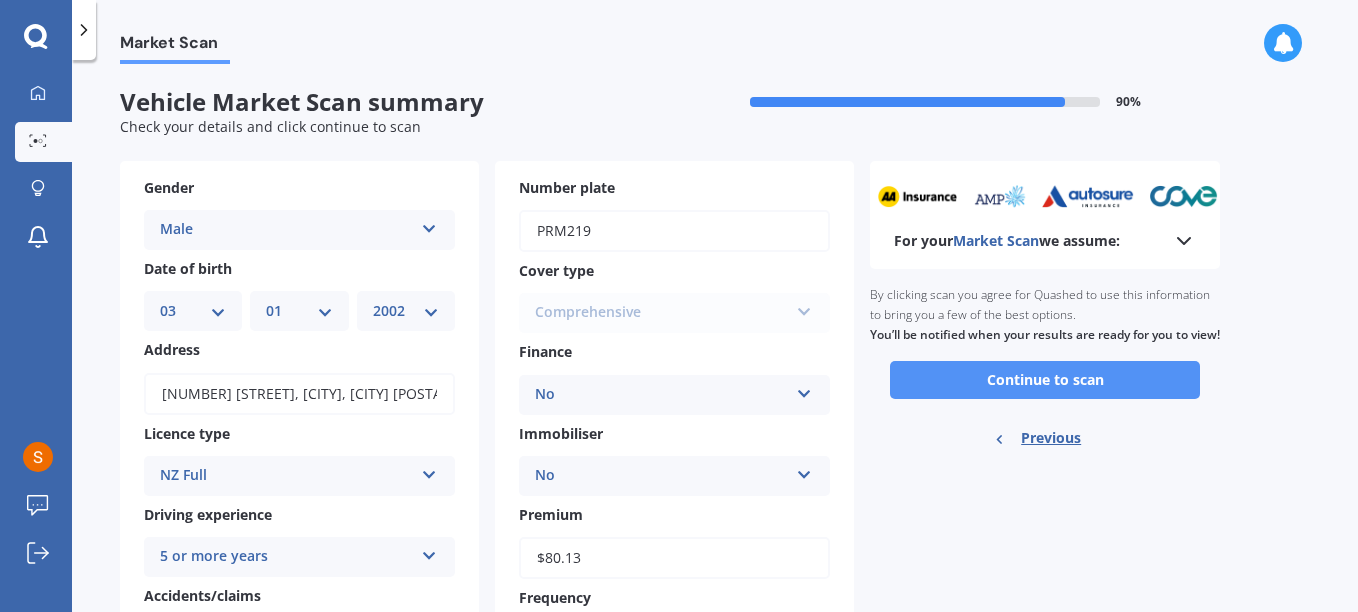 click on "Continue to scan" at bounding box center [1045, 380] 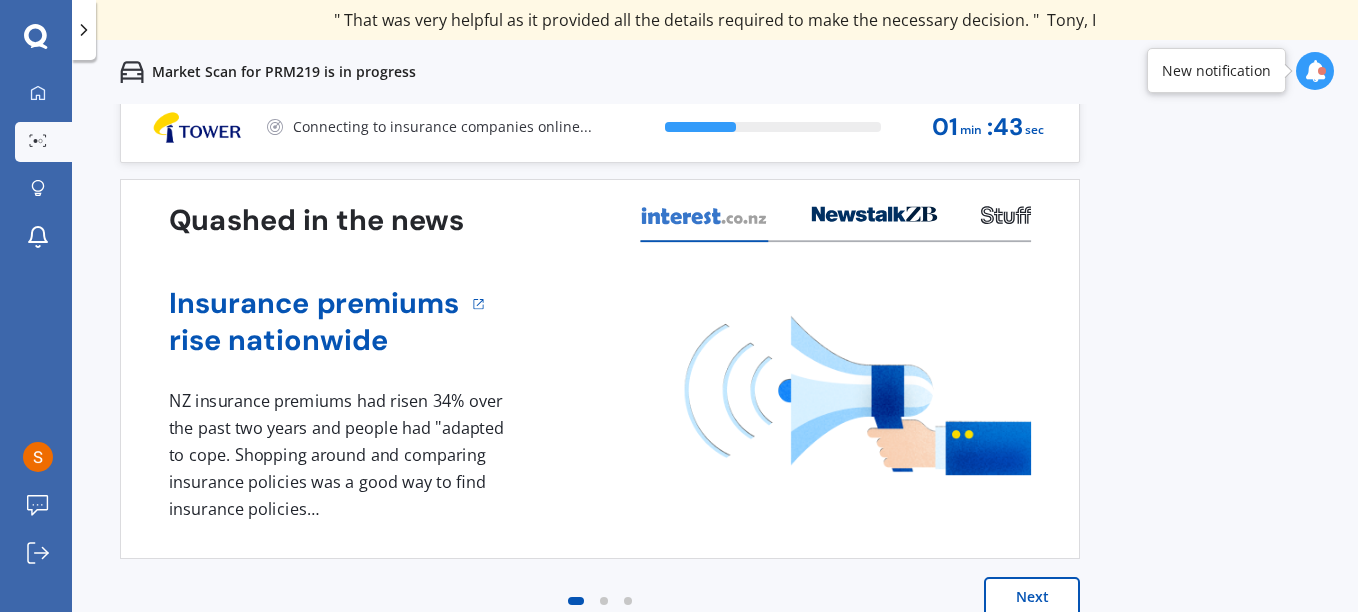 scroll, scrollTop: 0, scrollLeft: 0, axis: both 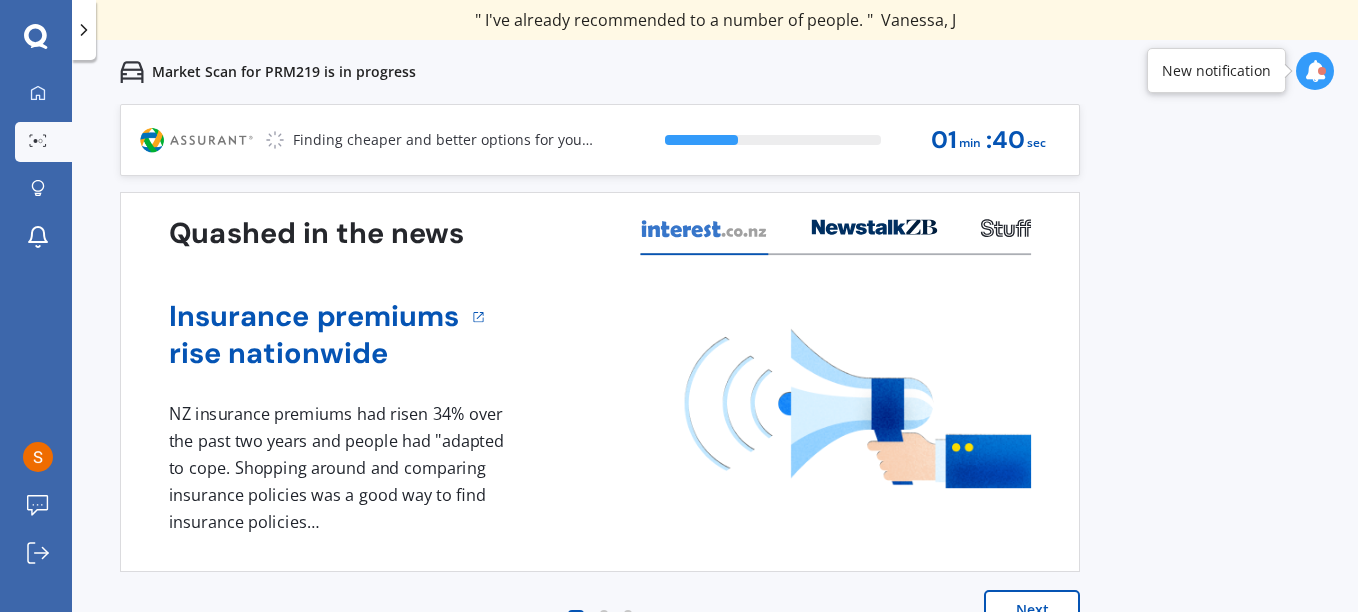 click at bounding box center [1315, 71] 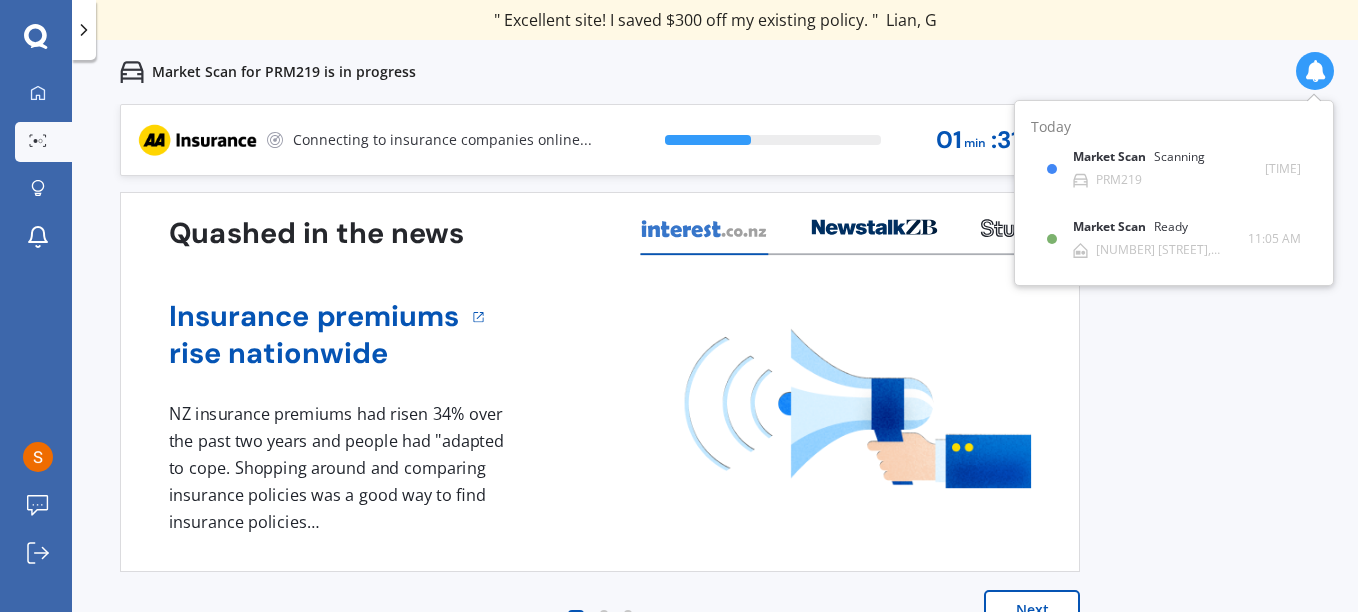click on "Market Scan for PRM219 is in progress" at bounding box center (715, 72) 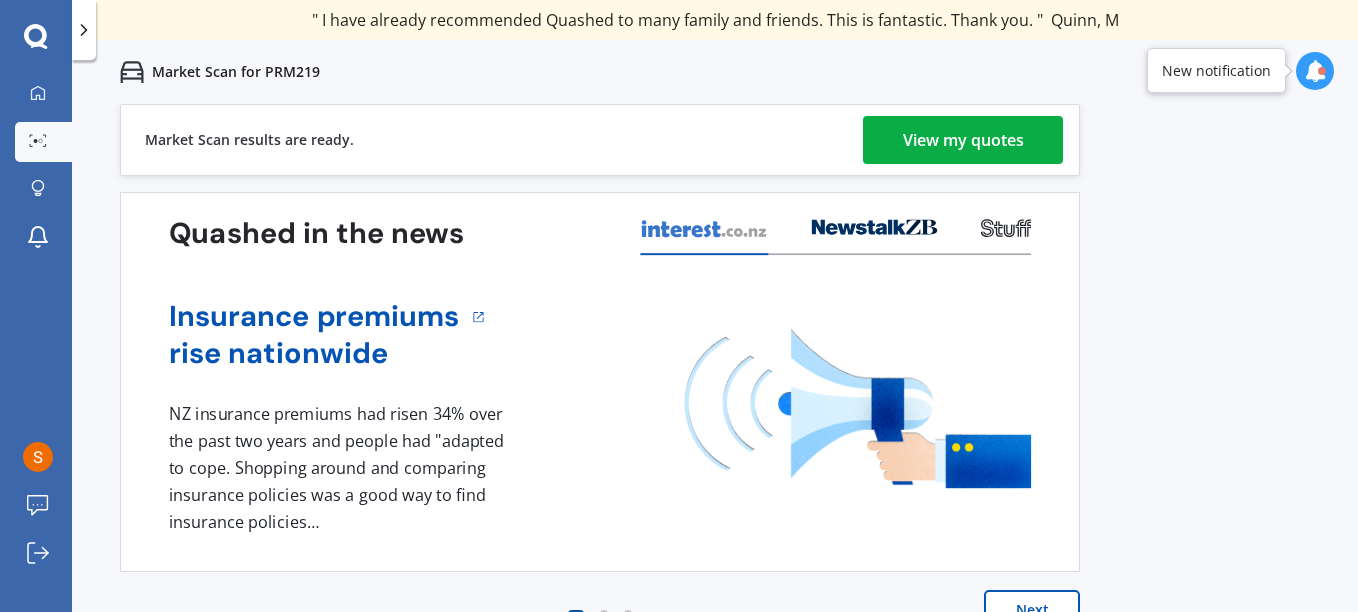 click on "View my quotes" at bounding box center (963, 140) 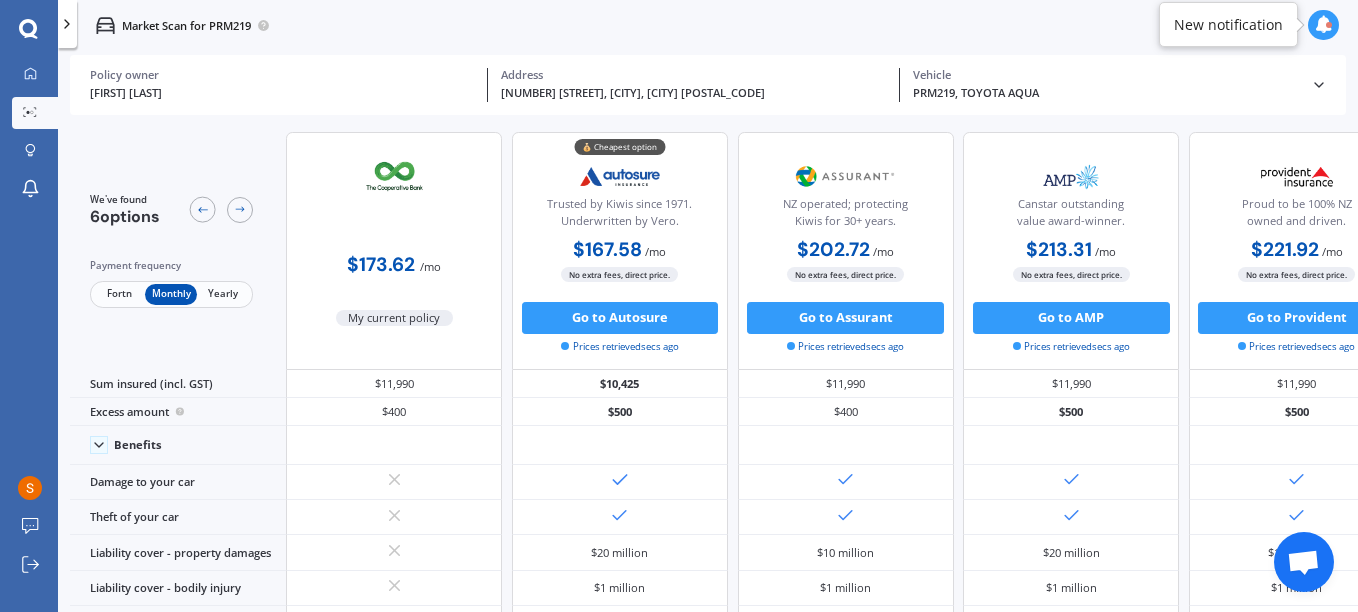 click on "Fortn" at bounding box center [119, 294] 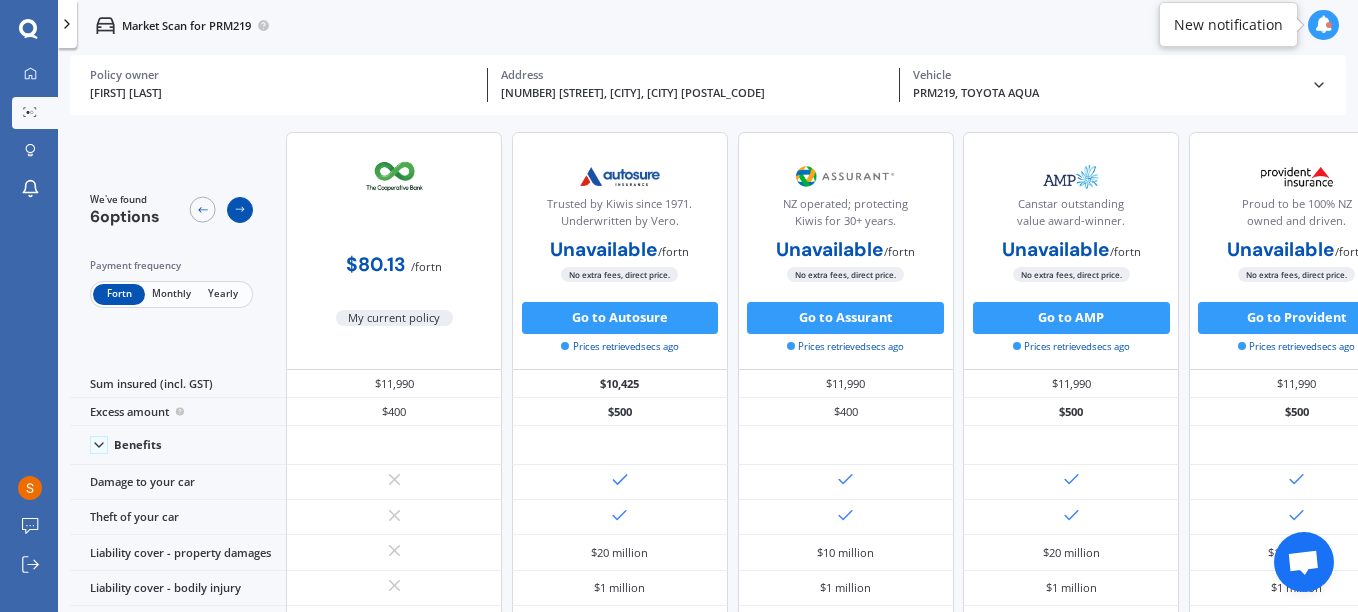 click at bounding box center (240, 209) 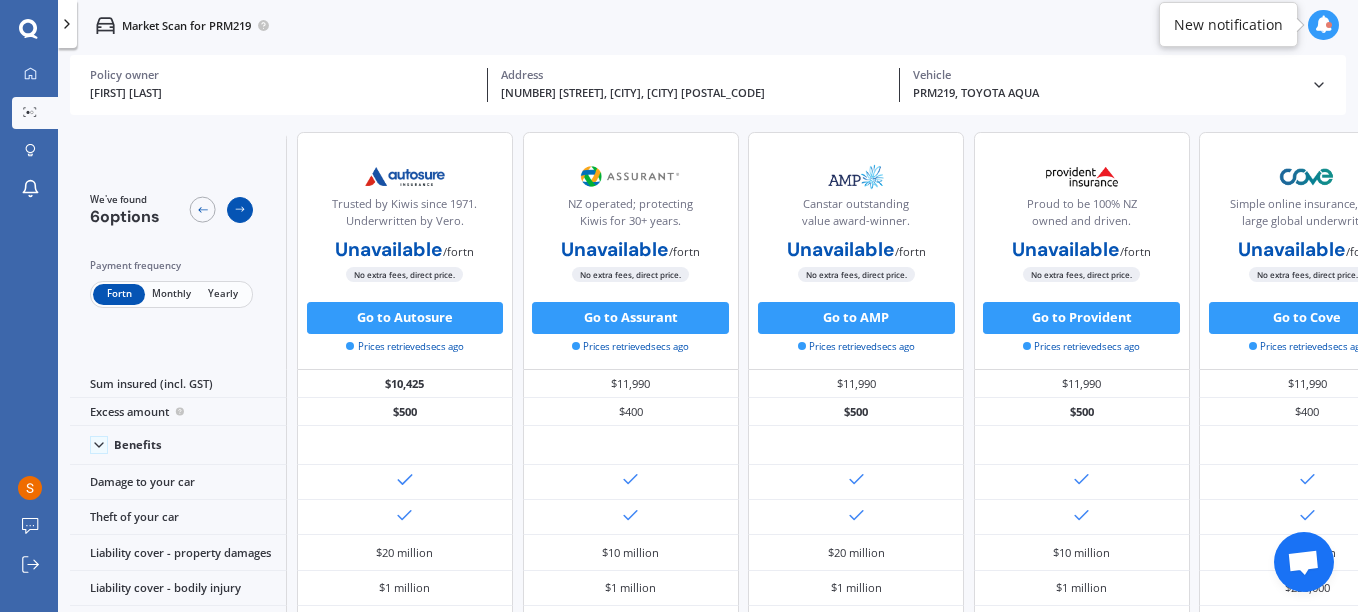 scroll, scrollTop: 0, scrollLeft: 270, axis: horizontal 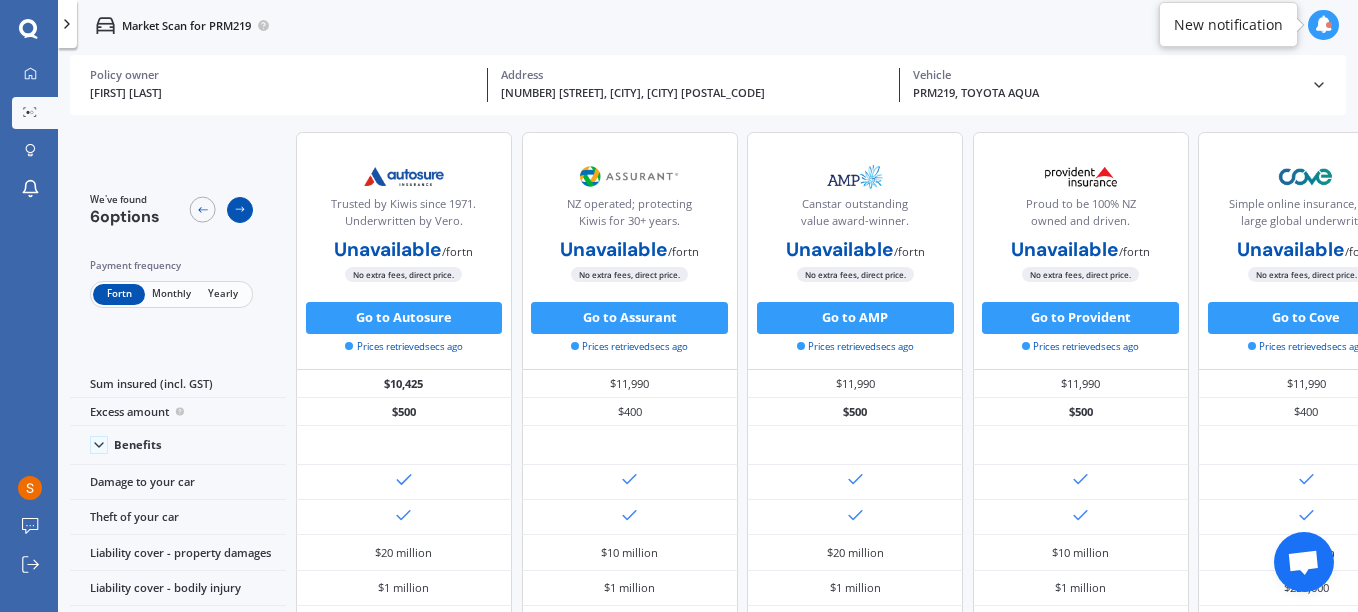 click at bounding box center (240, 209) 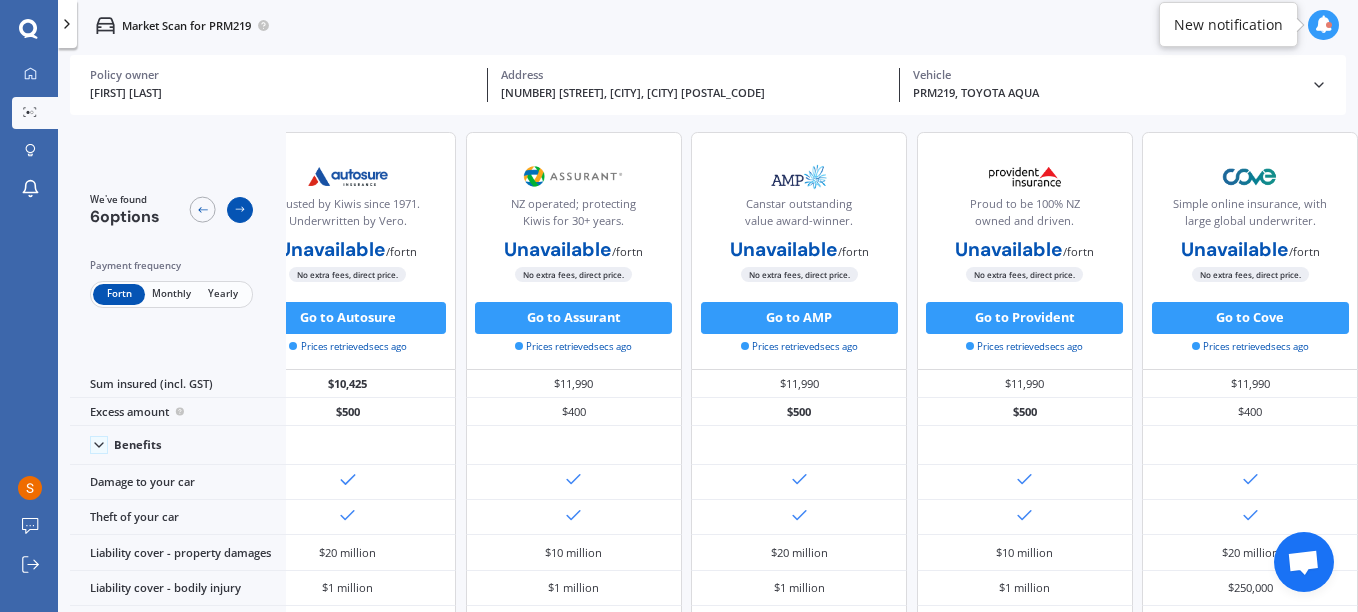scroll, scrollTop: 0, scrollLeft: 350, axis: horizontal 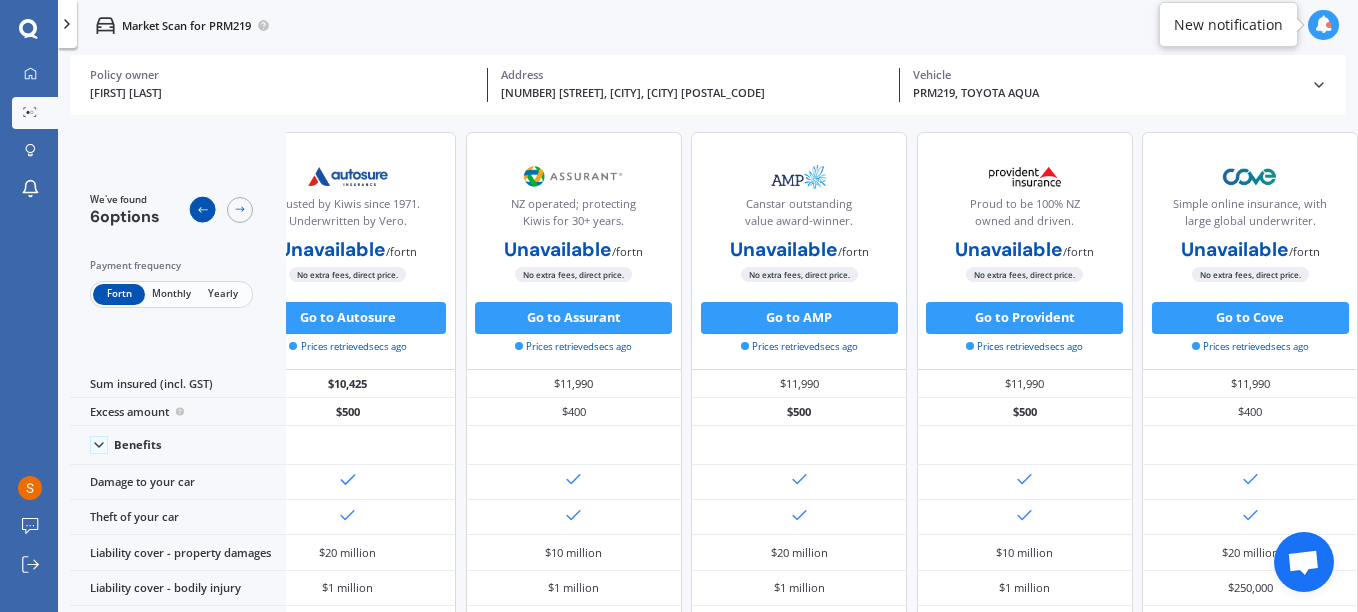 click at bounding box center (202, 209) 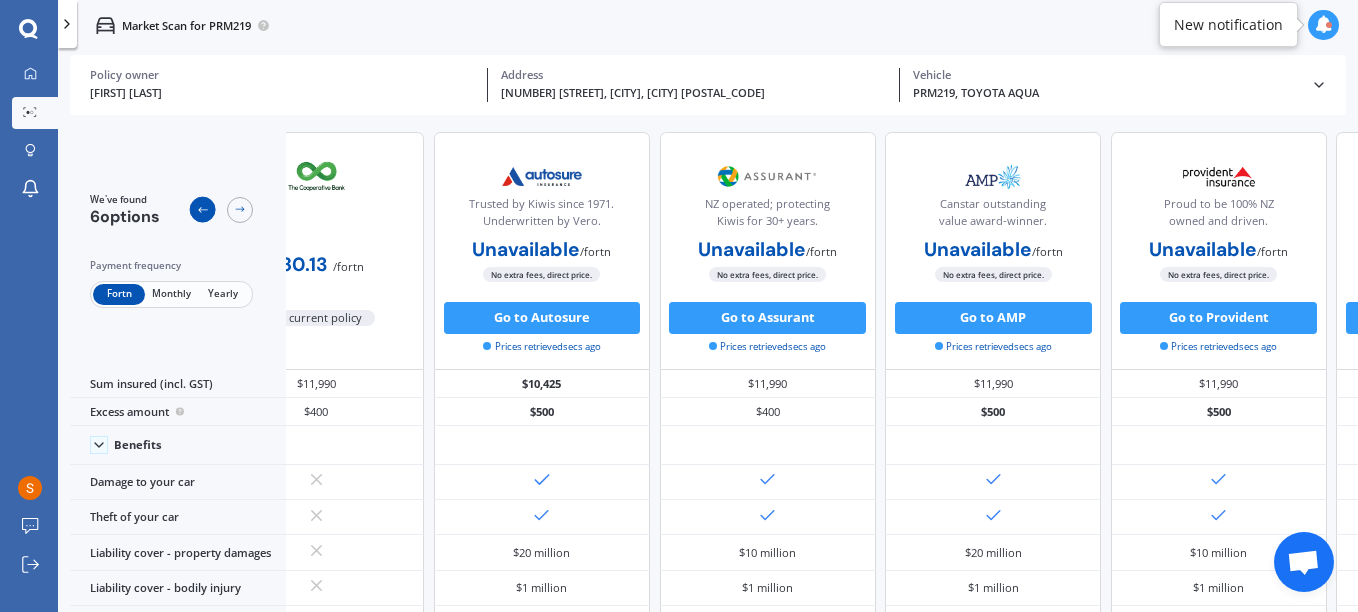 scroll, scrollTop: 0, scrollLeft: 80, axis: horizontal 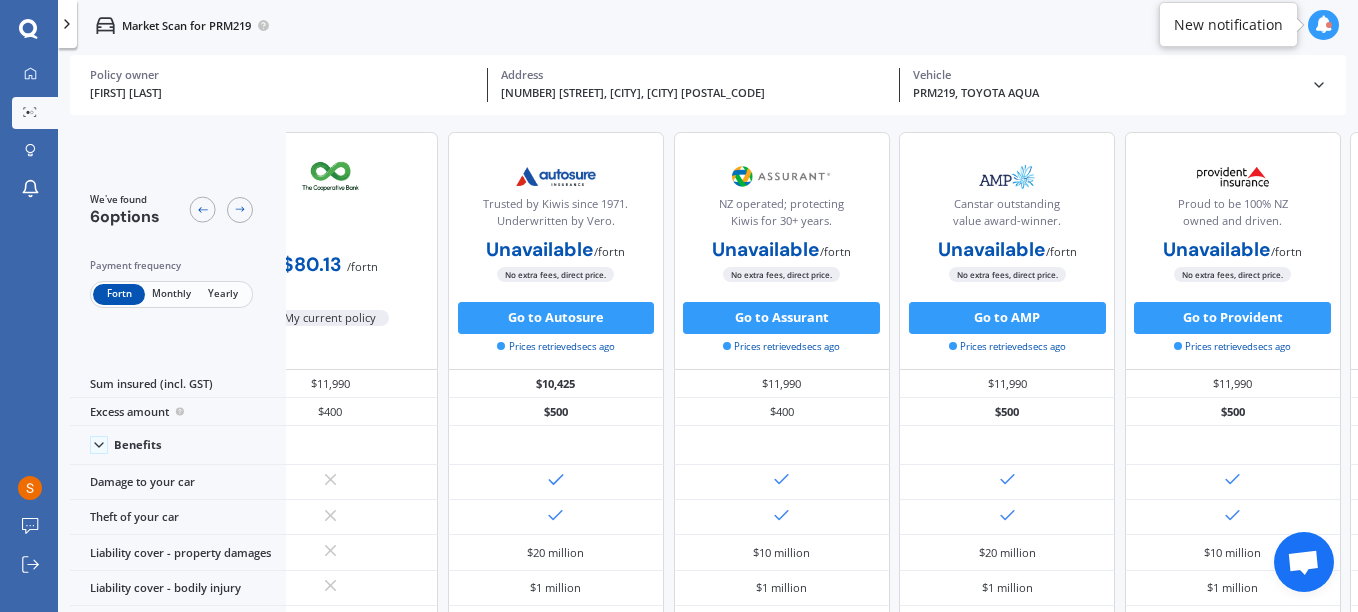 click at bounding box center [67, 24] 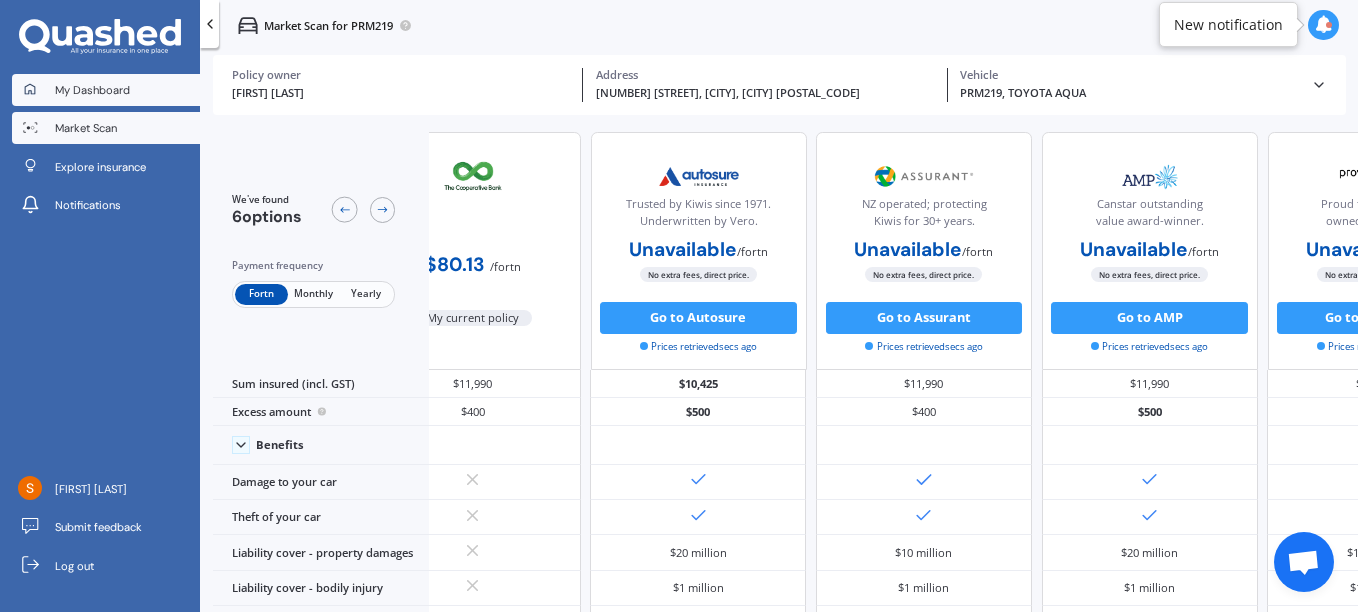 click on "My Dashboard" at bounding box center [92, 90] 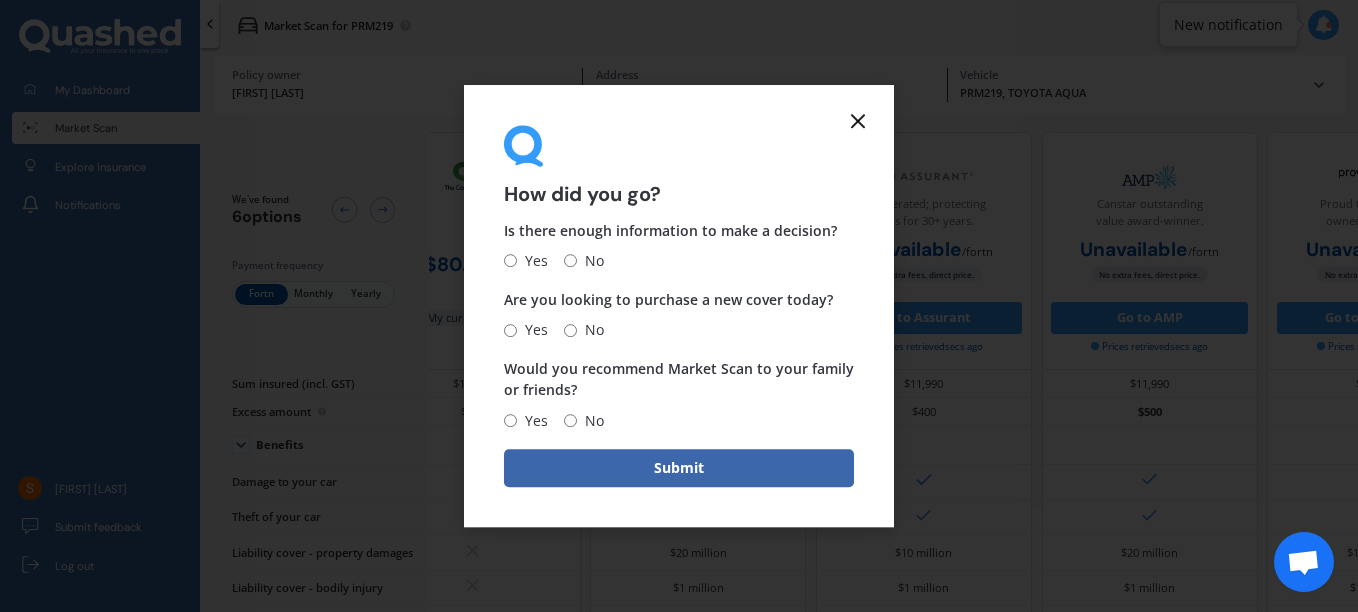 click at bounding box center [858, 121] 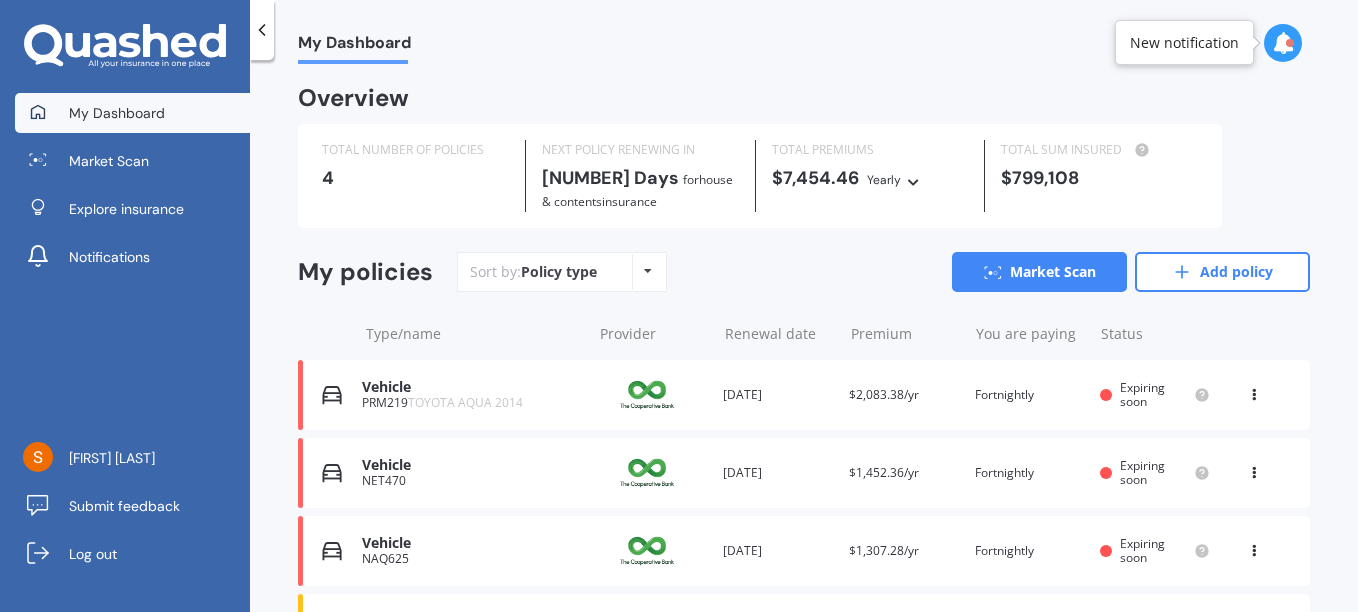 click on "Vehicle" at bounding box center (471, 465) 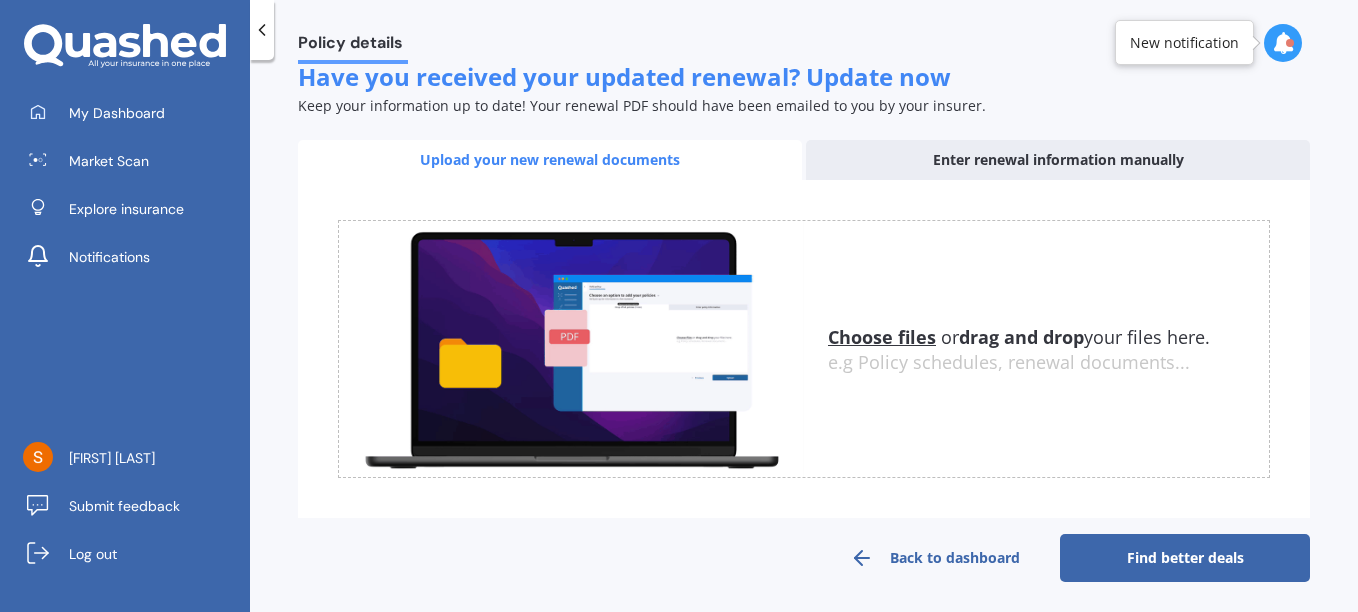 scroll, scrollTop: 303, scrollLeft: 0, axis: vertical 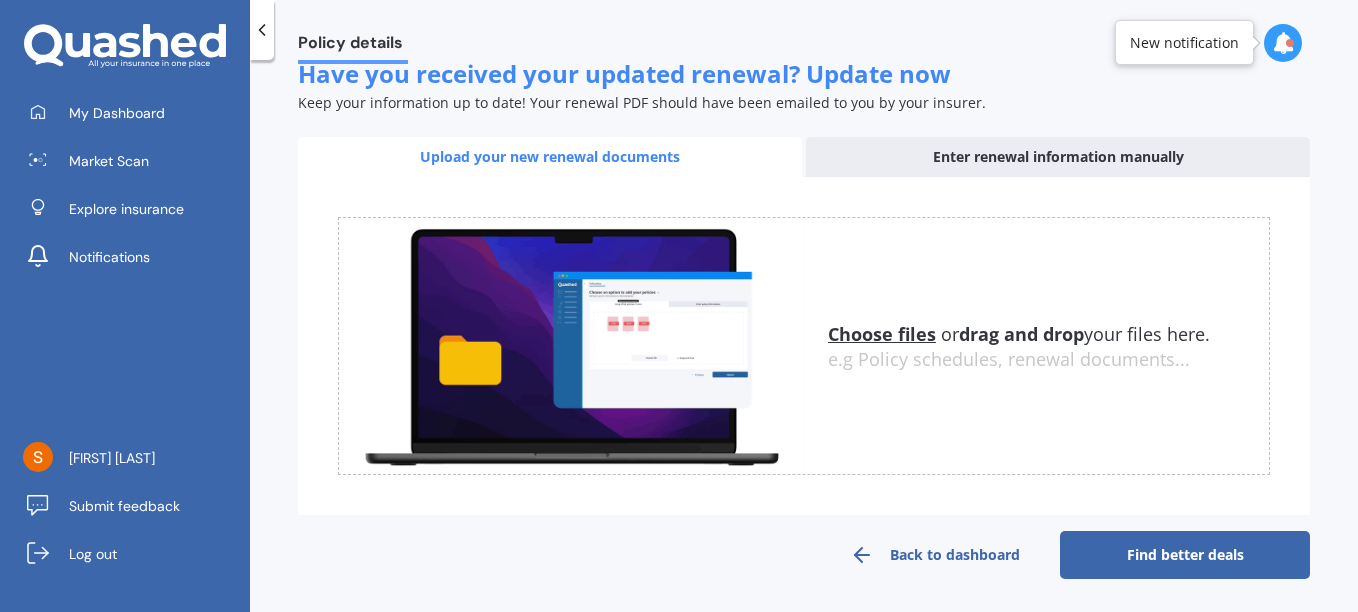 click on "Find better deals" at bounding box center [1185, 555] 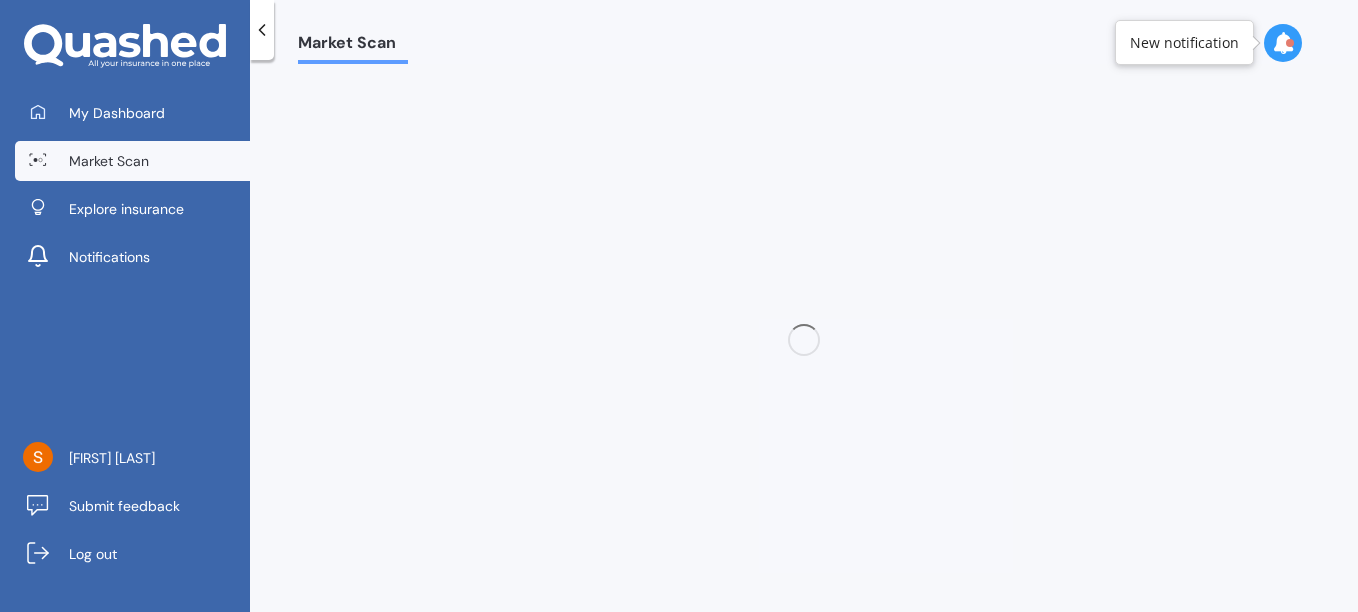 scroll, scrollTop: 0, scrollLeft: 0, axis: both 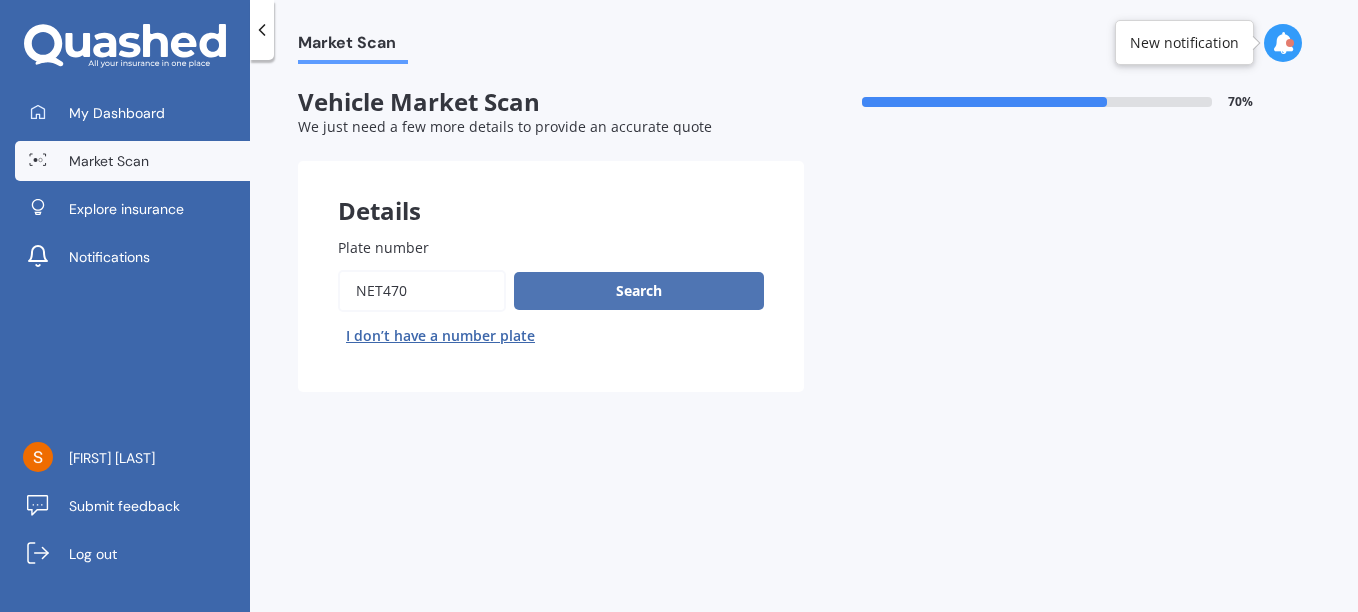 click on "Search" at bounding box center (639, 291) 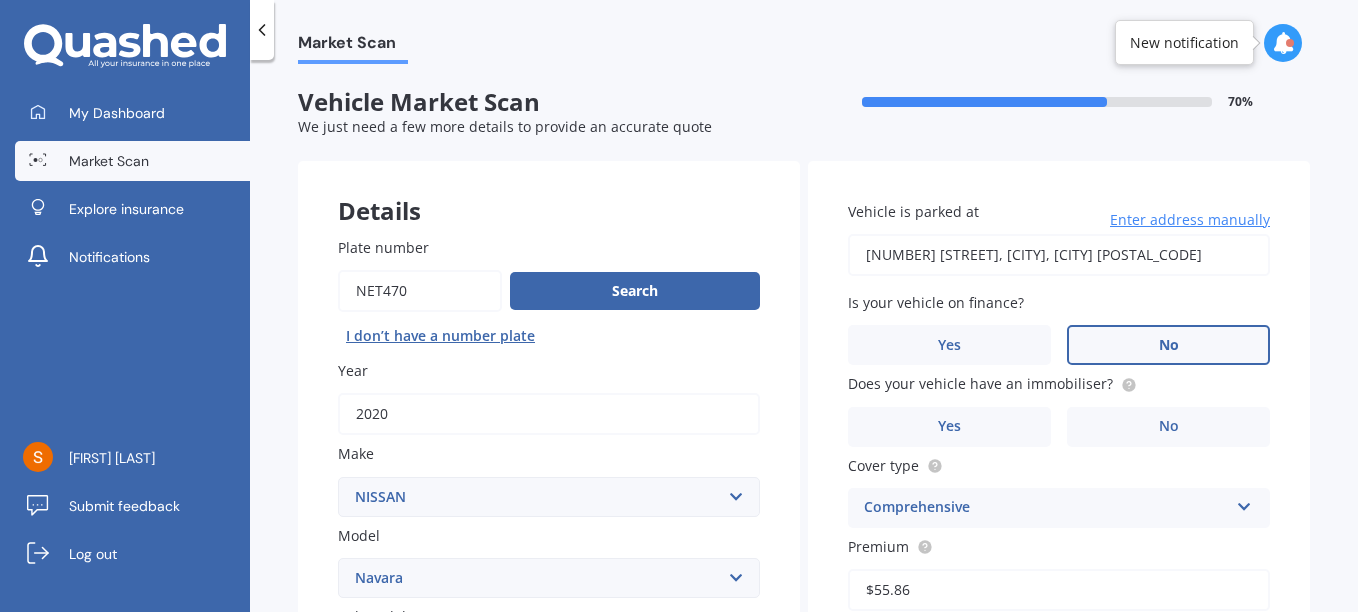 click on "No" at bounding box center (439, 821) 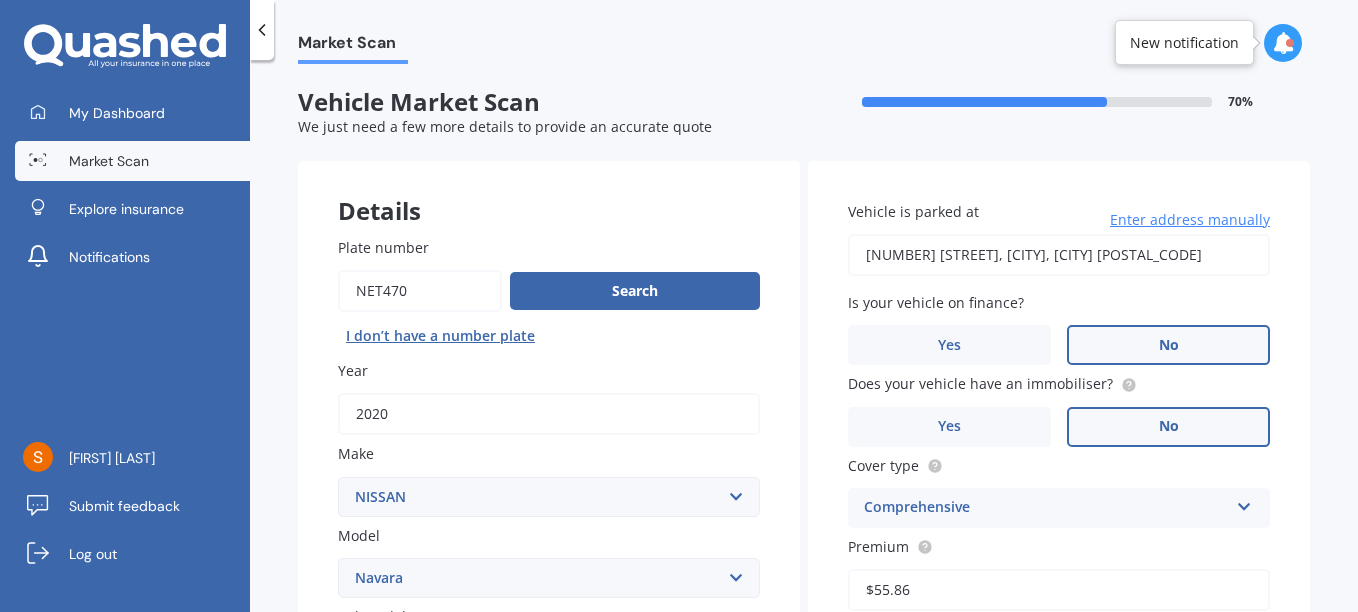 click on "No" at bounding box center [439, 821] 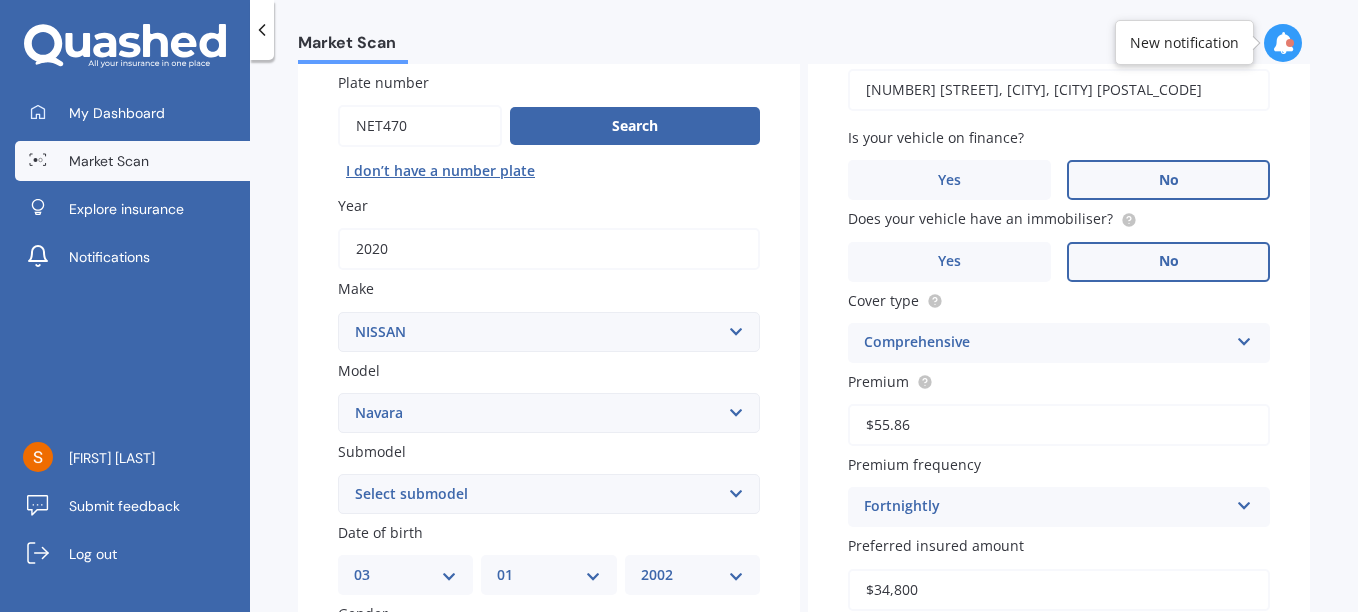 scroll, scrollTop: 200, scrollLeft: 0, axis: vertical 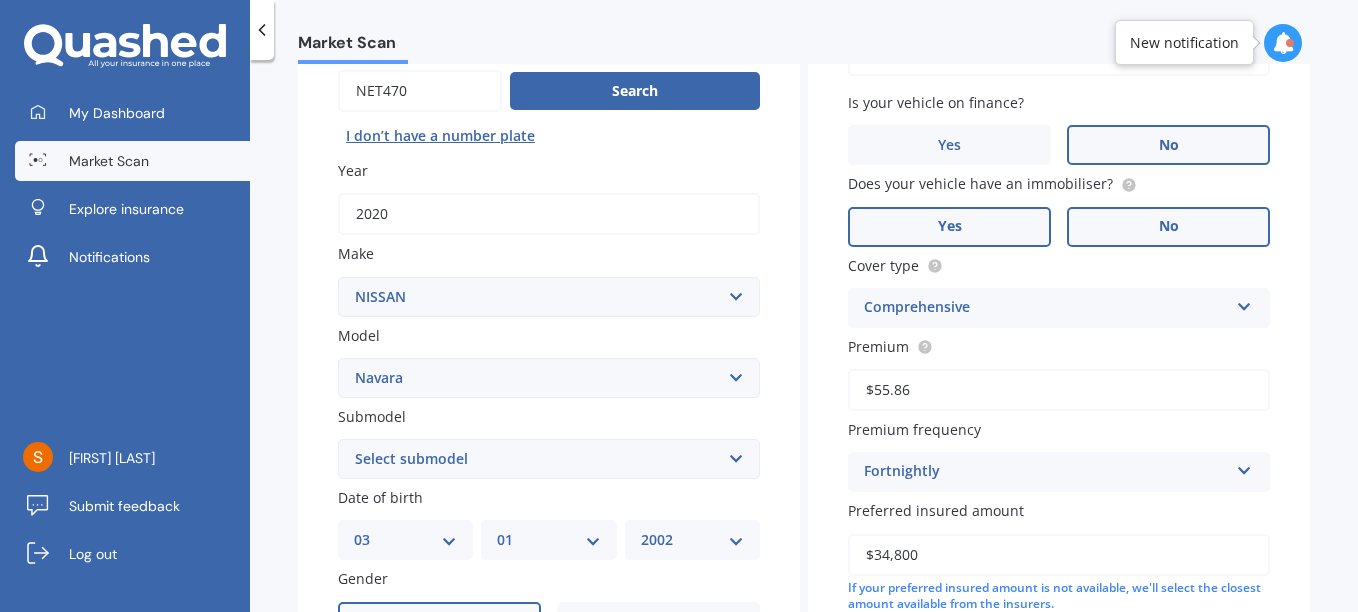 click on "Yes" at bounding box center [439, 621] 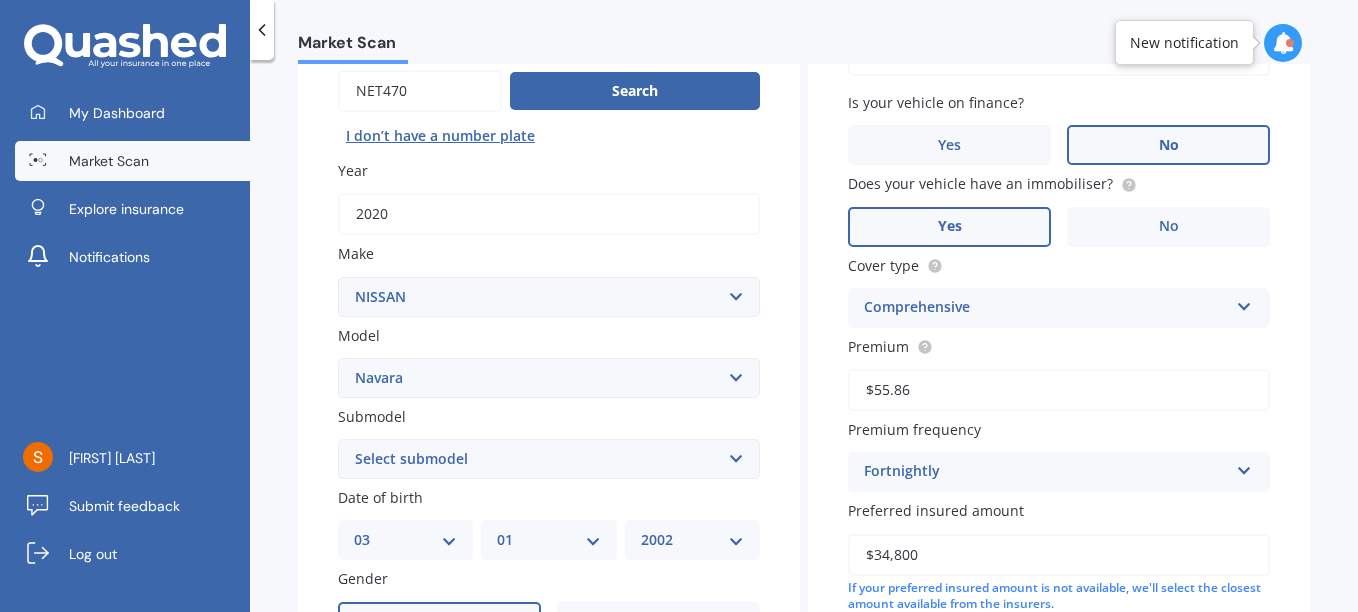 click on "Select submodel (All other models) 2.5 4WD  Diesel Turbo 2.5 4WD MT Diesel Turbo 3.0 4WD S/C C/S DIES Diesel Diesel Turbo King Cab Diesel Turbo RX Diesel 2WD RX Diesel Turbo SL diesel turbo ST ST Diesel Turbo ST-X Diesel Turbo ST-X diesel turbo 4WD ST-X Petrol ST-X Petrol Turbo Ti" at bounding box center (549, 459) 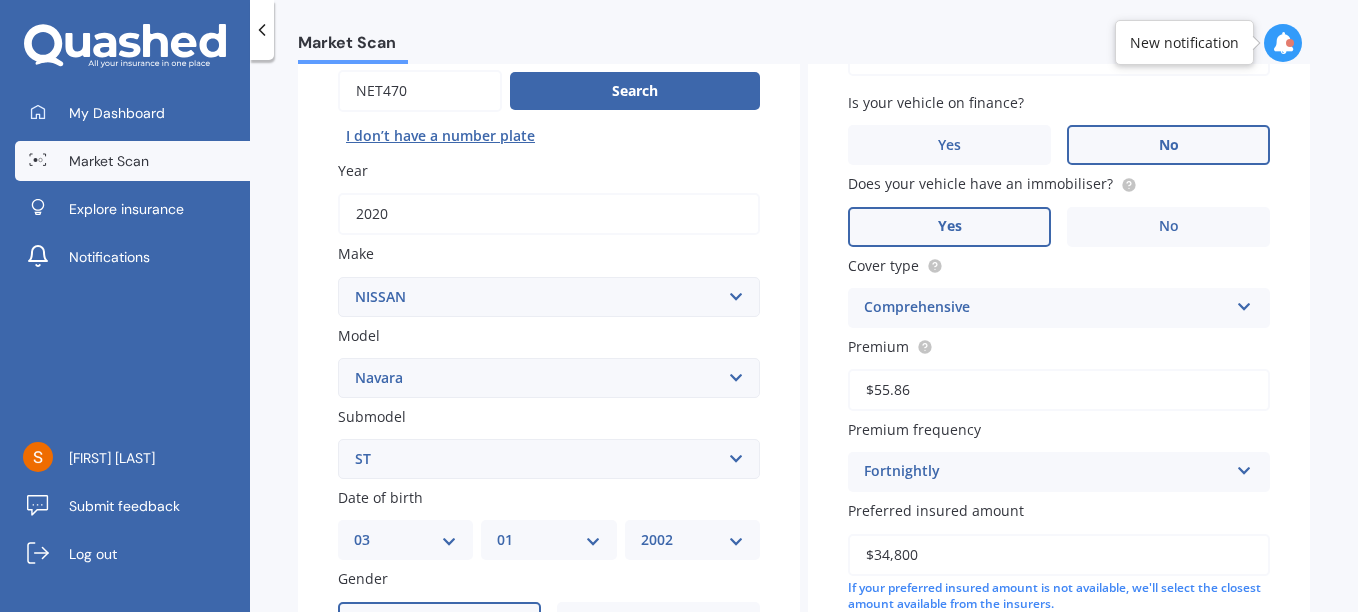 click on "Select submodel (All other models) 2.5 4WD  Diesel Turbo 2.5 4WD MT Diesel Turbo 3.0 4WD S/C C/S DIES Diesel Diesel Turbo King Cab Diesel Turbo RX Diesel 2WD RX Diesel Turbo SL diesel turbo ST ST Diesel Turbo ST-X Diesel Turbo ST-X diesel turbo 4WD ST-X Petrol ST-X Petrol Turbo Ti" at bounding box center (549, 459) 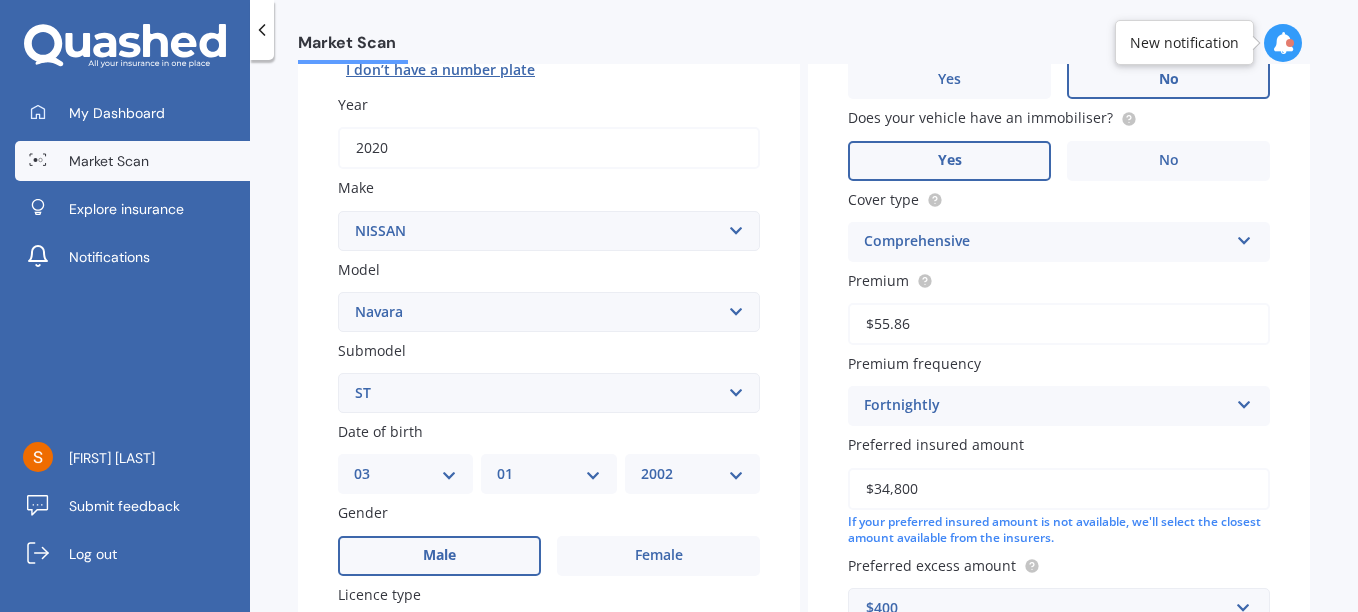scroll, scrollTop: 300, scrollLeft: 0, axis: vertical 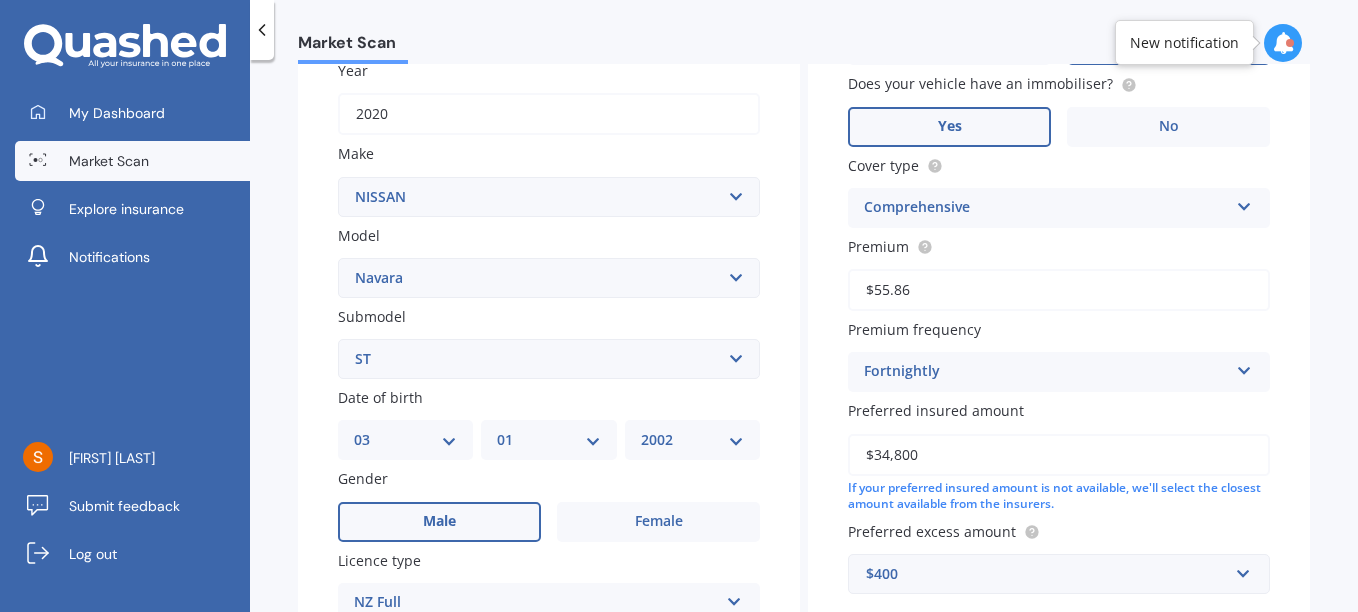 click on "DD 01 02 03 04 05 06 07 08 09 10 11 12 13 14 15 16 17 18 19 20 21 22 23 24 25 26 27 28 29 30 31" at bounding box center (405, 440) 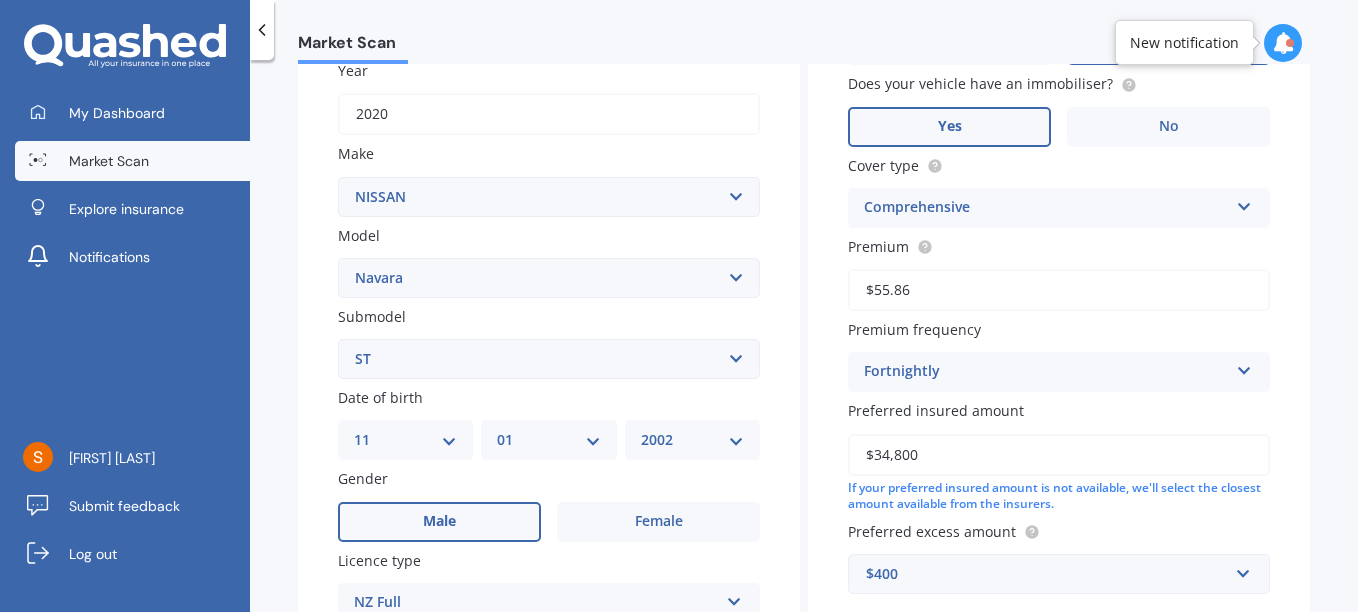 click on "DD 01 02 03 04 05 06 07 08 09 10 11 12 13 14 15 16 17 18 19 20 21 22 23 24 25 26 27 28 29 30 31" at bounding box center (405, 440) 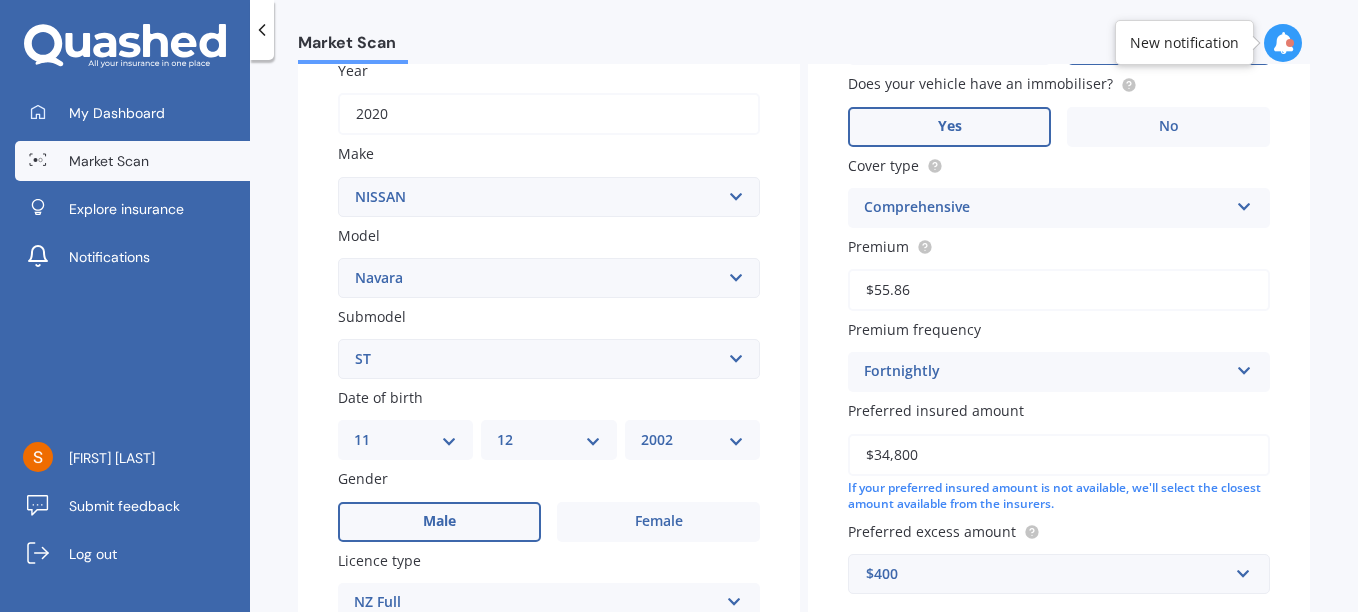 click on "MM 01 02 03 04 05 06 07 08 09 10 11 12" at bounding box center [548, 440] 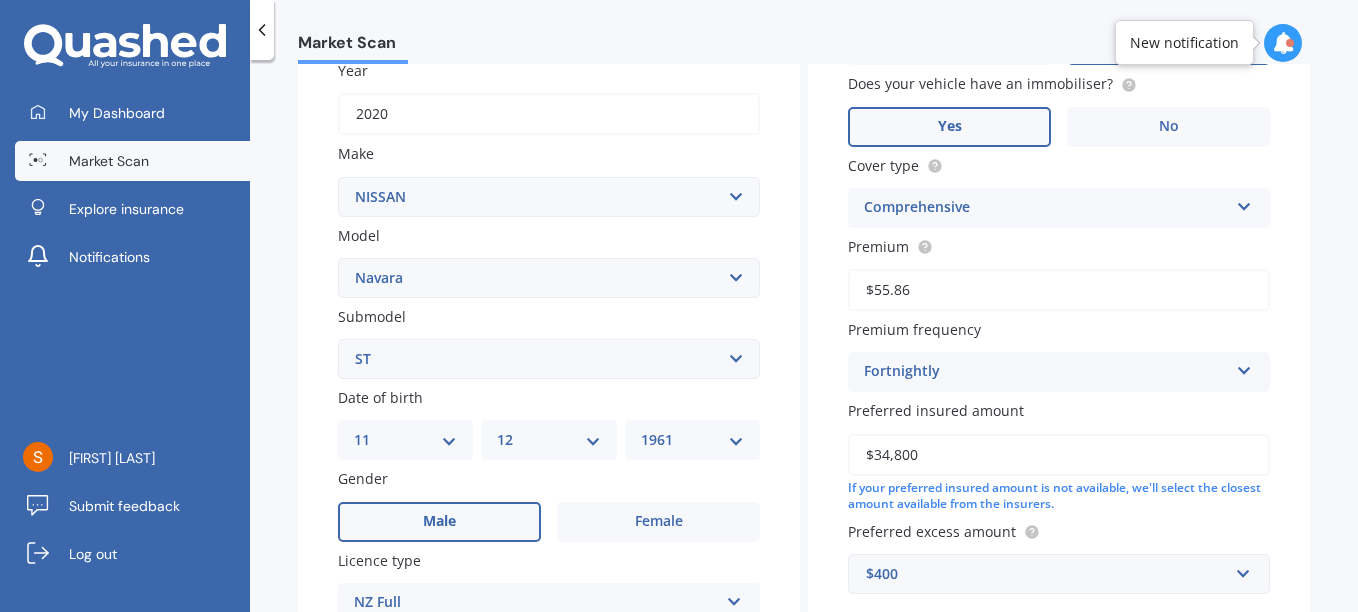 click on "YYYY 2025 2024 2023 2022 2021 2020 2019 2018 2017 2016 2015 2014 2013 2012 2011 2010 2009 2008 2007 2006 2005 2004 2003 2002 2001 2000 1999 1998 1997 1996 1995 1994 1993 1992 1991 1990 1989 1988 1987 1986 1985 1984 1983 1982 1981 1980 1979 1978 1977 1976 1975 1974 1973 1972 1971 1970 1969 1968 1967 1966 1965 1964 1963 1962 1961 1960 1959 1958 1957 1956 1955 1954 1953 1952 1951 1950 1949 1948 1947 1946 1945 1944 1943 1942 1941 1940 1939 1938 1937 1936 1935 1934 1933 1932 1931 1930 1929 1928 1927 1926" at bounding box center (692, 440) 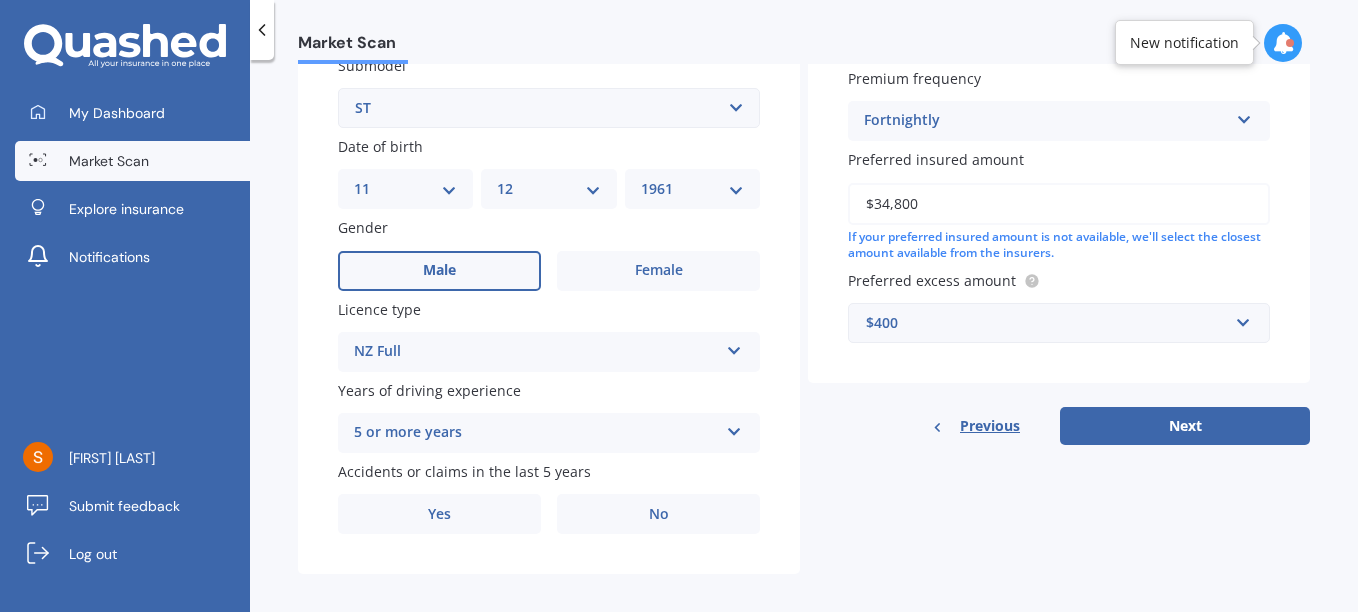 scroll, scrollTop: 565, scrollLeft: 0, axis: vertical 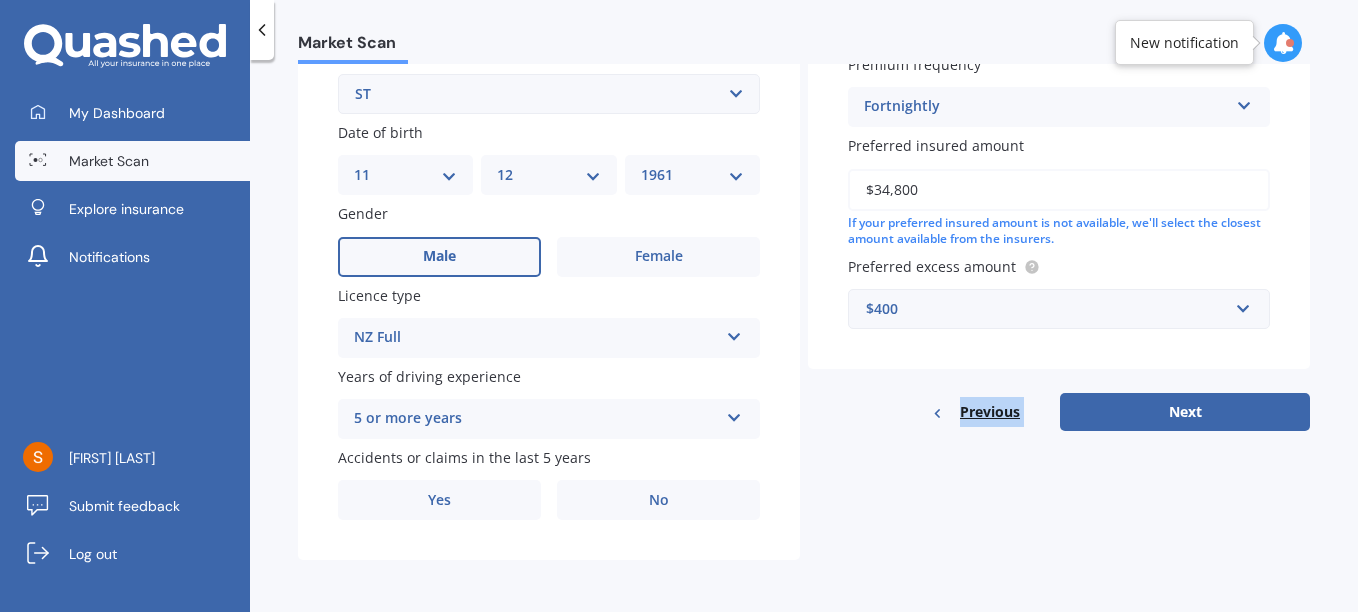 drag, startPoint x: 1343, startPoint y: 358, endPoint x: 1330, endPoint y: 450, distance: 92.91394 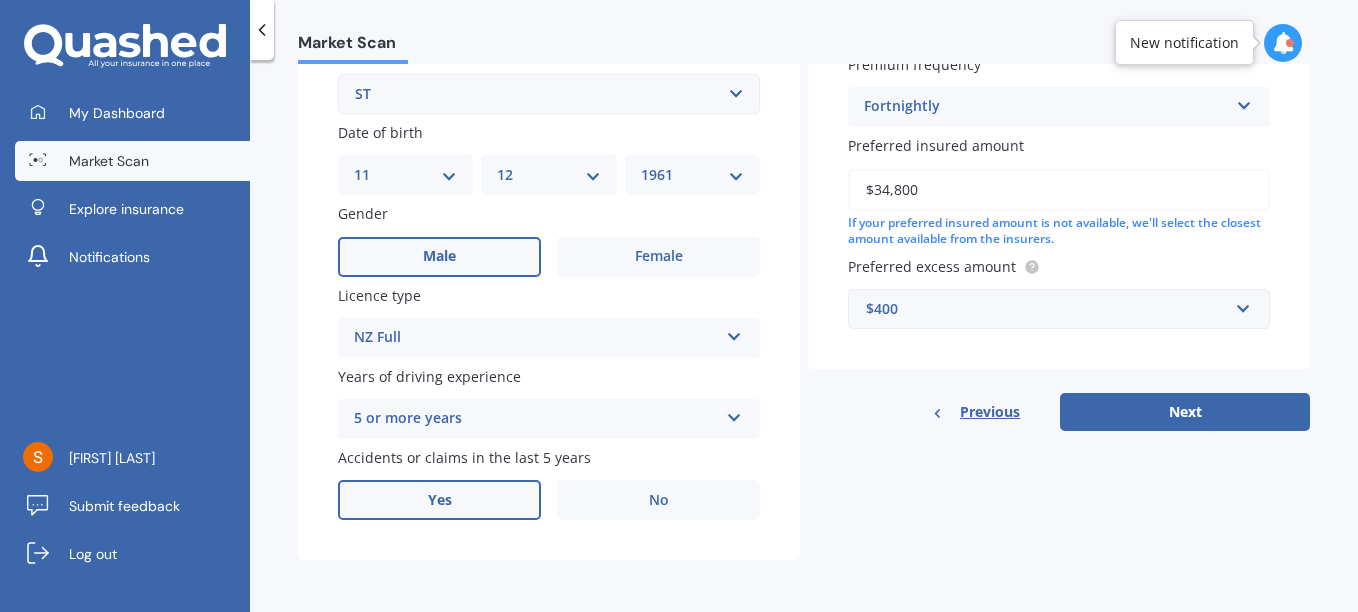 click on "Yes" at bounding box center (439, 256) 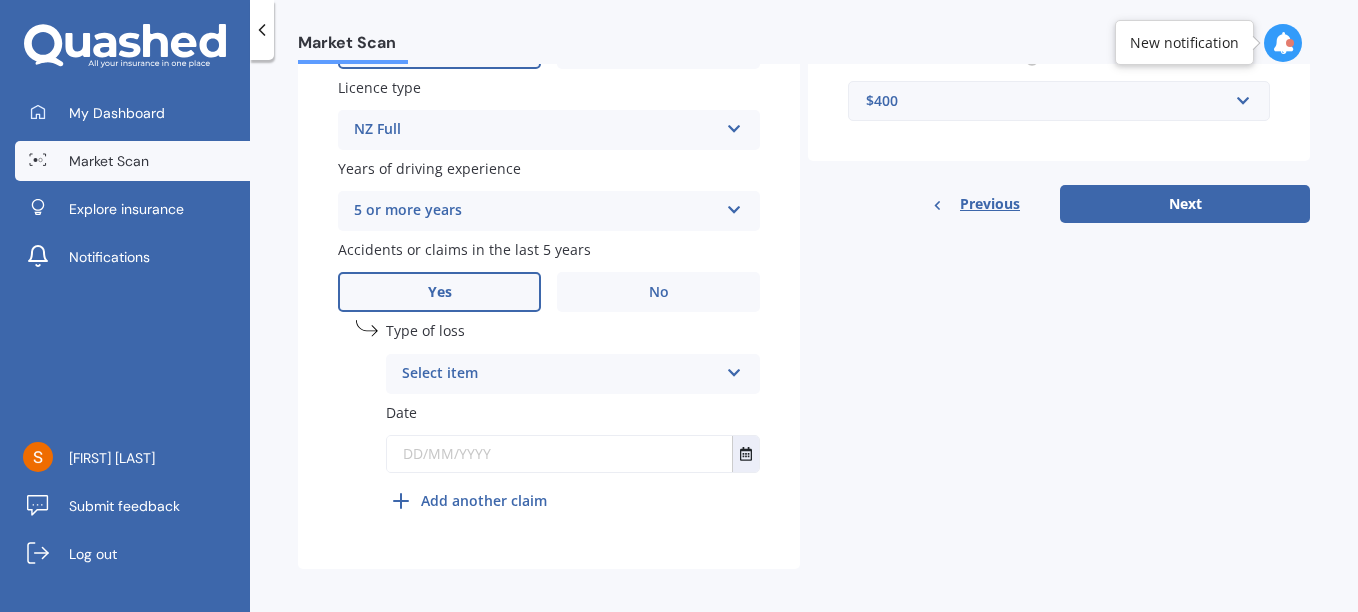 scroll, scrollTop: 782, scrollLeft: 0, axis: vertical 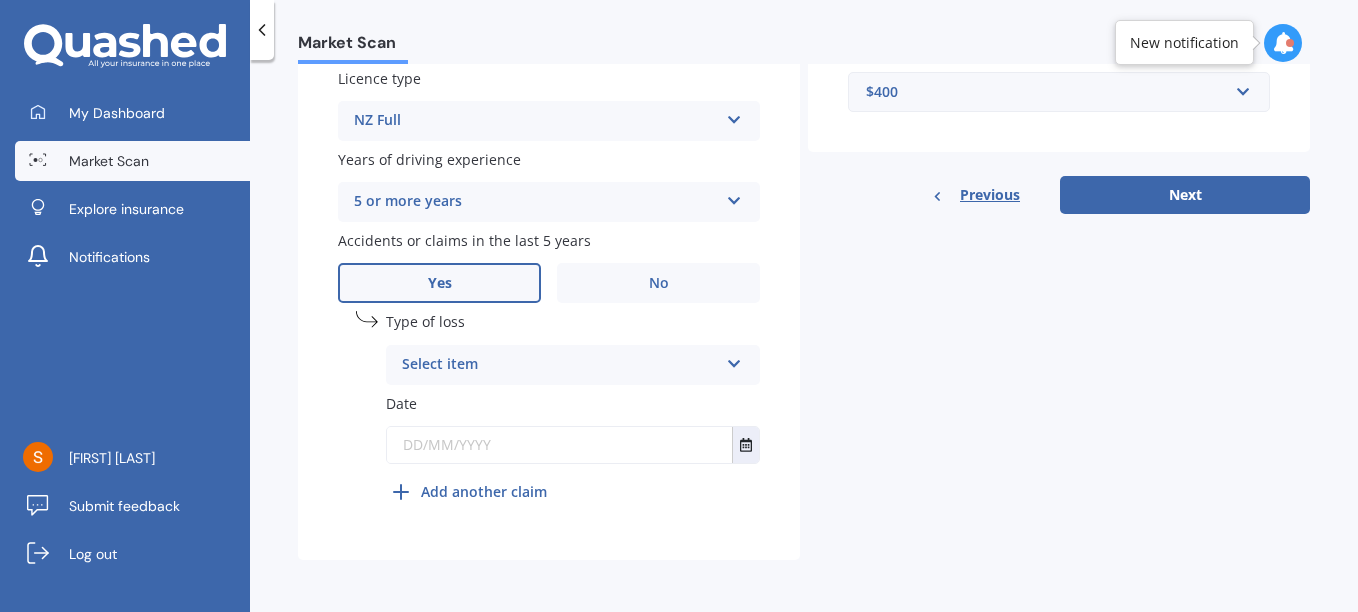 click at bounding box center [734, 360] 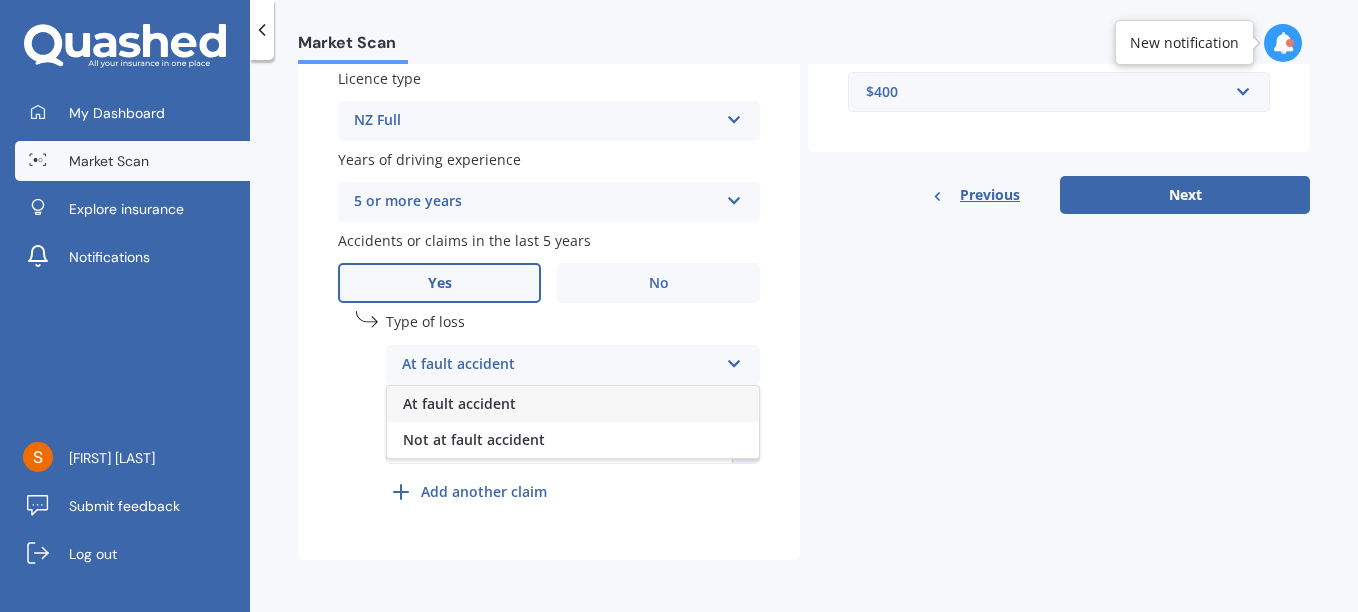 click on "At fault accident" at bounding box center [459, 403] 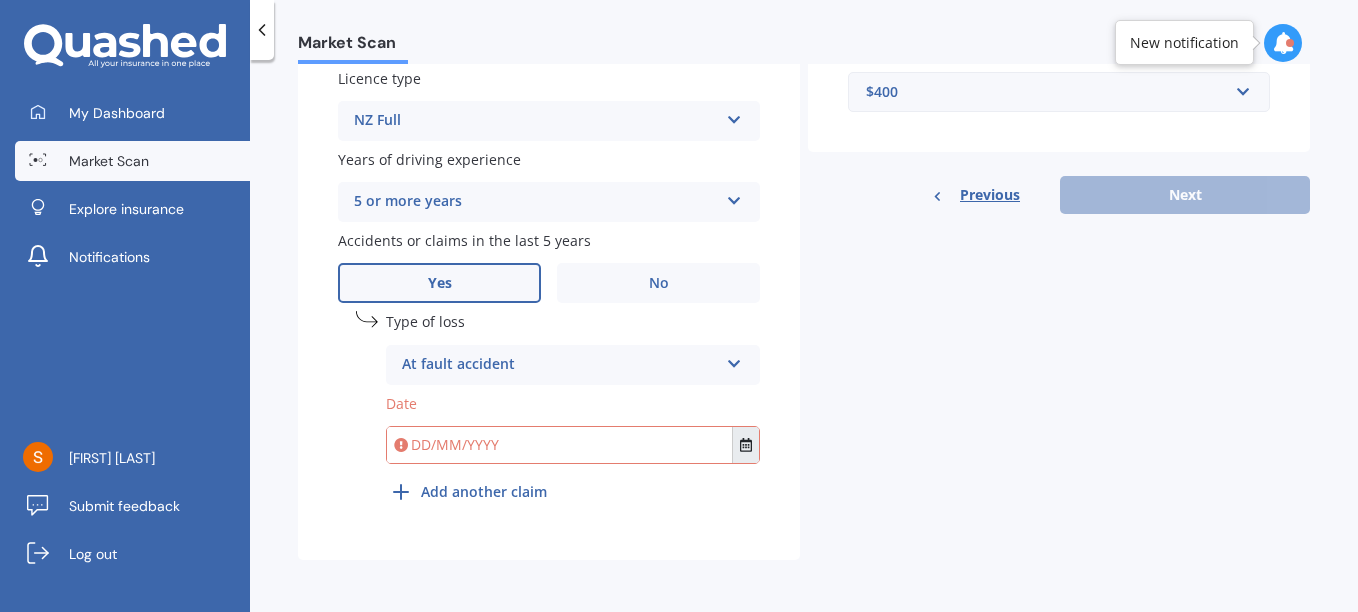 click at bounding box center [746, 445] 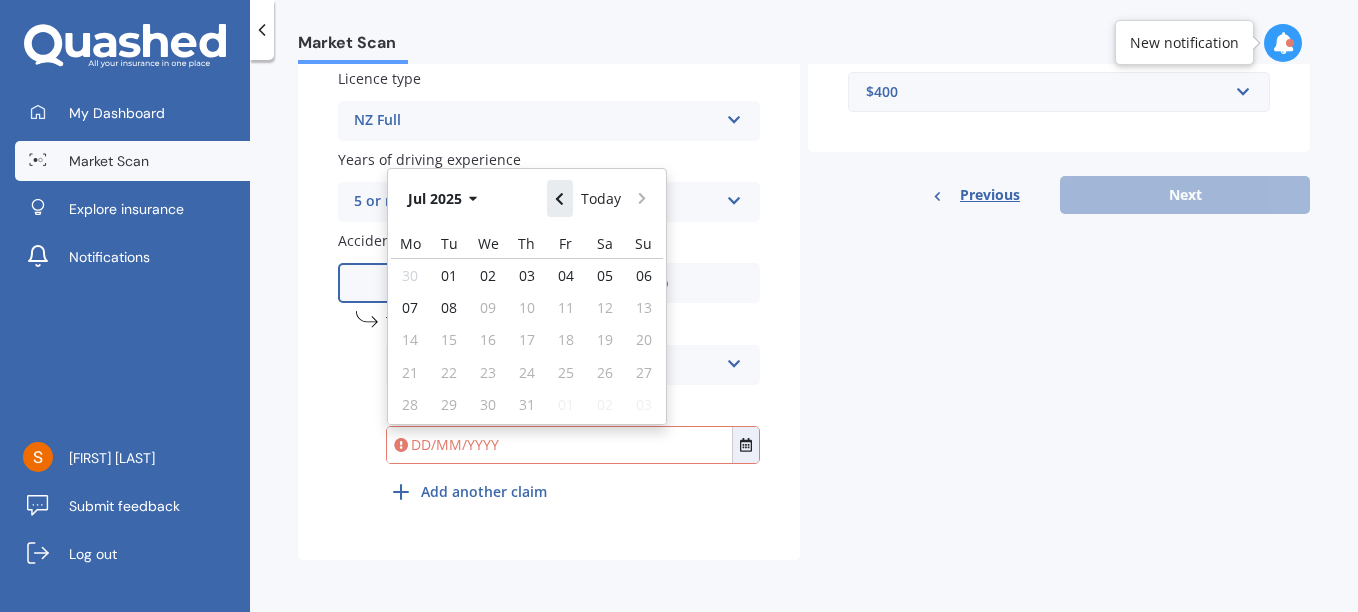 click at bounding box center (559, 199) 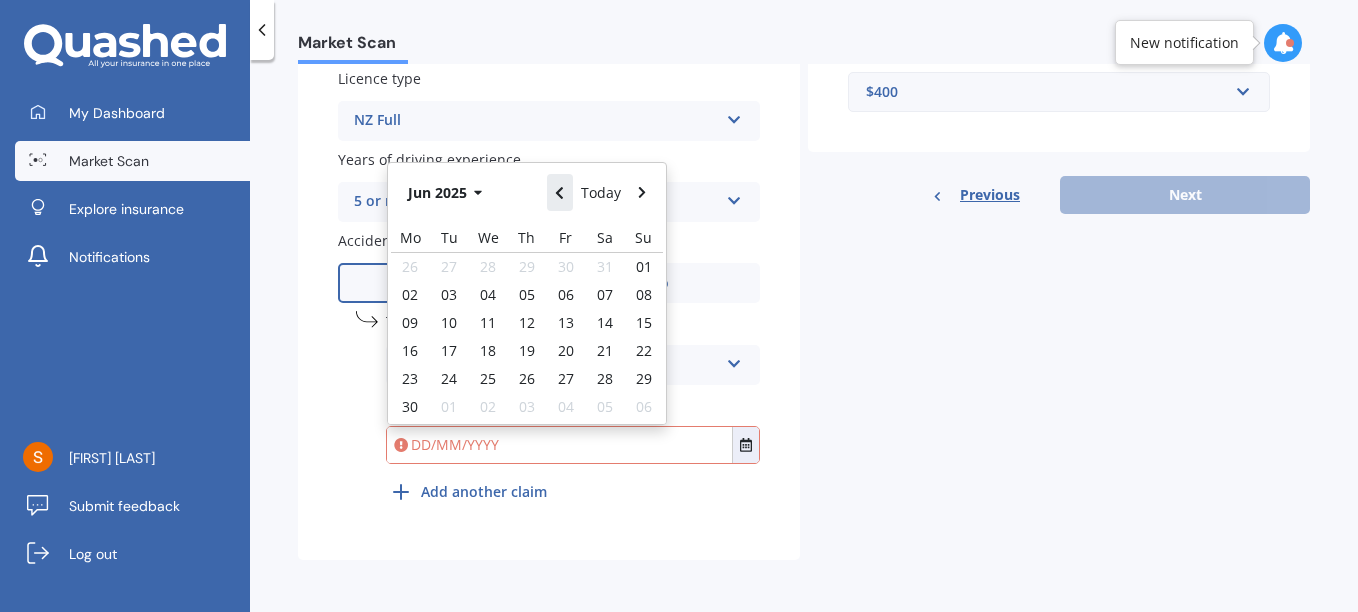 click at bounding box center (559, 193) 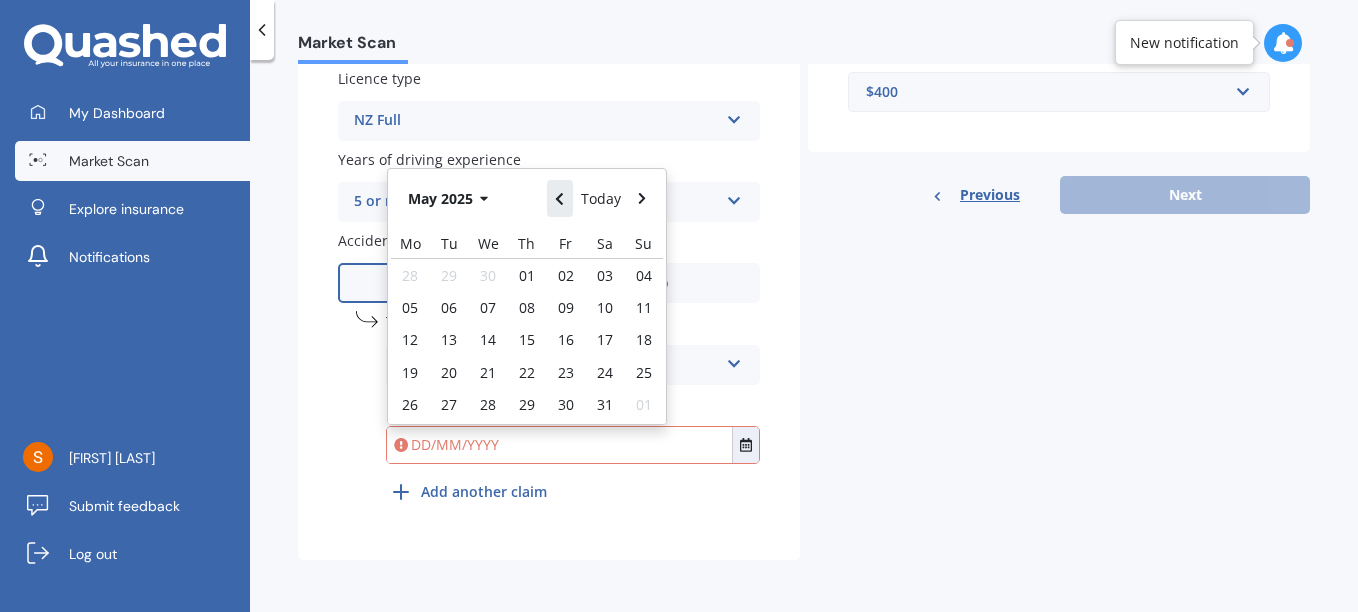 click at bounding box center (559, 199) 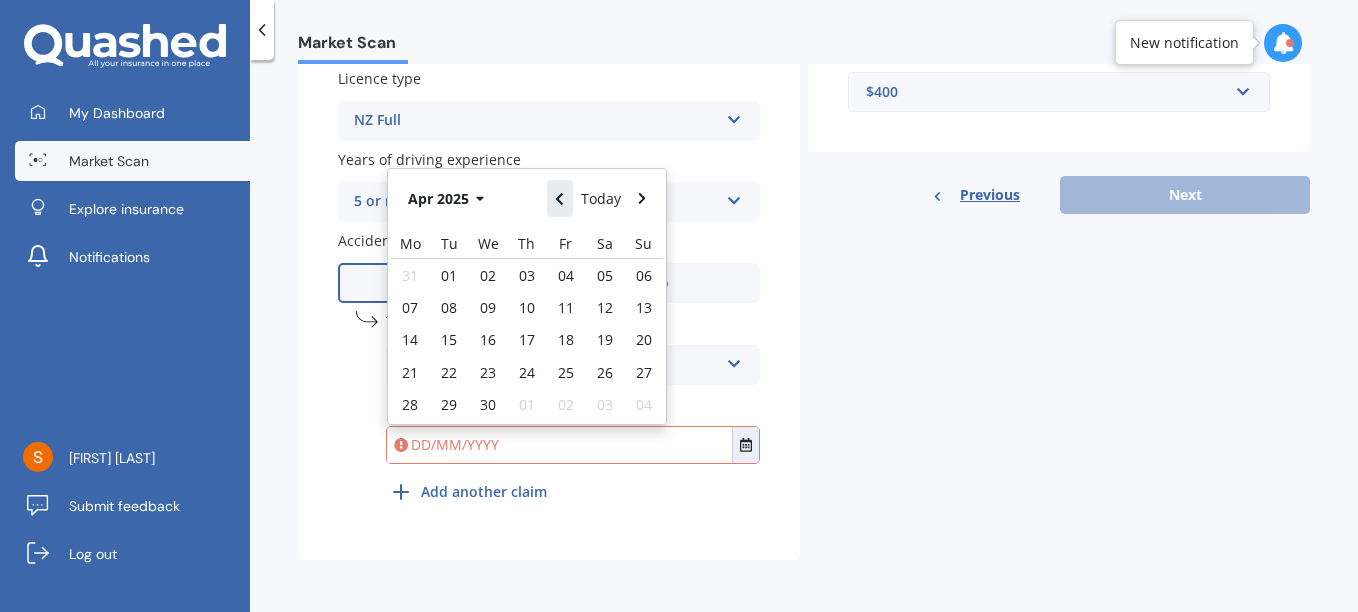 click at bounding box center [559, 199] 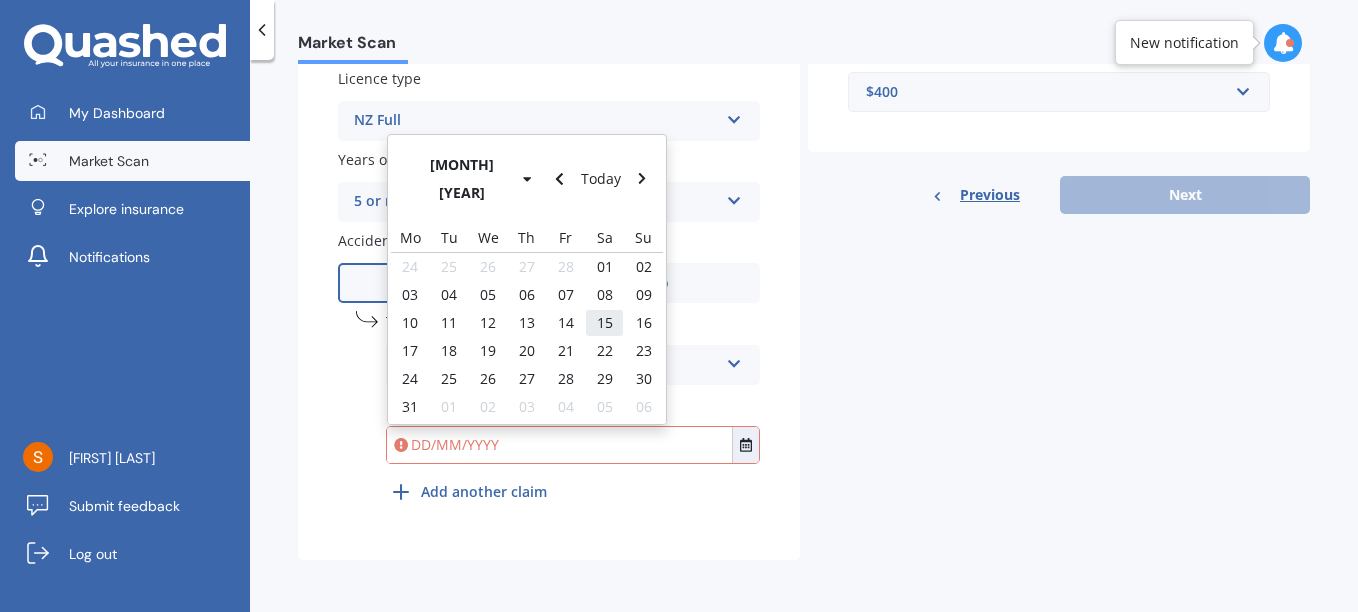 click on "15" at bounding box center [605, 322] 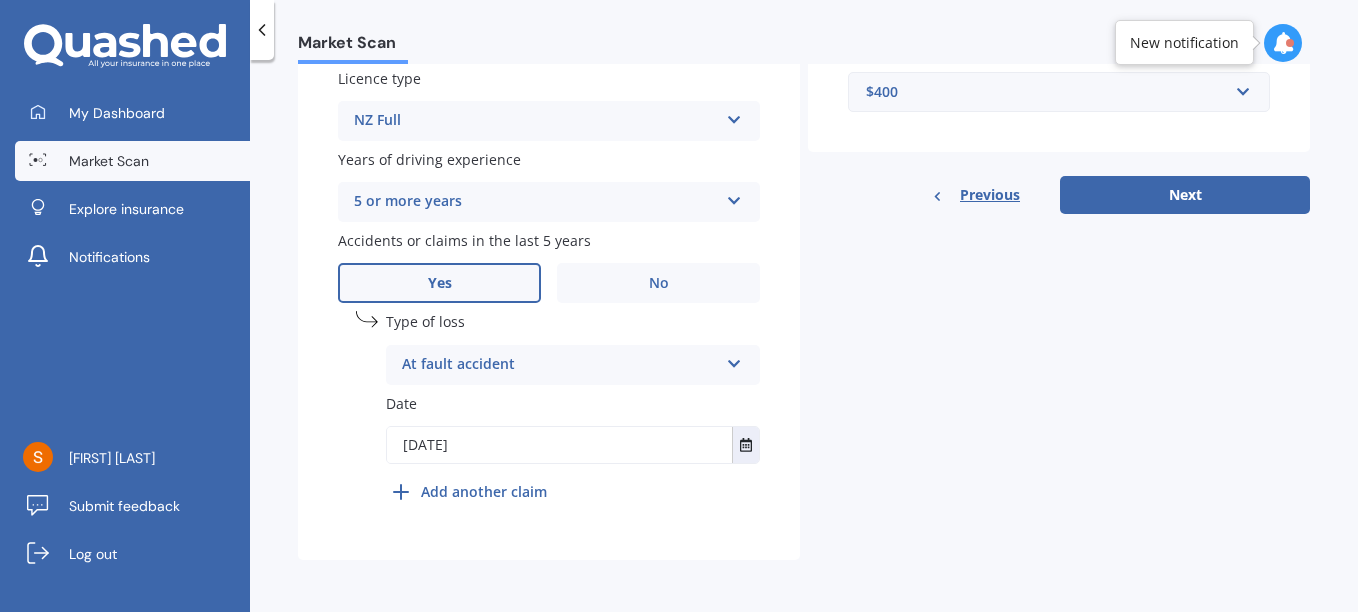 click on "[DATE]" at bounding box center [559, 445] 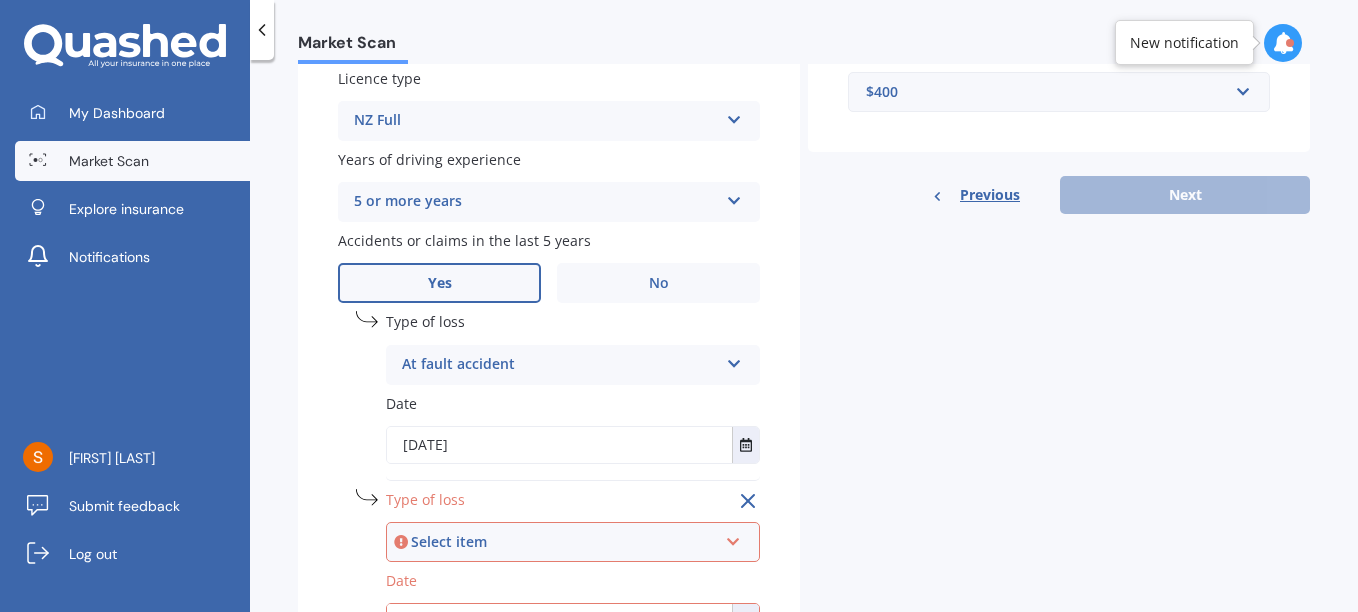 click at bounding box center (733, 538) 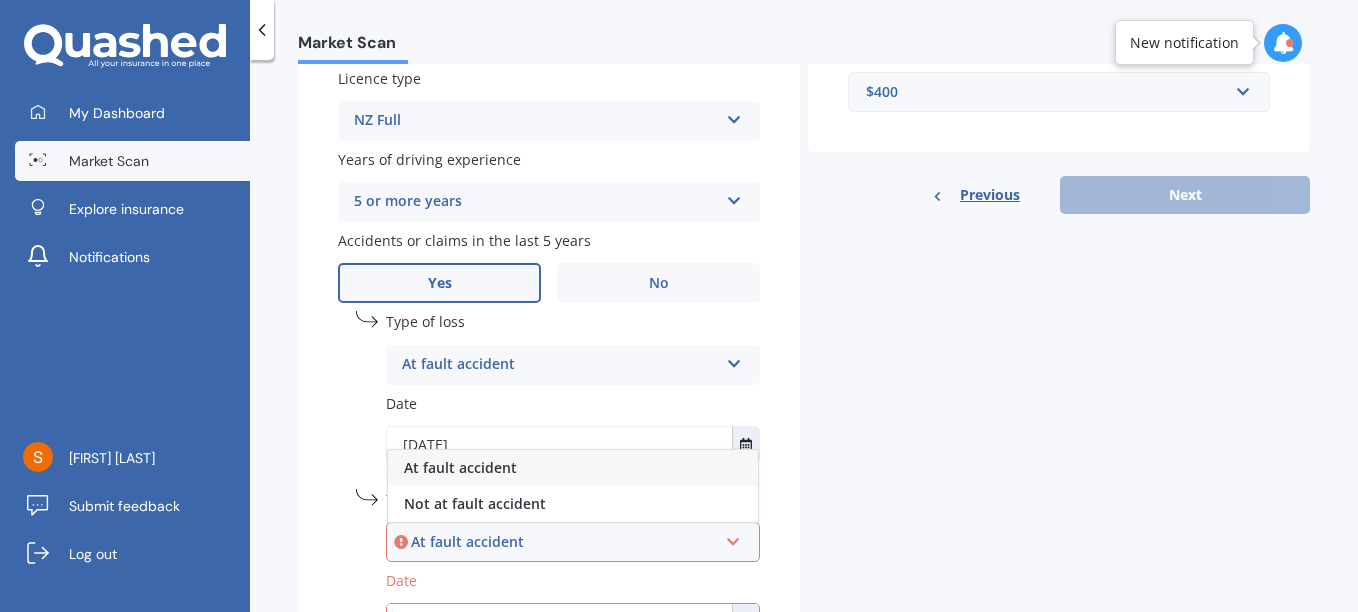 click on "At fault accident" at bounding box center [460, 467] 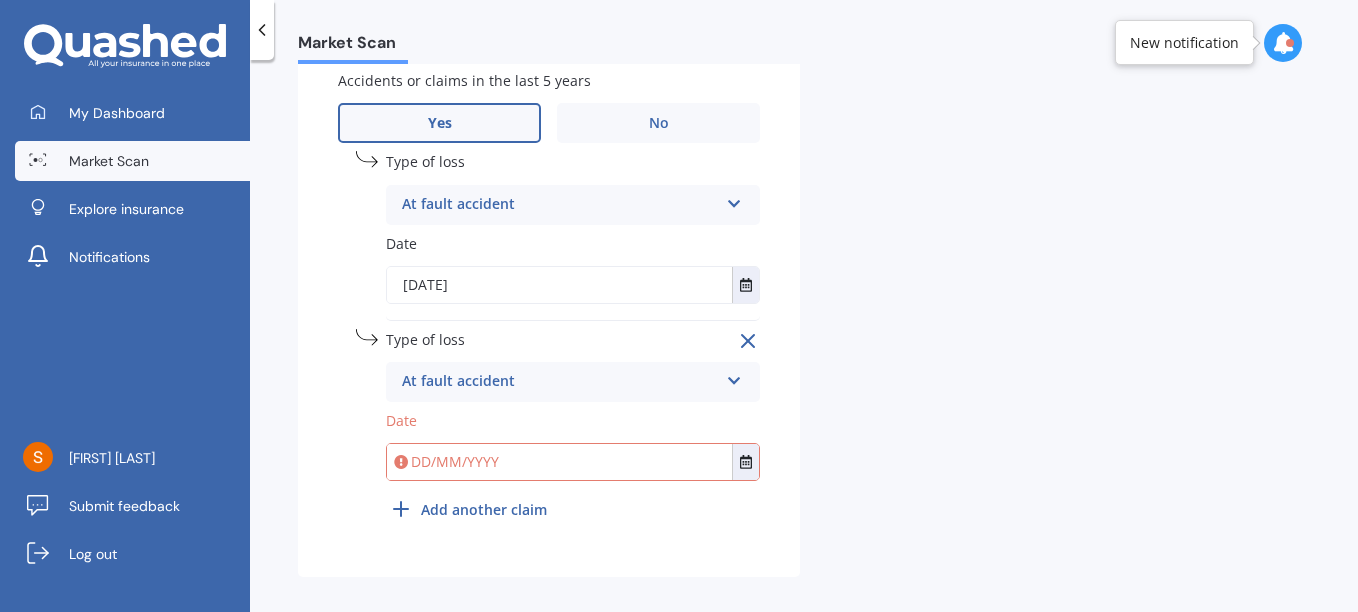 scroll, scrollTop: 951, scrollLeft: 0, axis: vertical 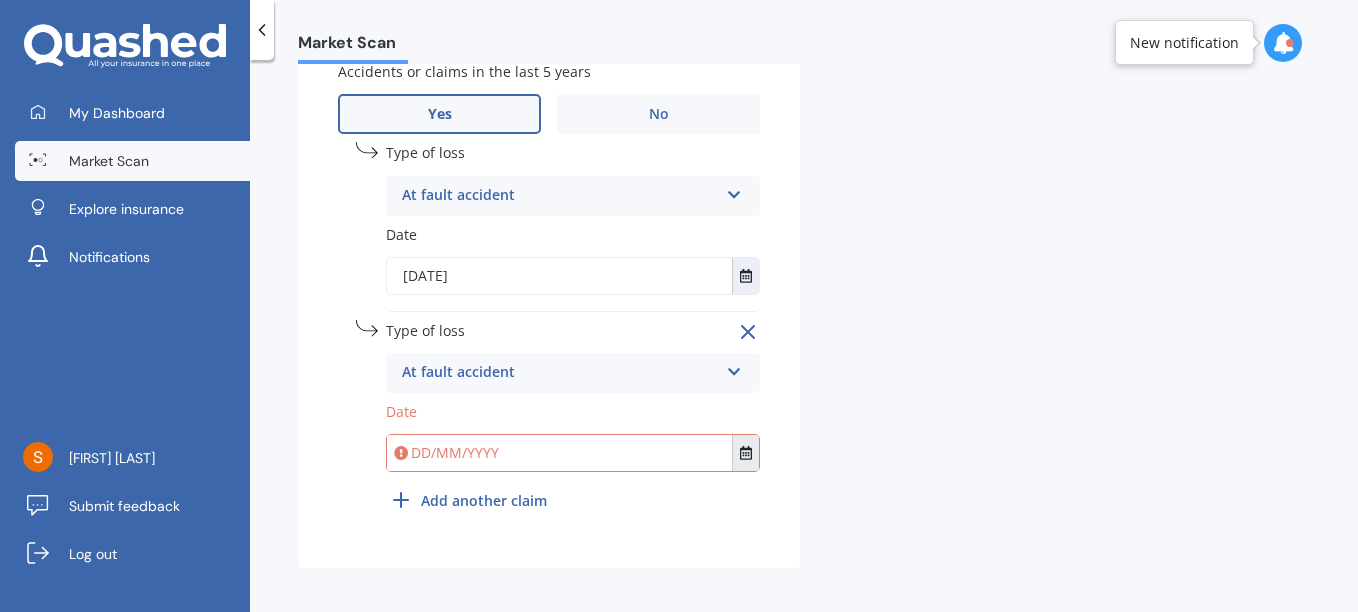 click at bounding box center [745, 453] 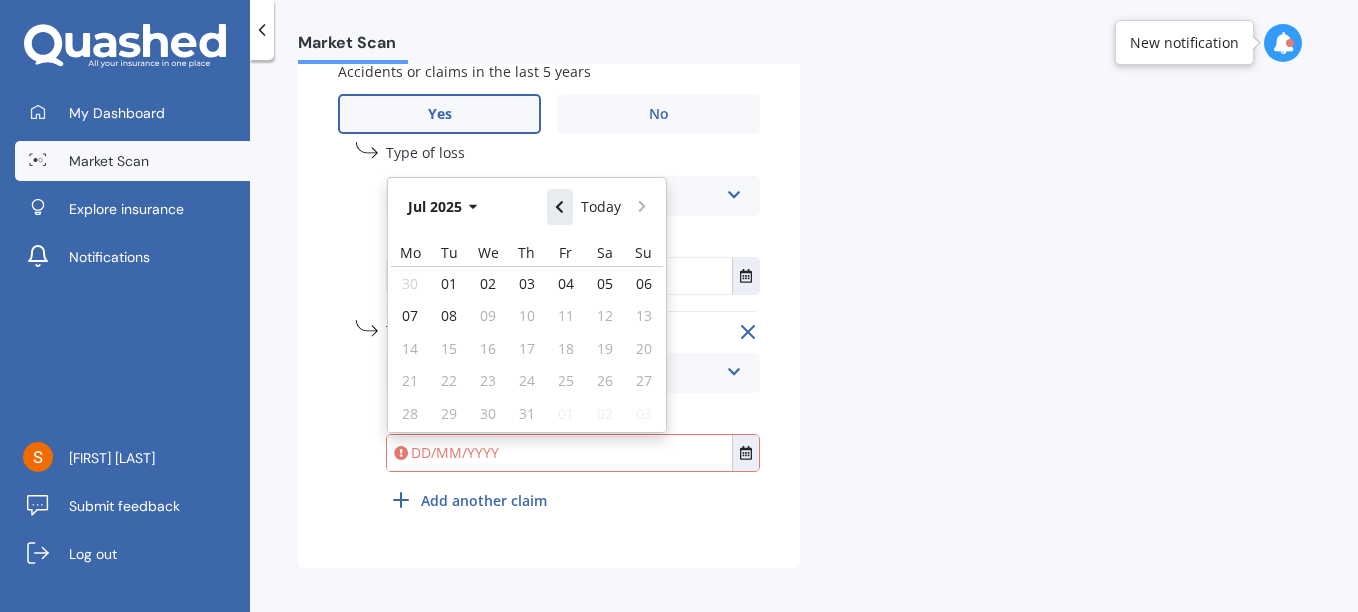 click at bounding box center [559, 207] 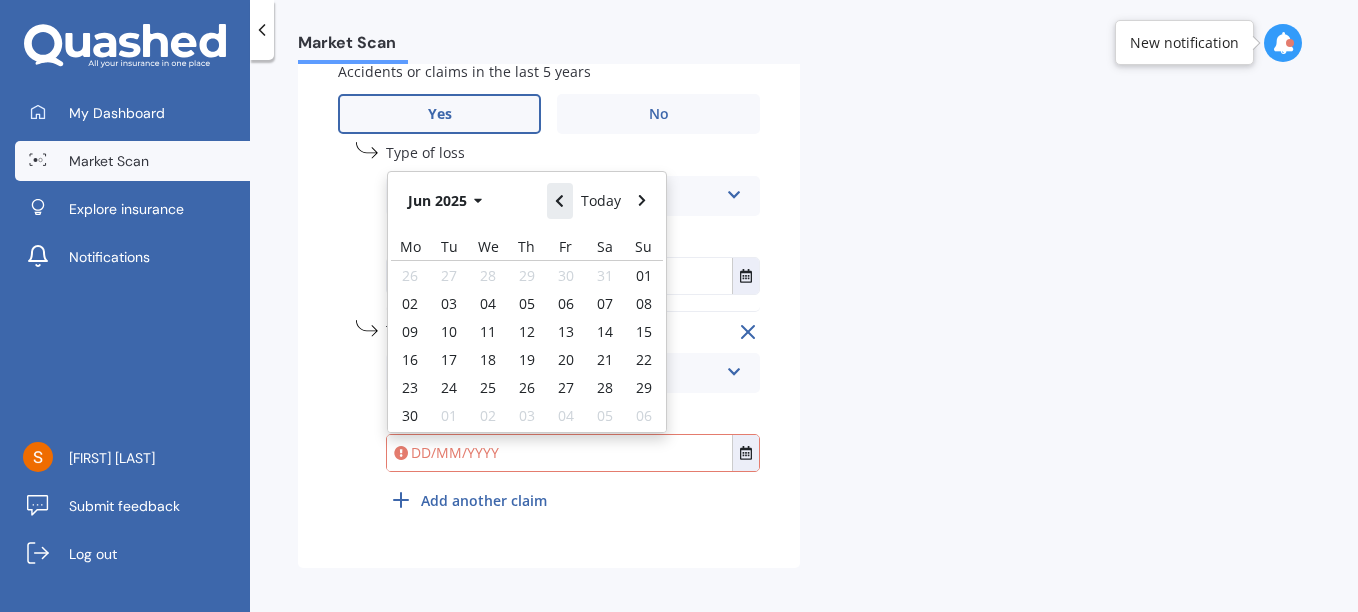 click at bounding box center [559, 201] 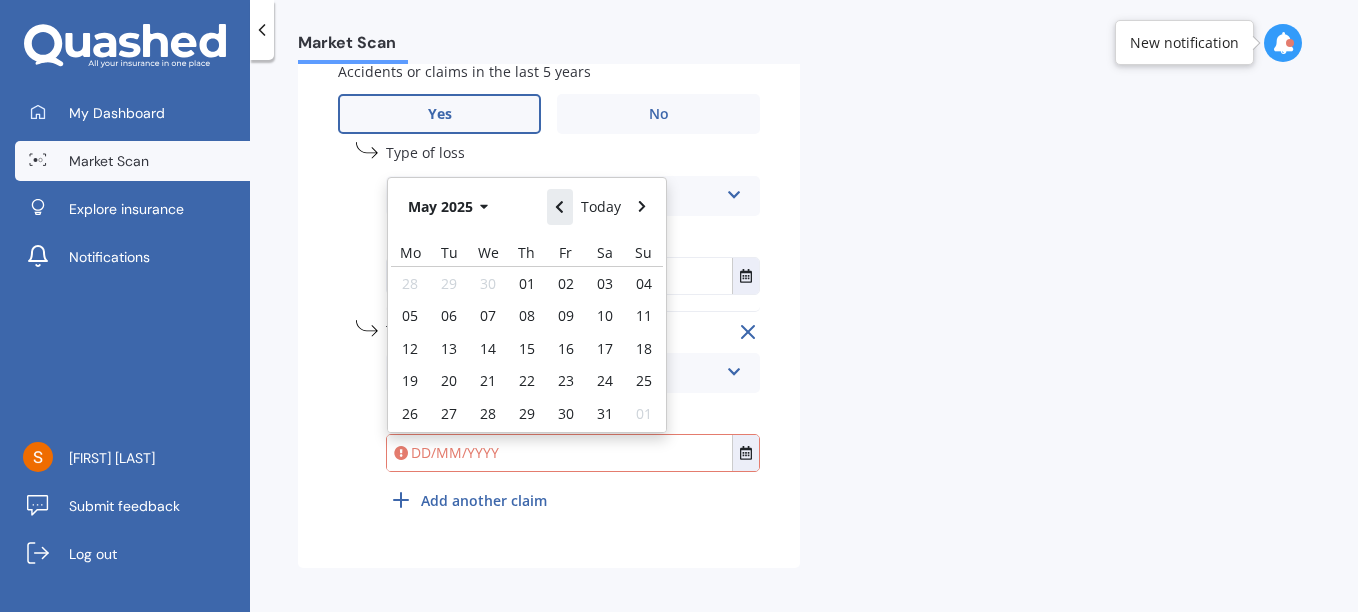 click at bounding box center [559, 207] 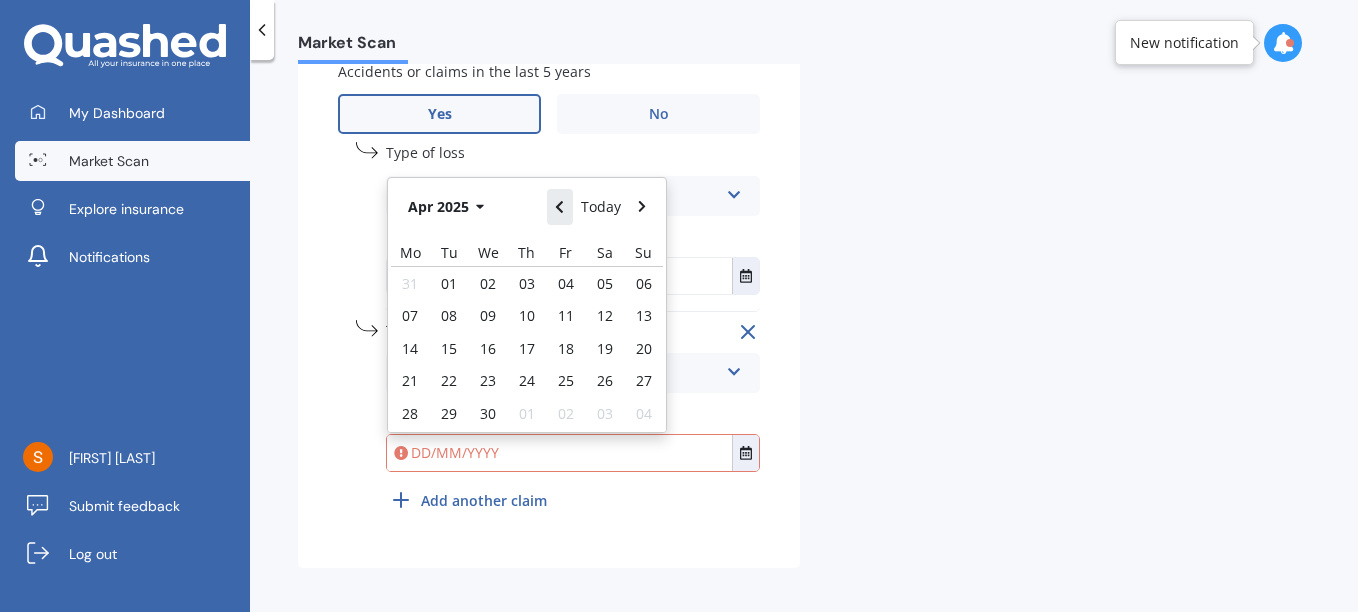 click at bounding box center [559, 207] 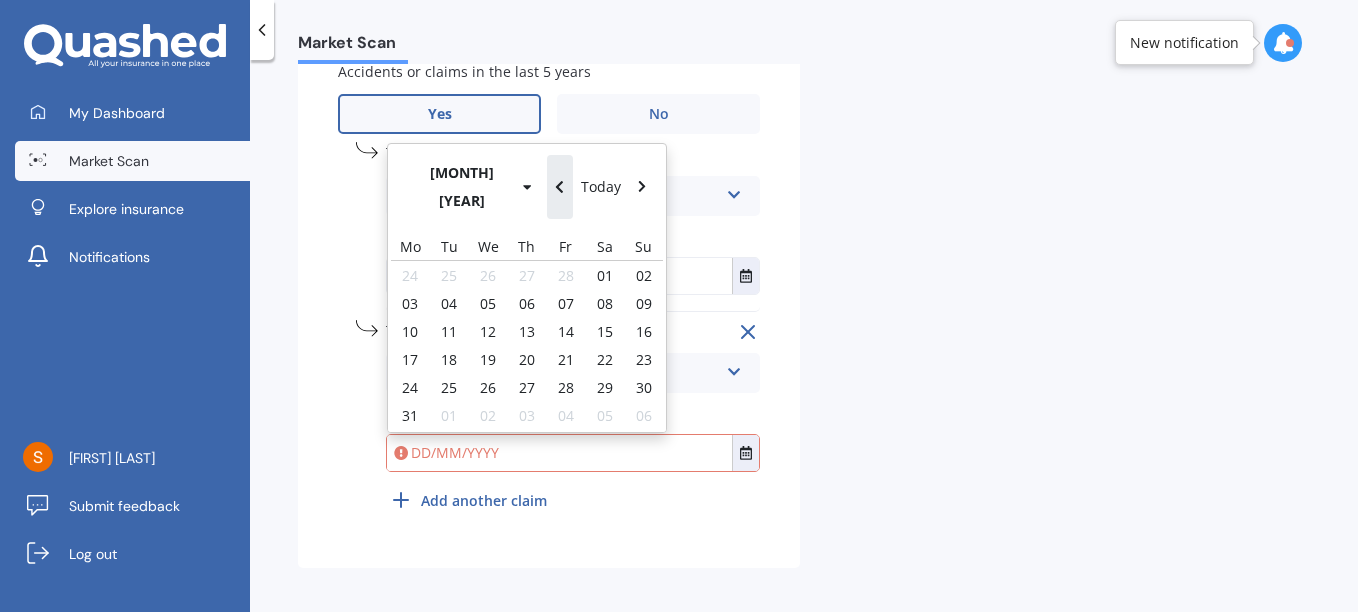 click at bounding box center (559, 187) 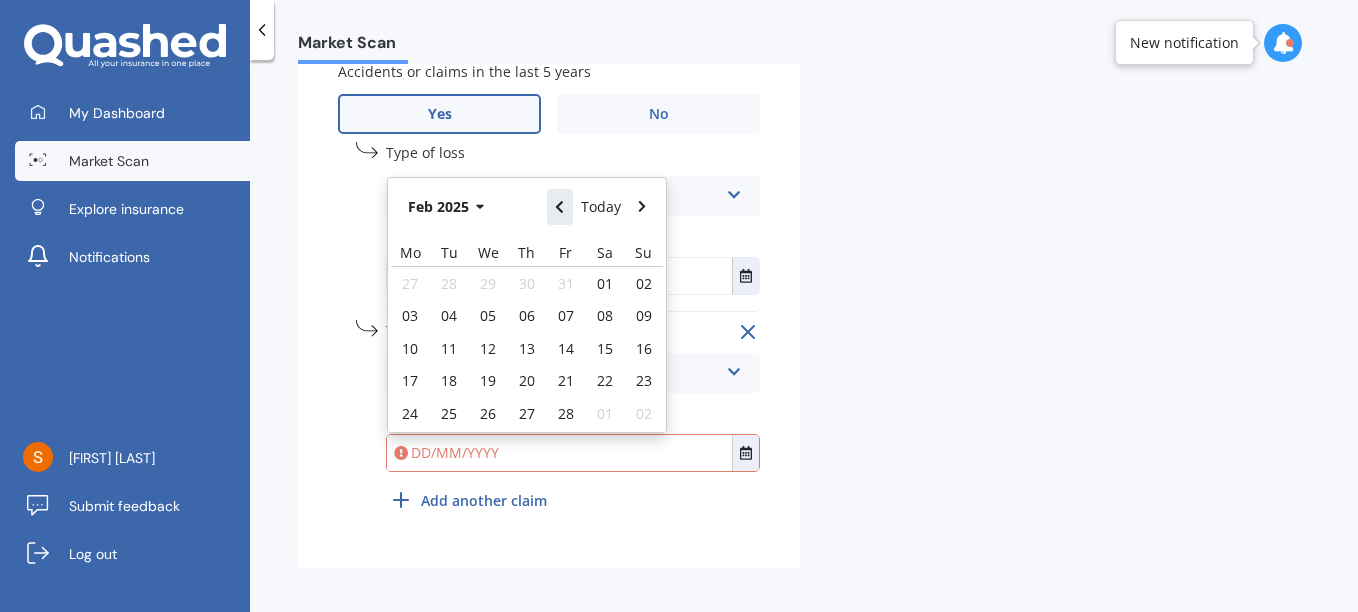 click at bounding box center (559, 207) 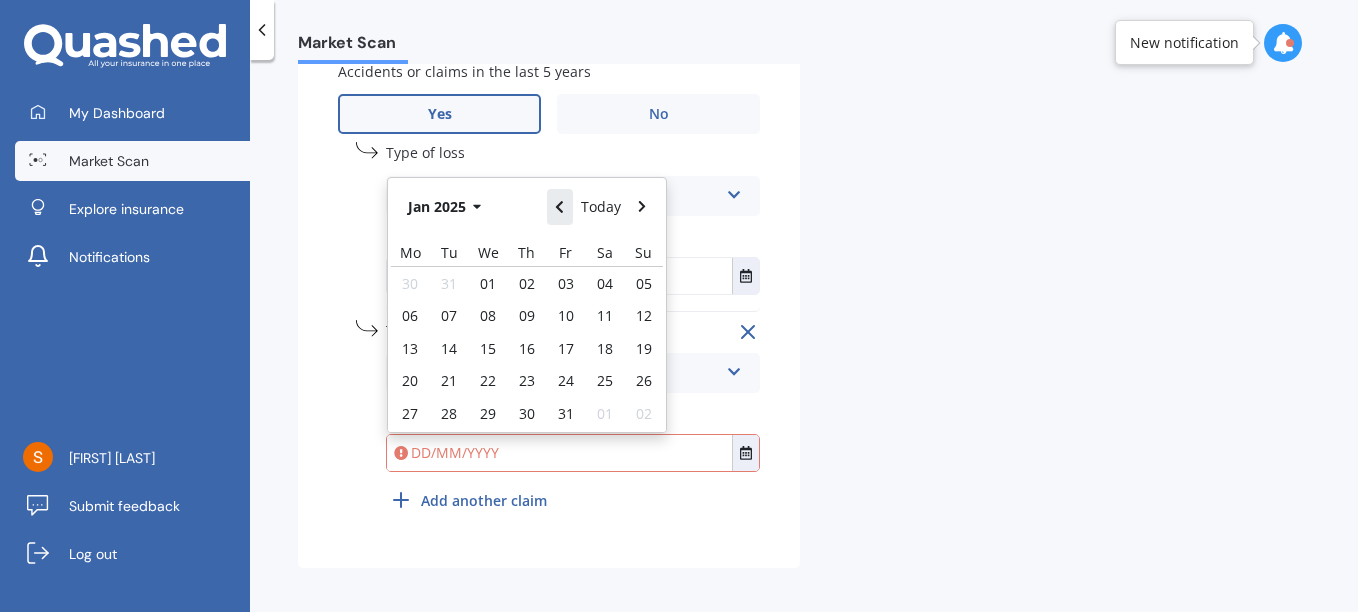 click at bounding box center (559, 207) 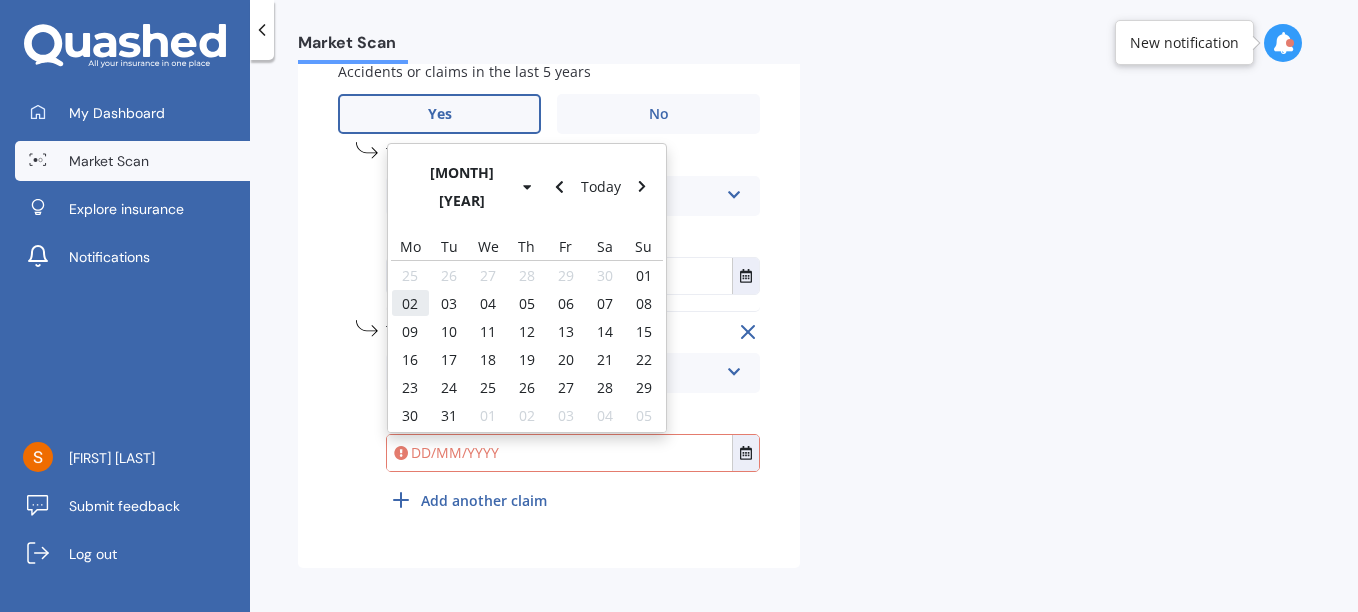 click on "02" at bounding box center [410, 303] 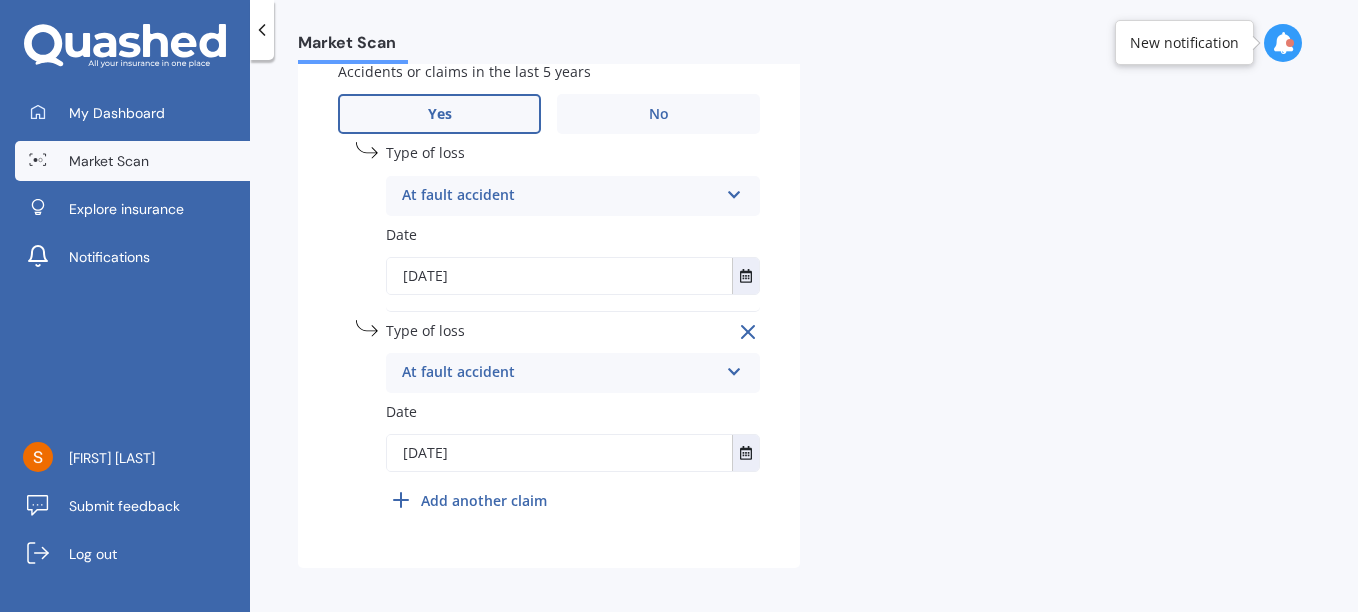 click on "[DATE]" at bounding box center (559, 453) 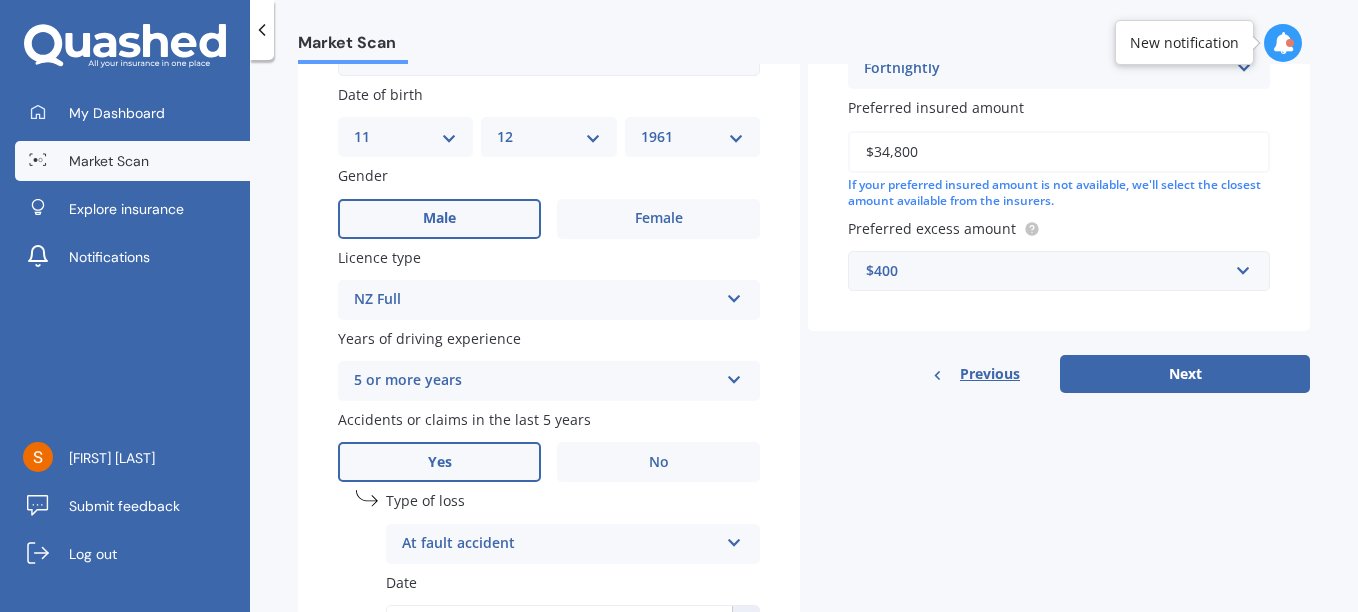 scroll, scrollTop: 659, scrollLeft: 0, axis: vertical 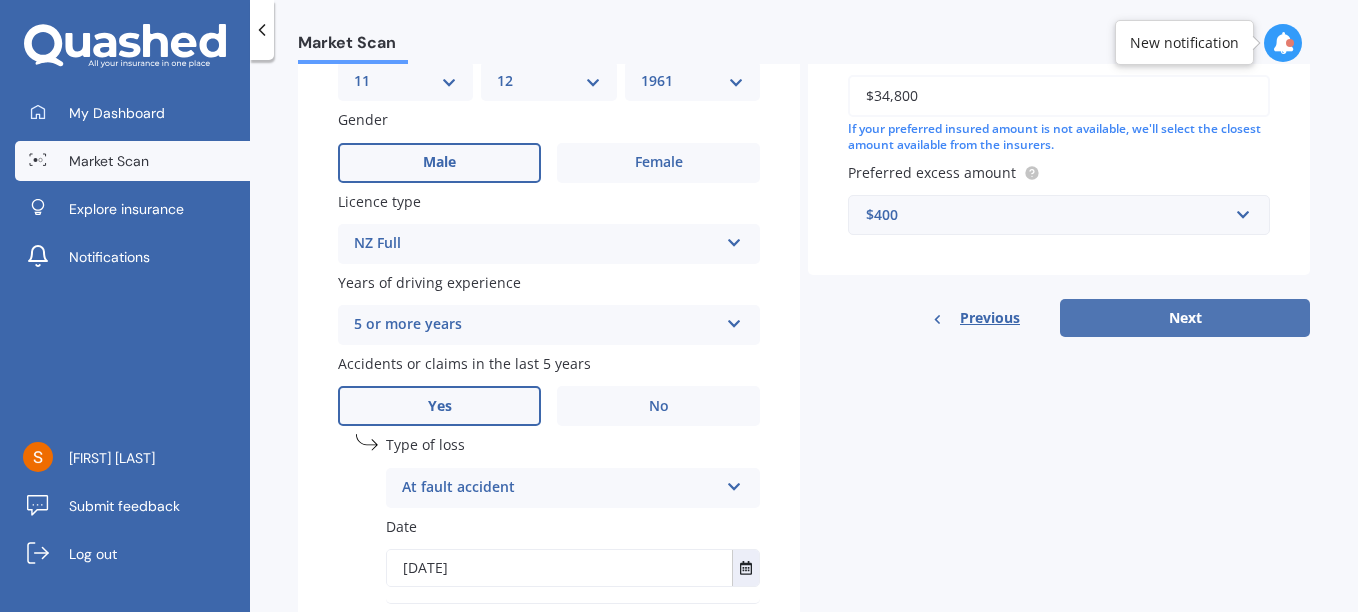 type on "[DATE]" 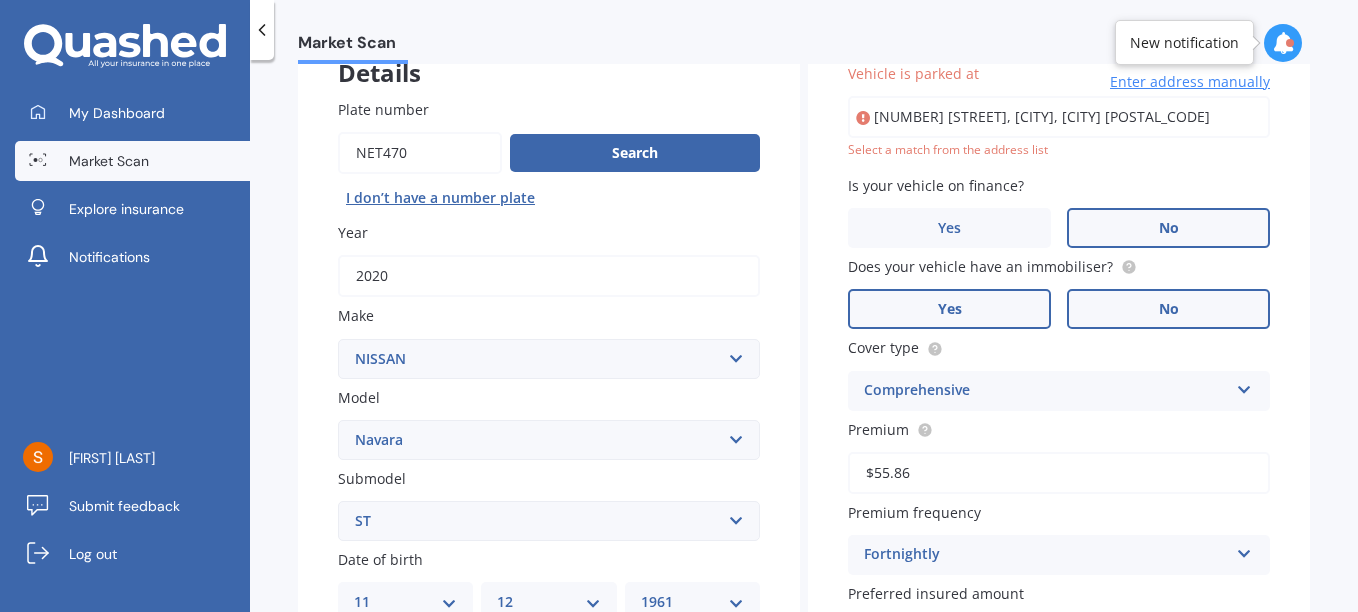 scroll, scrollTop: 137, scrollLeft: 0, axis: vertical 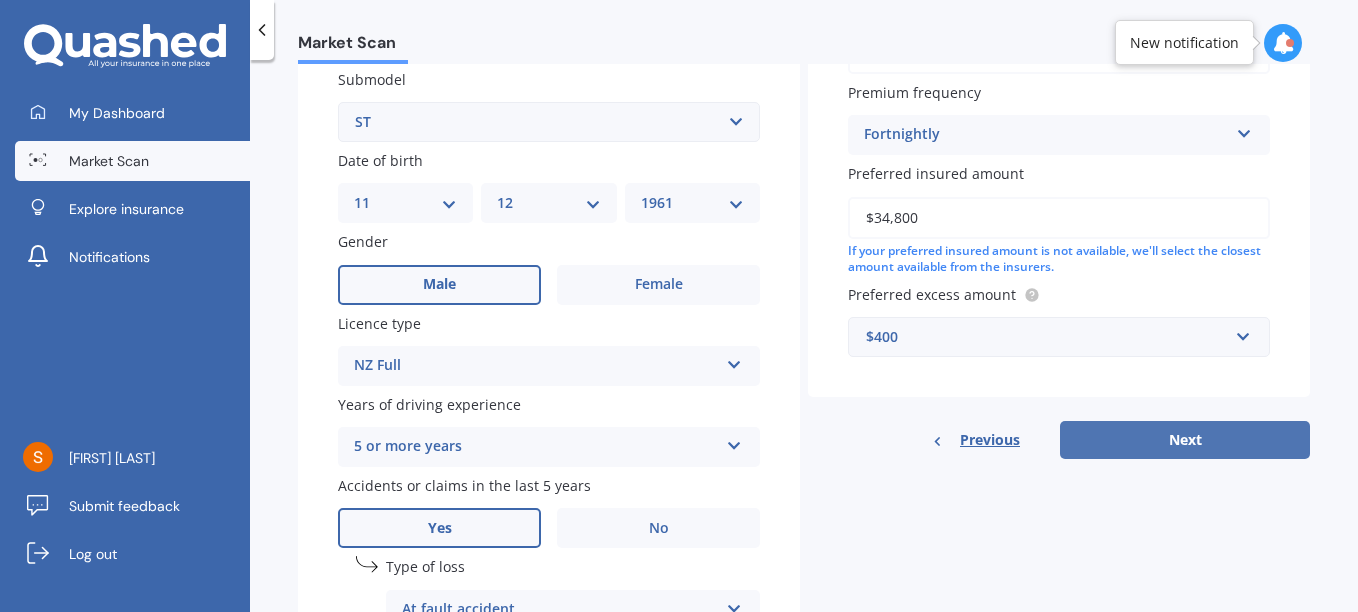 click on "Next" at bounding box center [1185, 440] 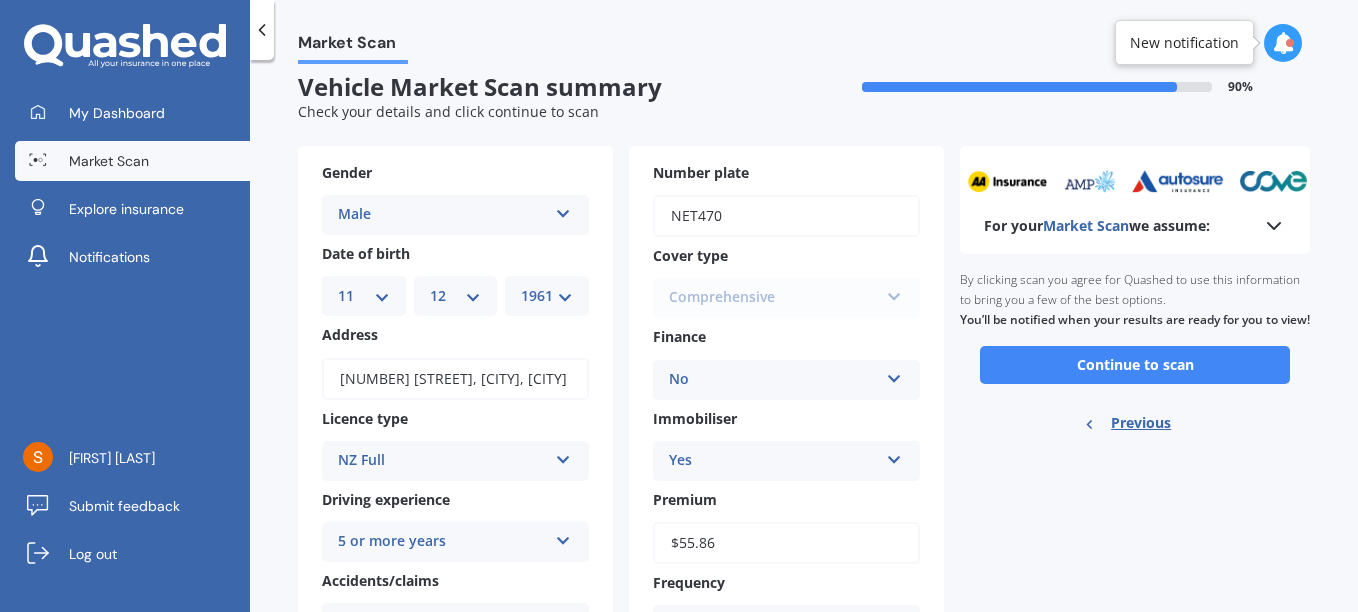 scroll, scrollTop: 0, scrollLeft: 0, axis: both 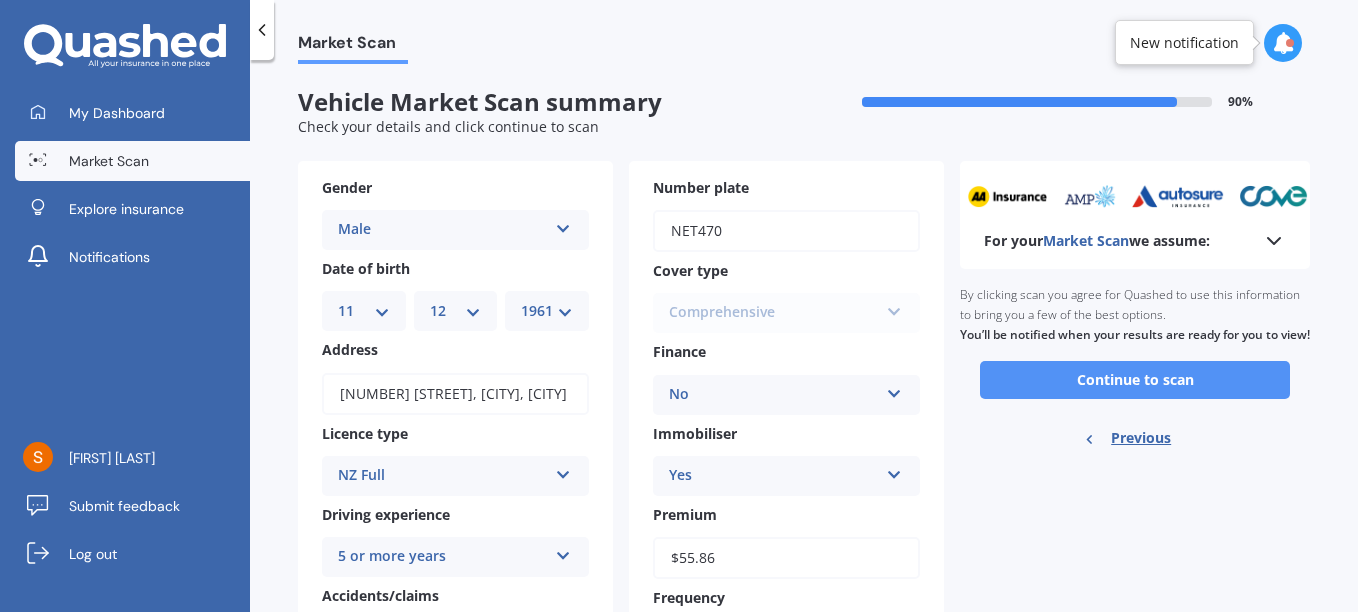 click on "Continue to scan" at bounding box center (1135, 380) 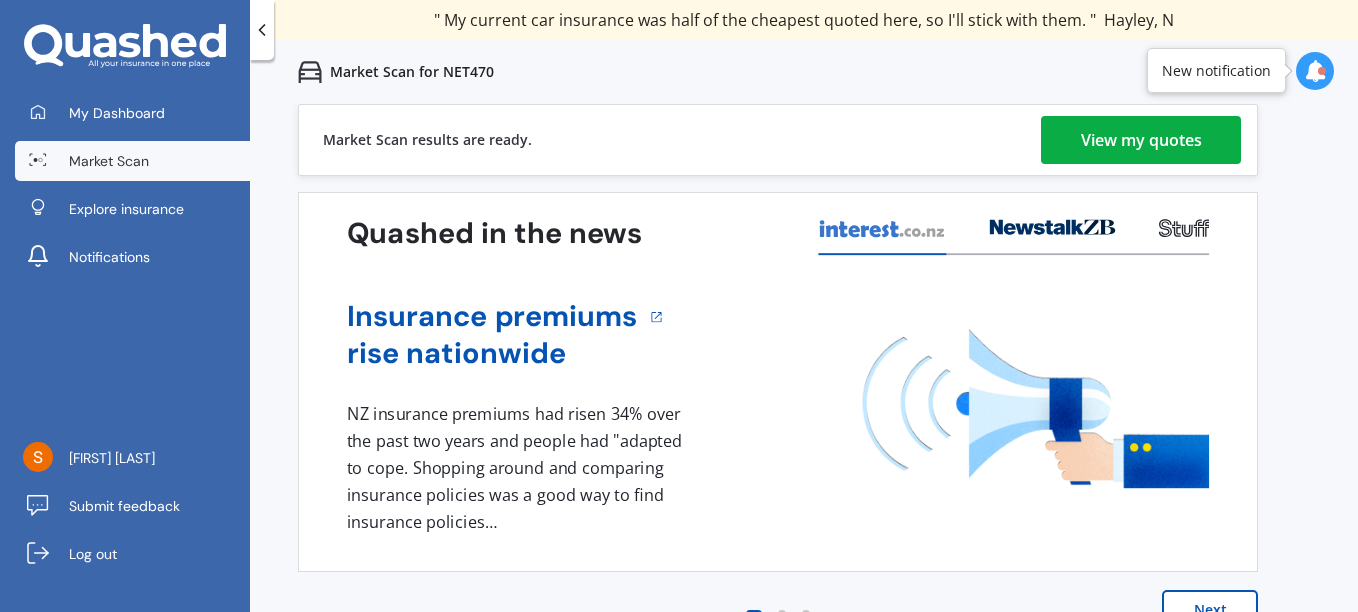 click on "View my quotes" at bounding box center (1141, 140) 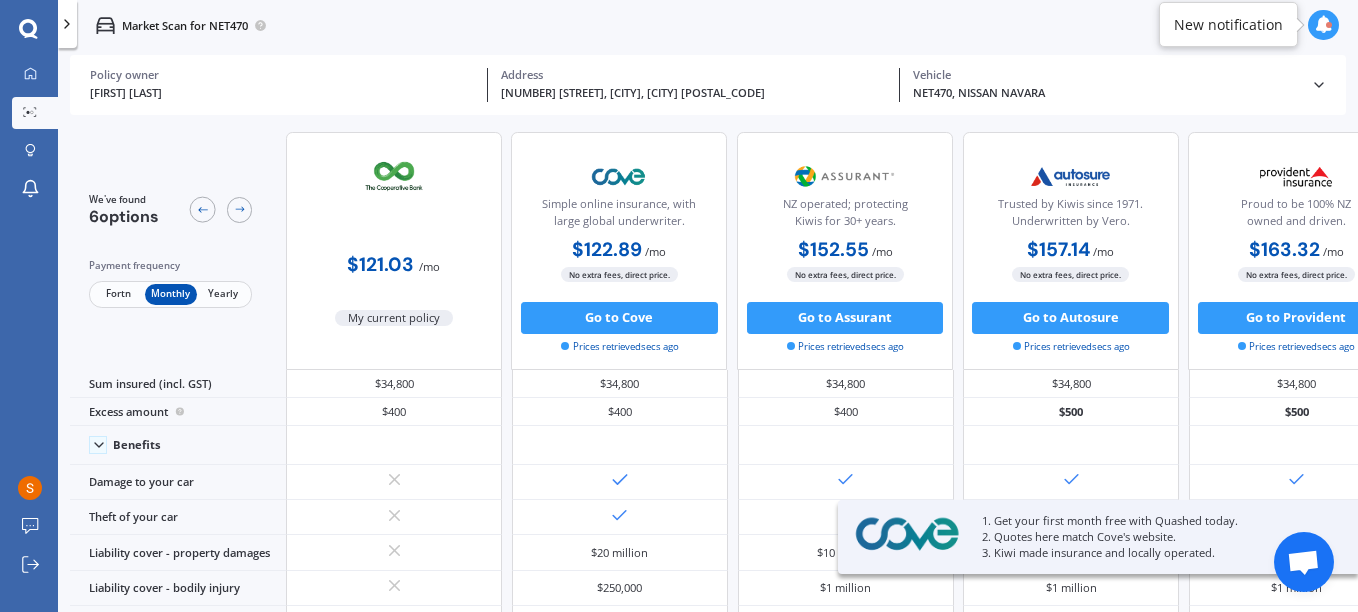 click on "Fortn" at bounding box center [119, 294] 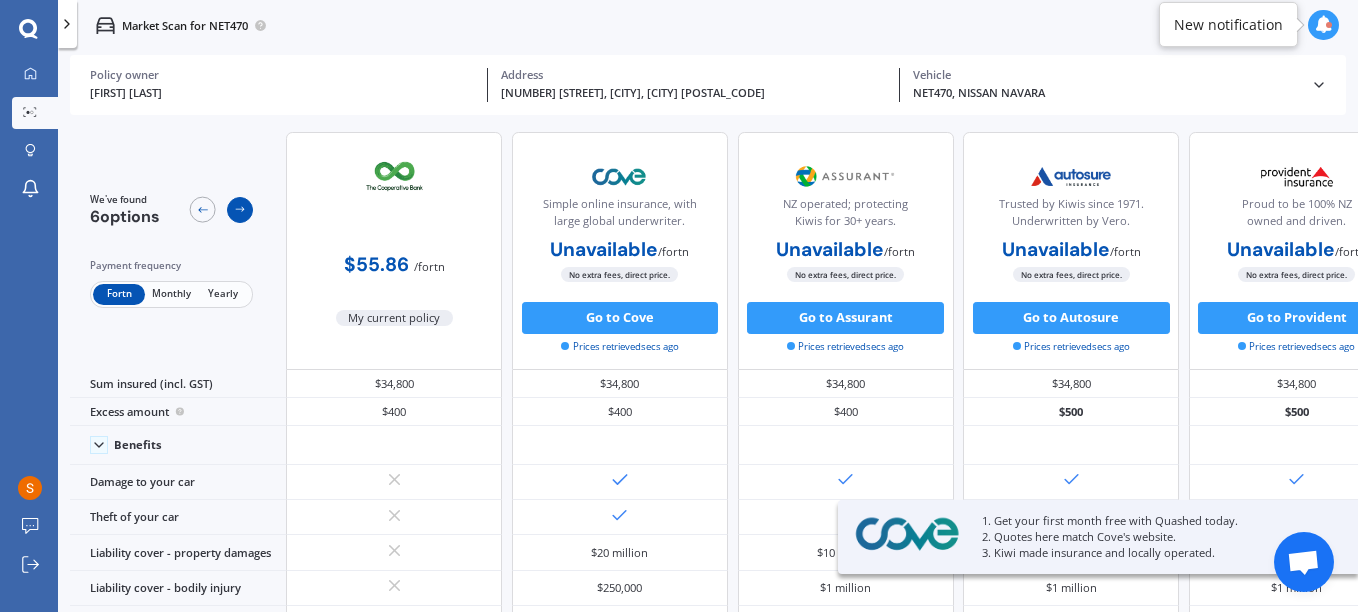 click at bounding box center (240, 209) 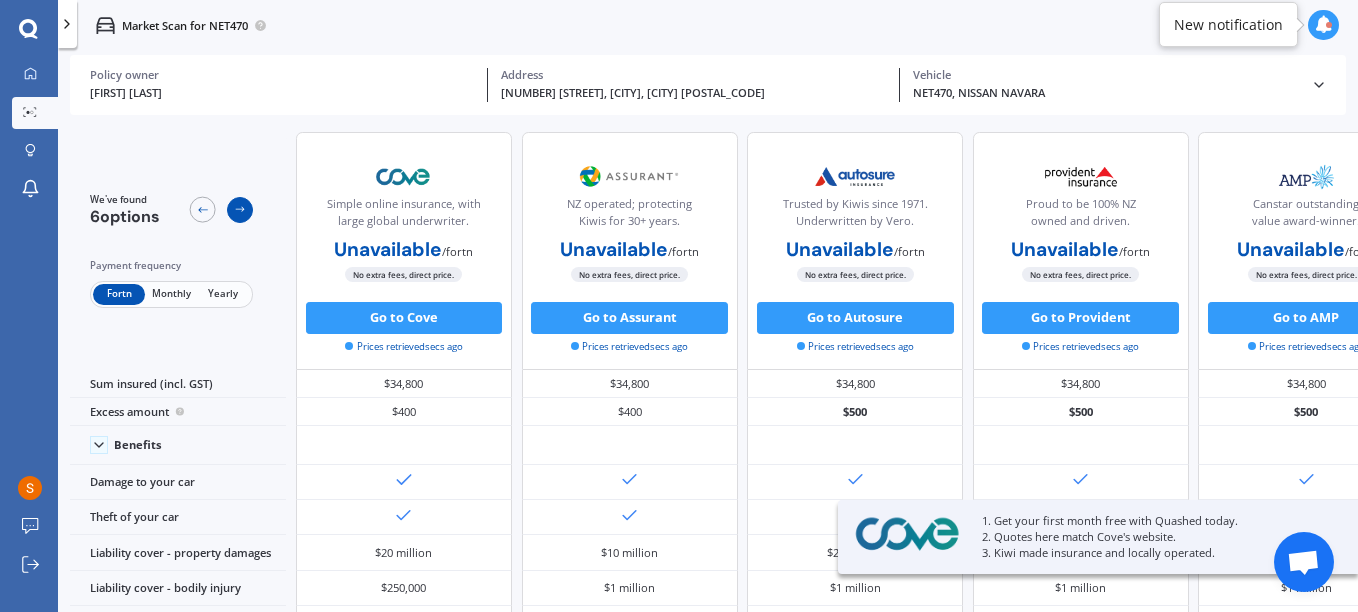click at bounding box center [240, 209] 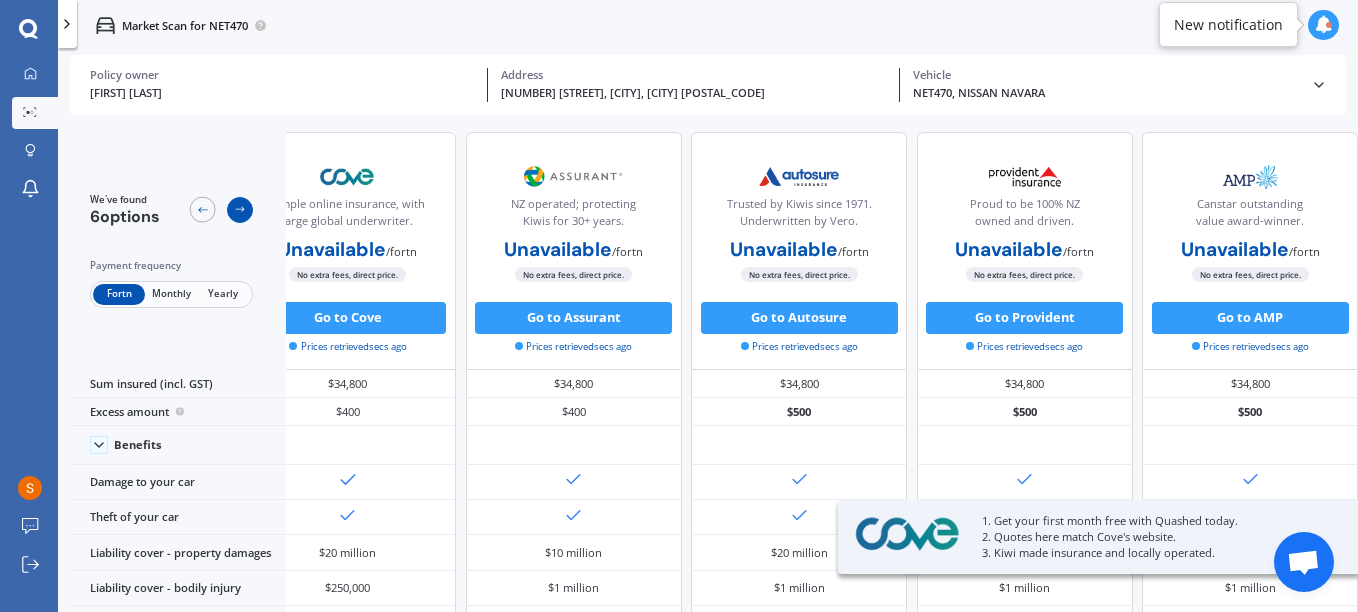 scroll, scrollTop: 0, scrollLeft: 350, axis: horizontal 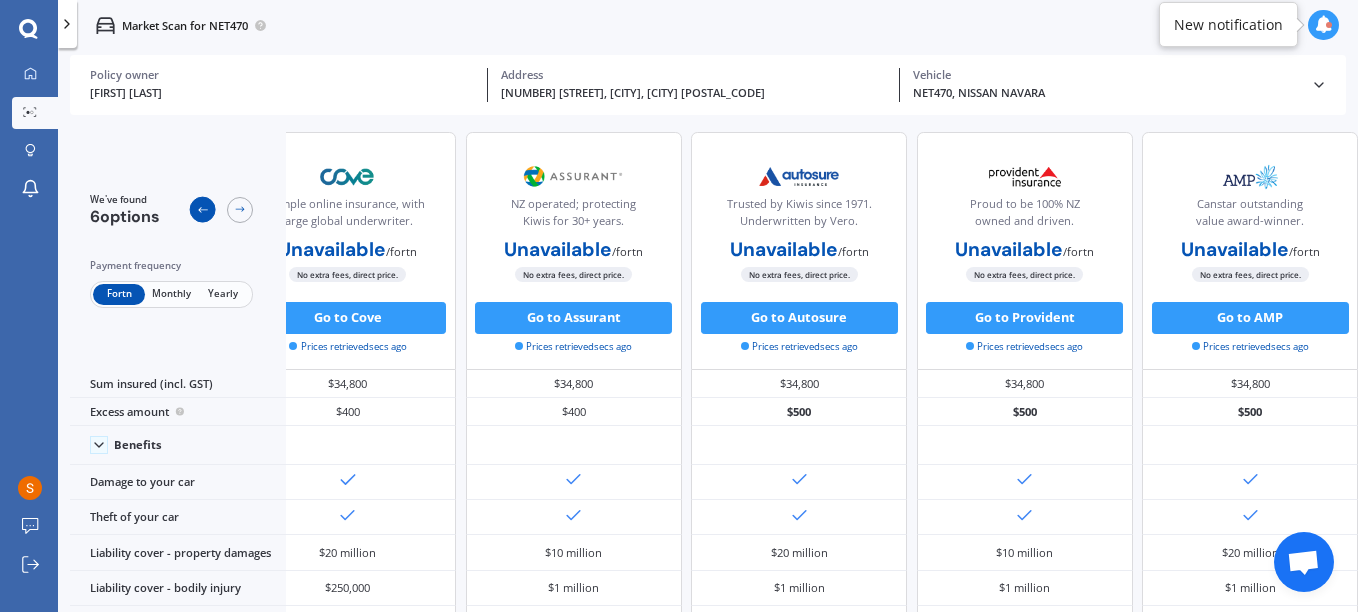 click at bounding box center [202, 209] 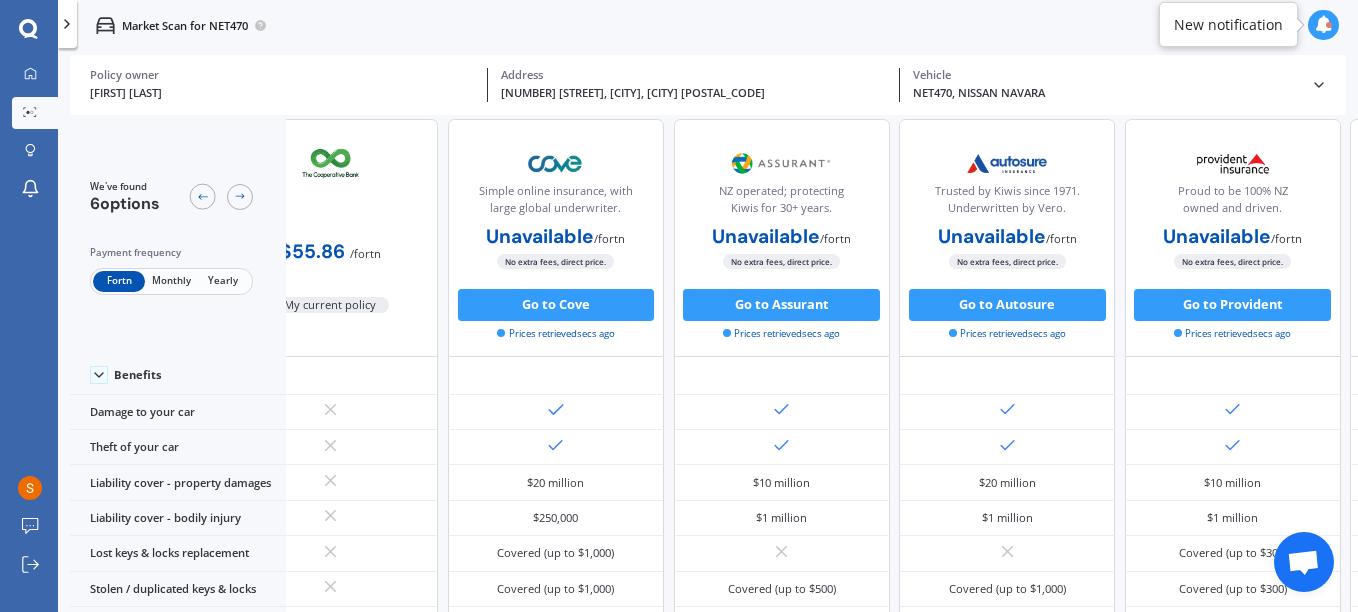 scroll, scrollTop: 0, scrollLeft: 80, axis: horizontal 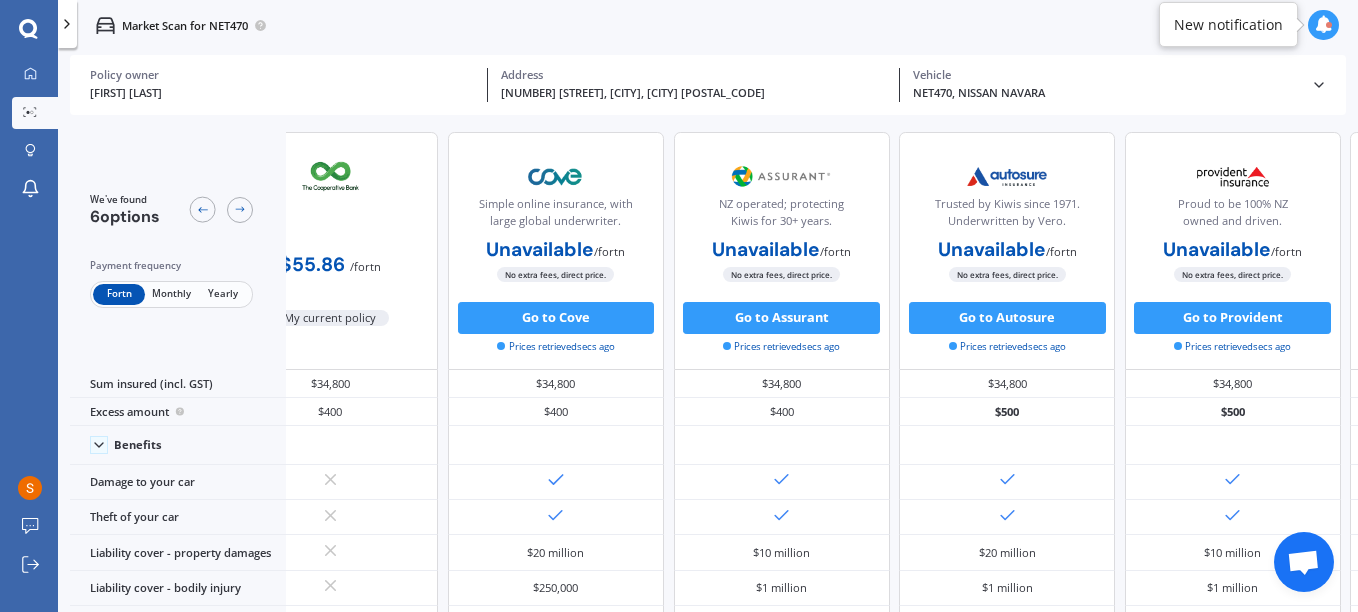click at bounding box center (67, 24) 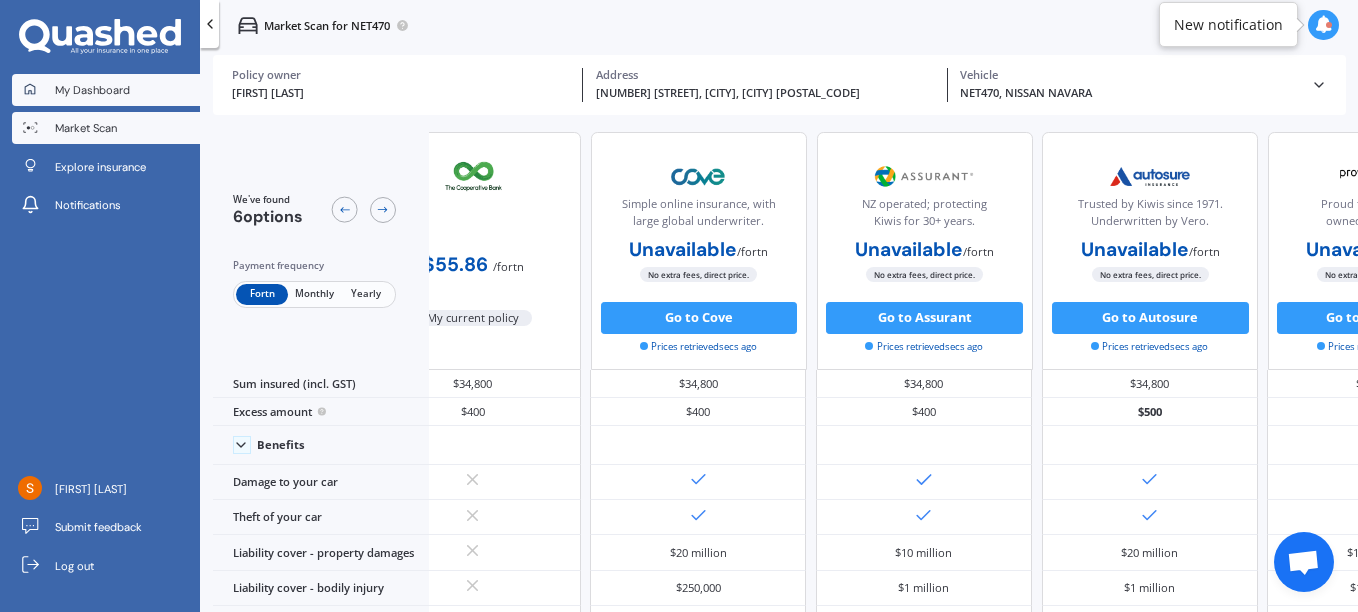 click on "My Dashboard" at bounding box center (92, 90) 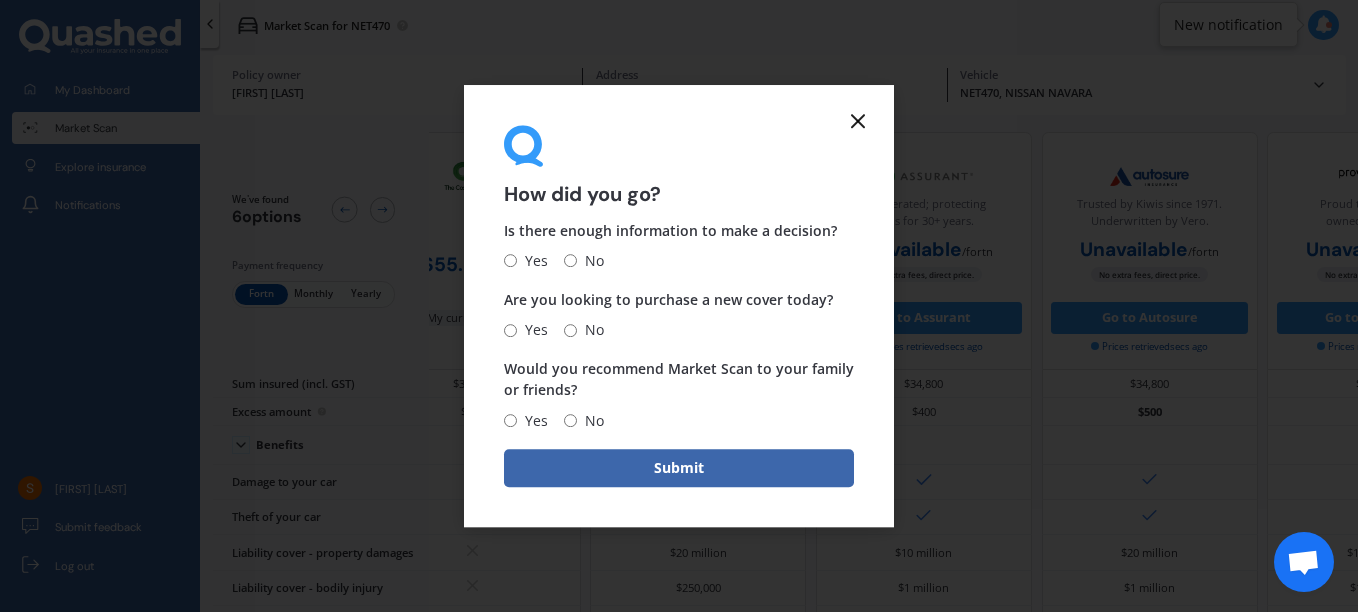click at bounding box center [858, 121] 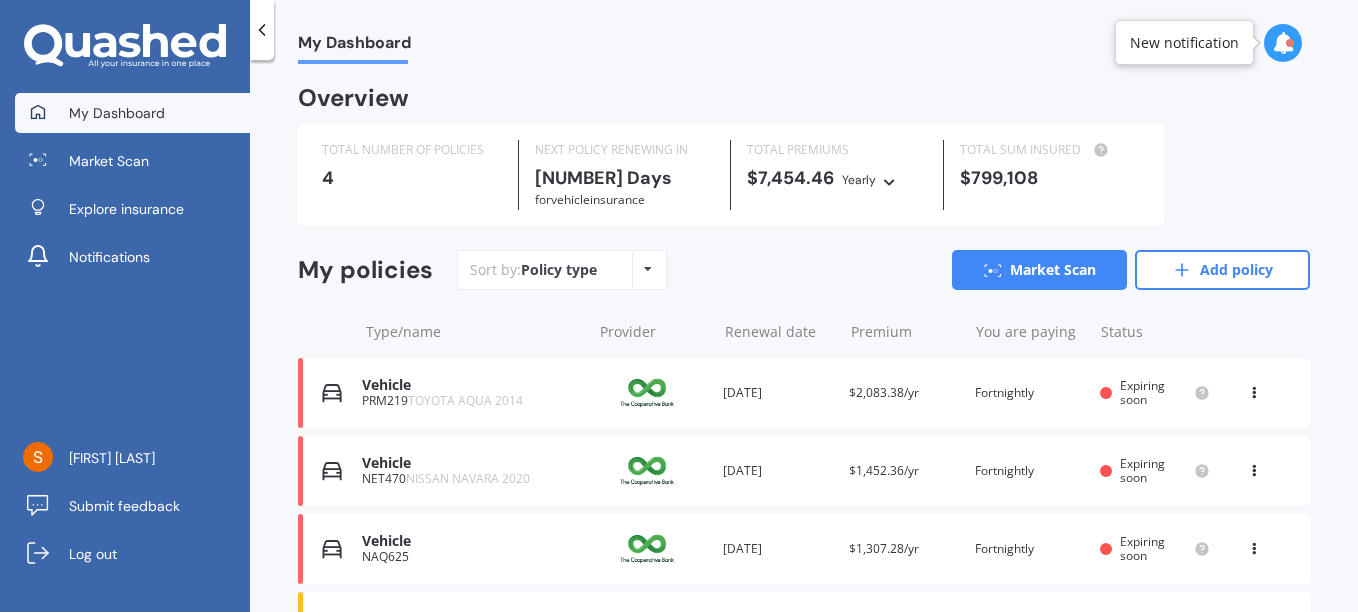 scroll, scrollTop: 100, scrollLeft: 0, axis: vertical 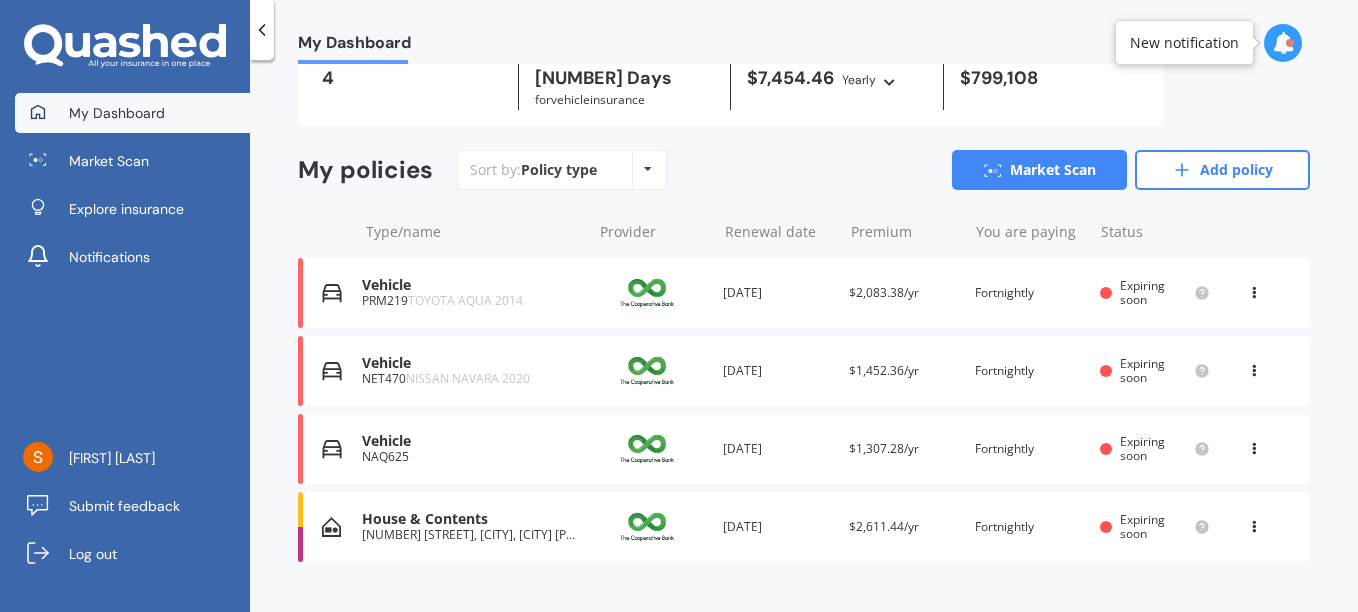 click on "Renewal date [DATE]" at bounding box center (778, 449) 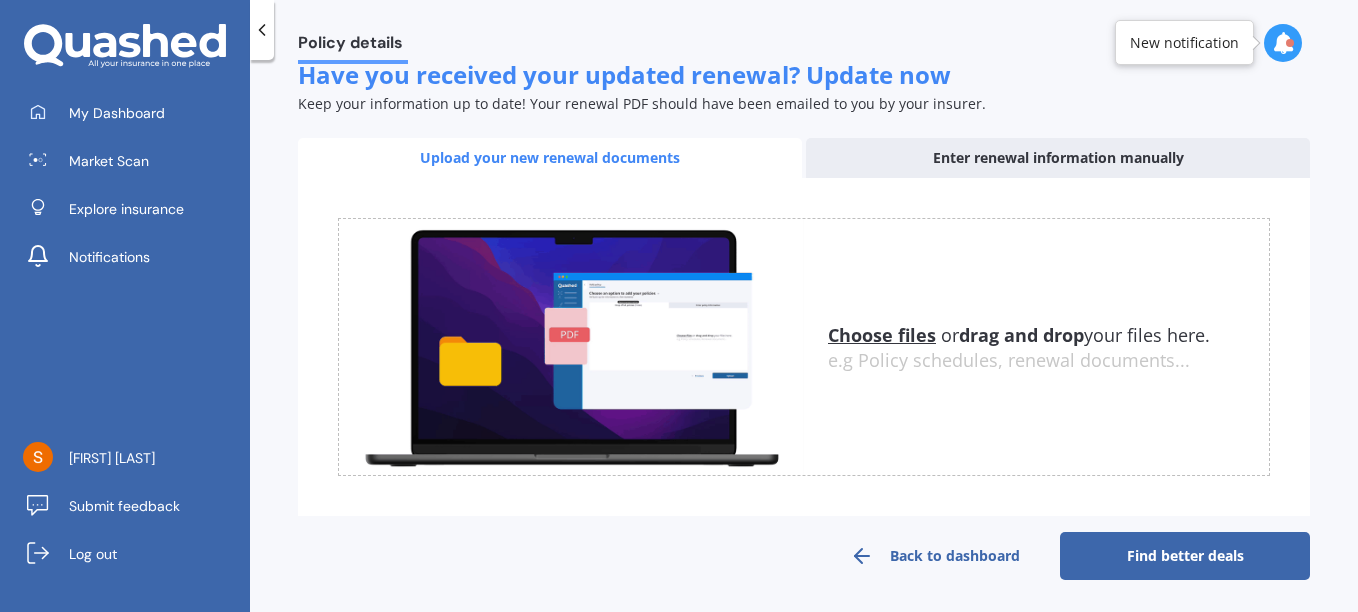 scroll, scrollTop: 303, scrollLeft: 0, axis: vertical 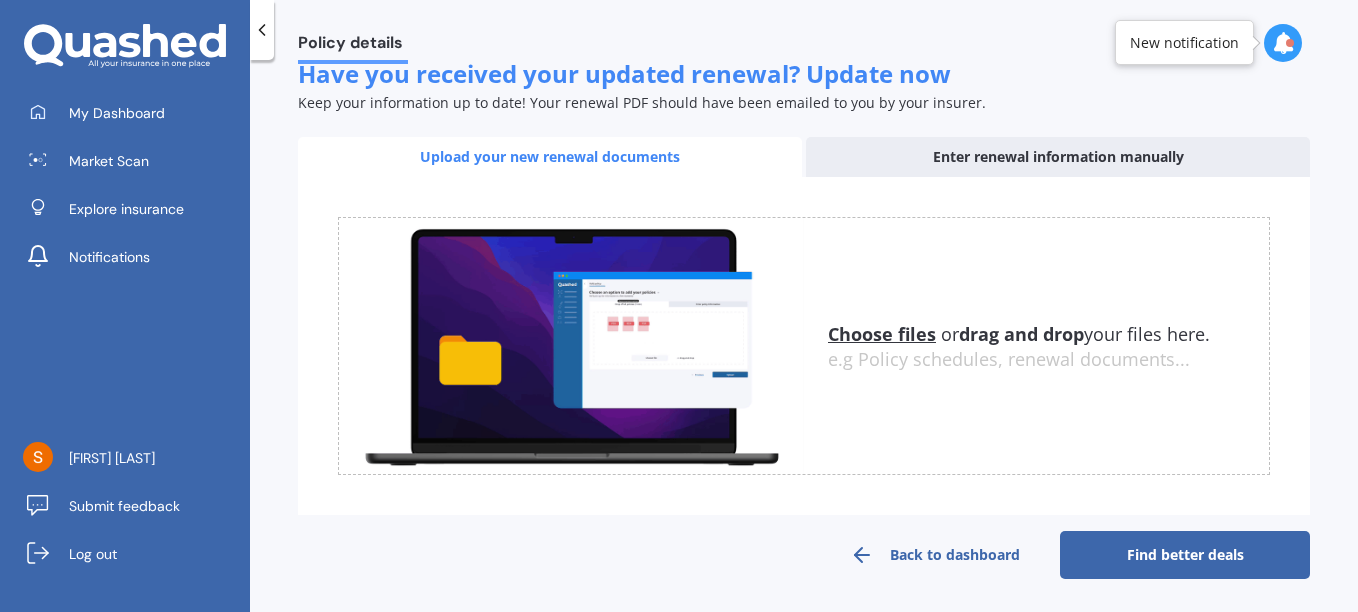 click on "Find better deals" at bounding box center (1185, 555) 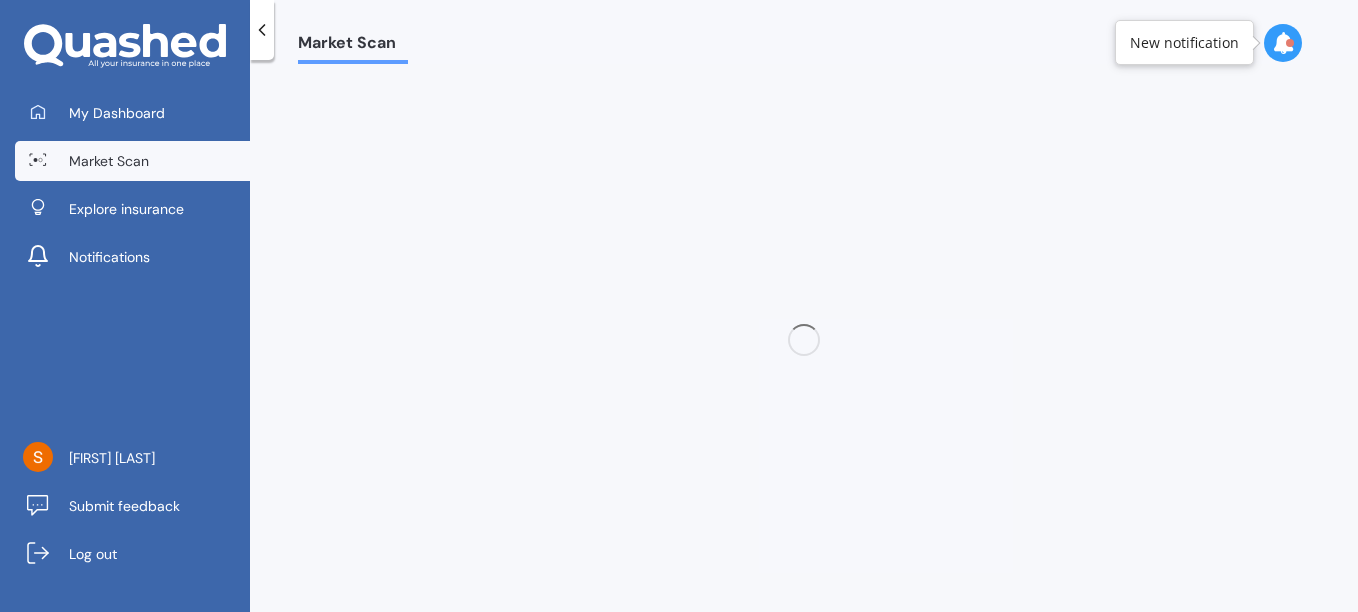 scroll, scrollTop: 0, scrollLeft: 0, axis: both 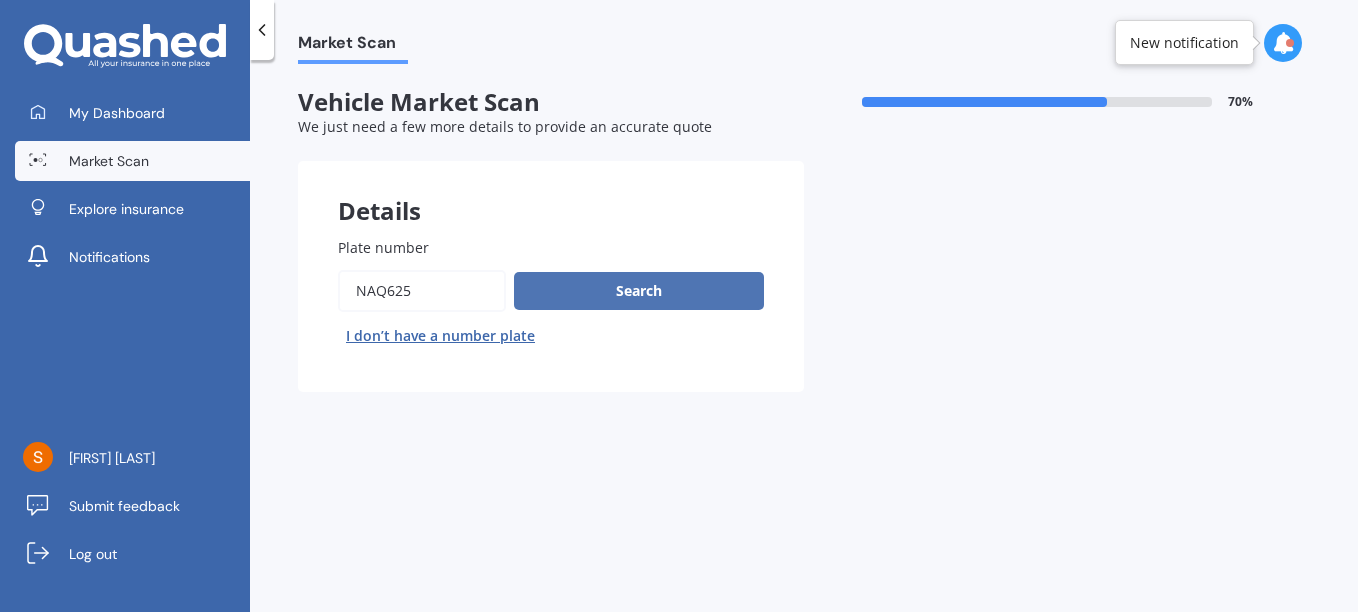 click on "Search" at bounding box center (639, 291) 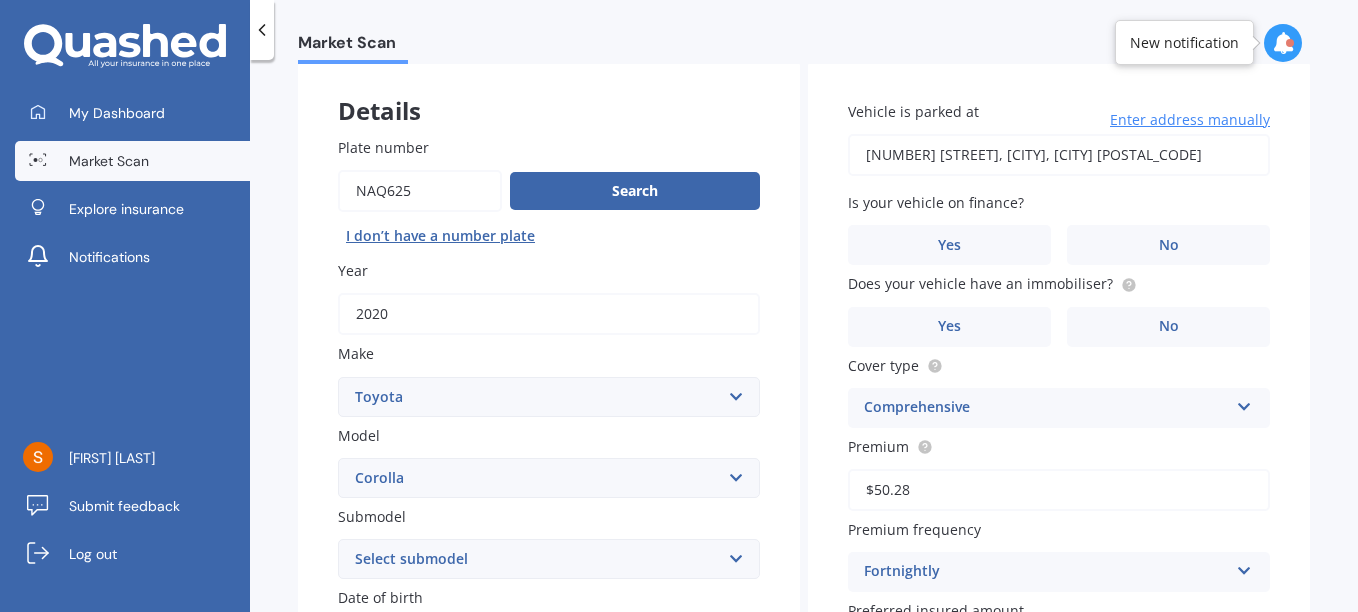 scroll, scrollTop: 200, scrollLeft: 0, axis: vertical 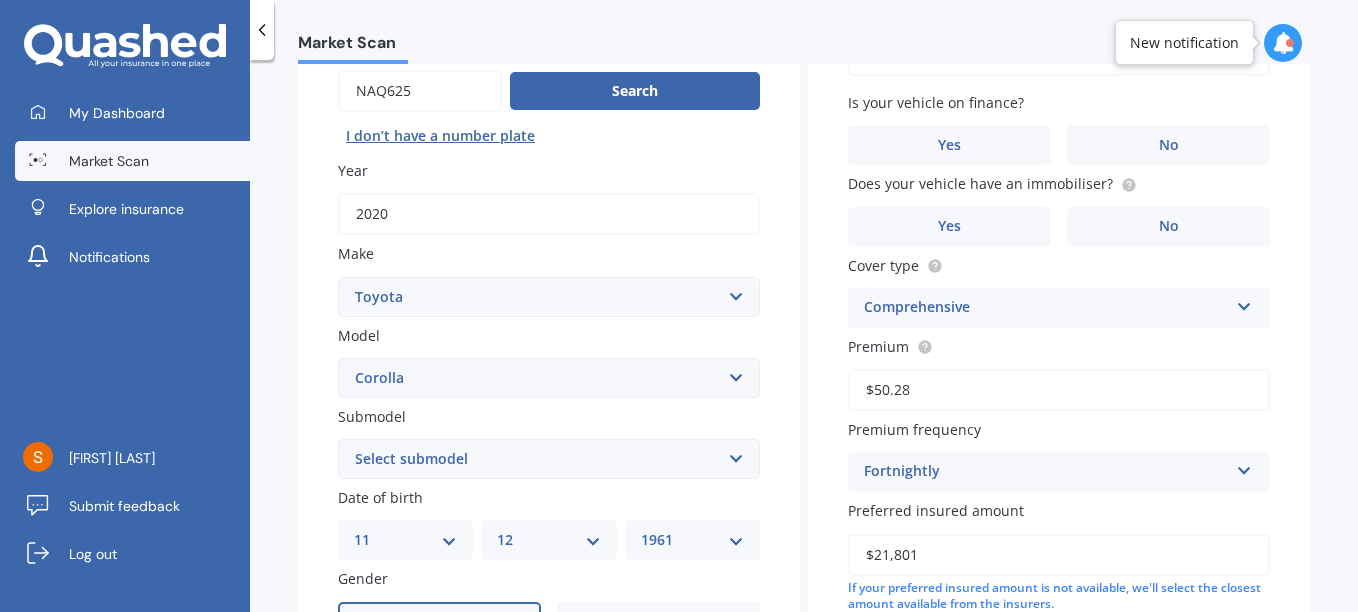 click on "Select submodel (All other) Axio Diesel Fielder 2WD Fielder 4WD FXGT GL GLX 1.8 GLX Sedan GS GTI GTI Sports GX 1.6 GX 1.8 GX CVT Hatch GX Sedan GX Wagon auto GX Wagon manual Hatch Hybrid Hybrid Levin 1.6 Levin SX Hatch Levin ZR Hatch Runx SE 1.5 Sportivo Non Turbo 1.8 Litre Sportivo Turbo 1.8 Litre Sprinter Sprinter GT Touring 4WD wagon Touring S/W Touring Wagon Hybrid TS 1.8 Van XL ZR Sedan" at bounding box center [549, 459] 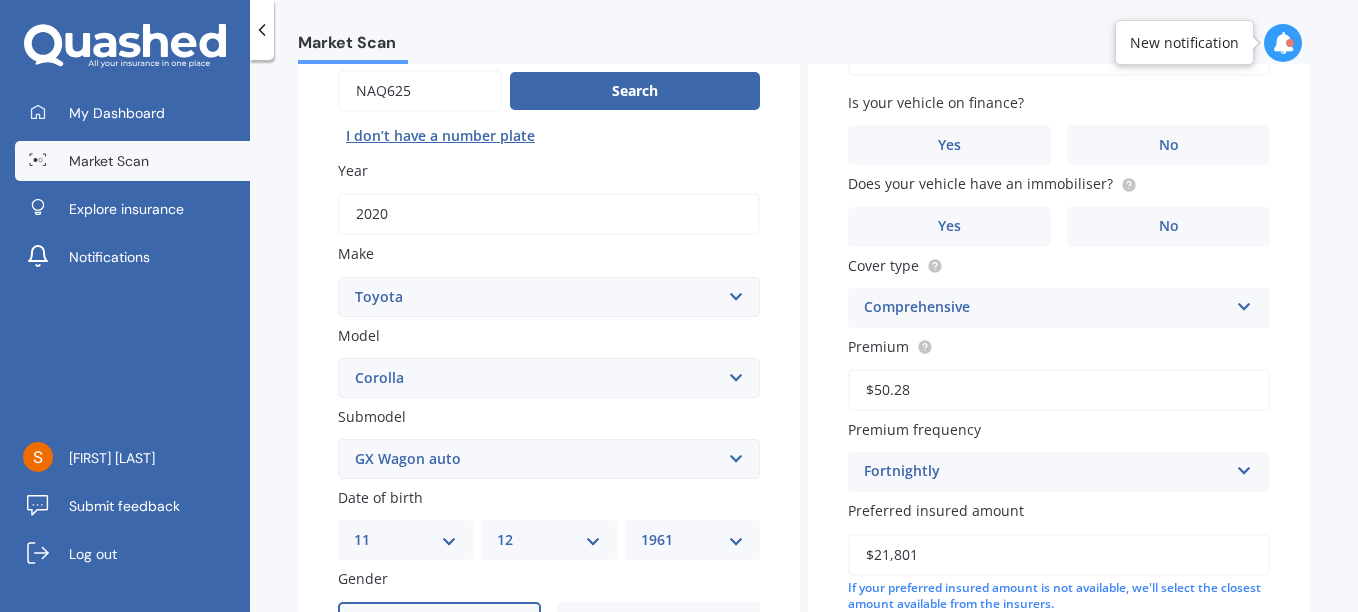 click on "Select submodel (All other) Axio Diesel Fielder 2WD Fielder 4WD FXGT GL GLX 1.8 GLX Sedan GS GTI GTI Sports GX 1.6 GX 1.8 GX CVT Hatch GX Sedan GX Wagon auto GX Wagon manual Hatch Hybrid Hybrid Levin 1.6 Levin SX Hatch Levin ZR Hatch Runx SE 1.5 Sportivo Non Turbo 1.8 Litre Sportivo Turbo 1.8 Litre Sprinter Sprinter GT Touring 4WD wagon Touring S/W Touring Wagon Hybrid TS 1.8 Van XL ZR Sedan" at bounding box center (549, 459) 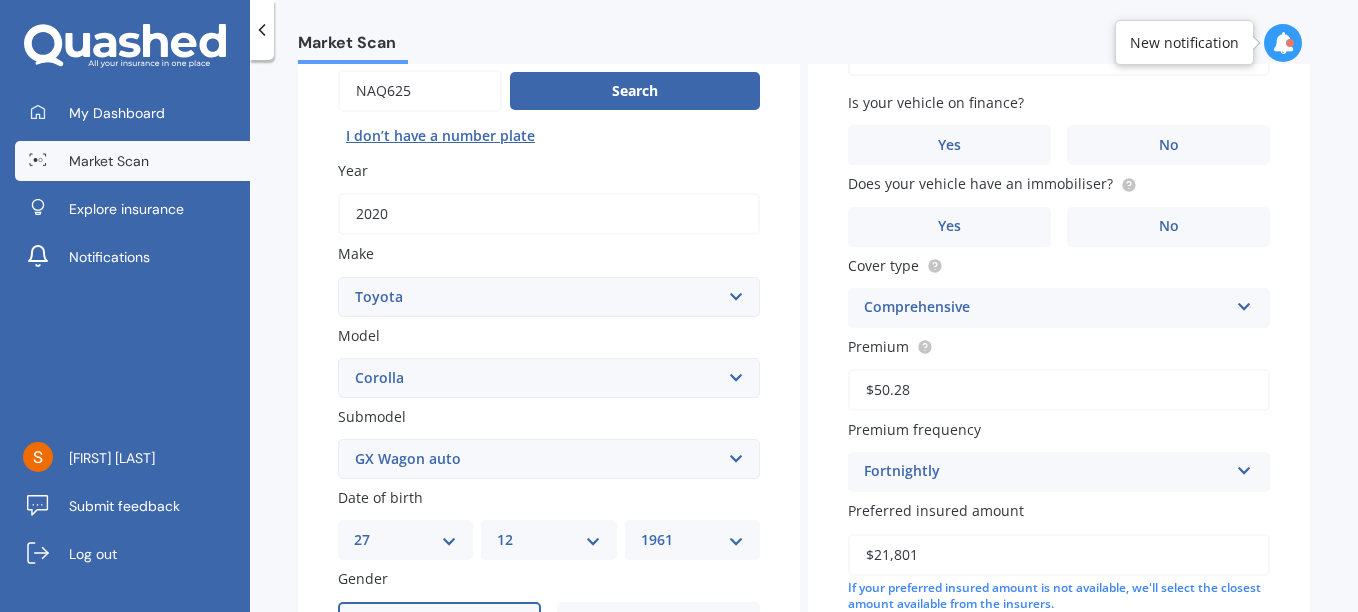 click on "DD 01 02 03 04 05 06 07 08 09 10 11 12 13 14 15 16 17 18 19 20 21 22 23 24 25 26 27 28 29 30 31" at bounding box center [405, 540] 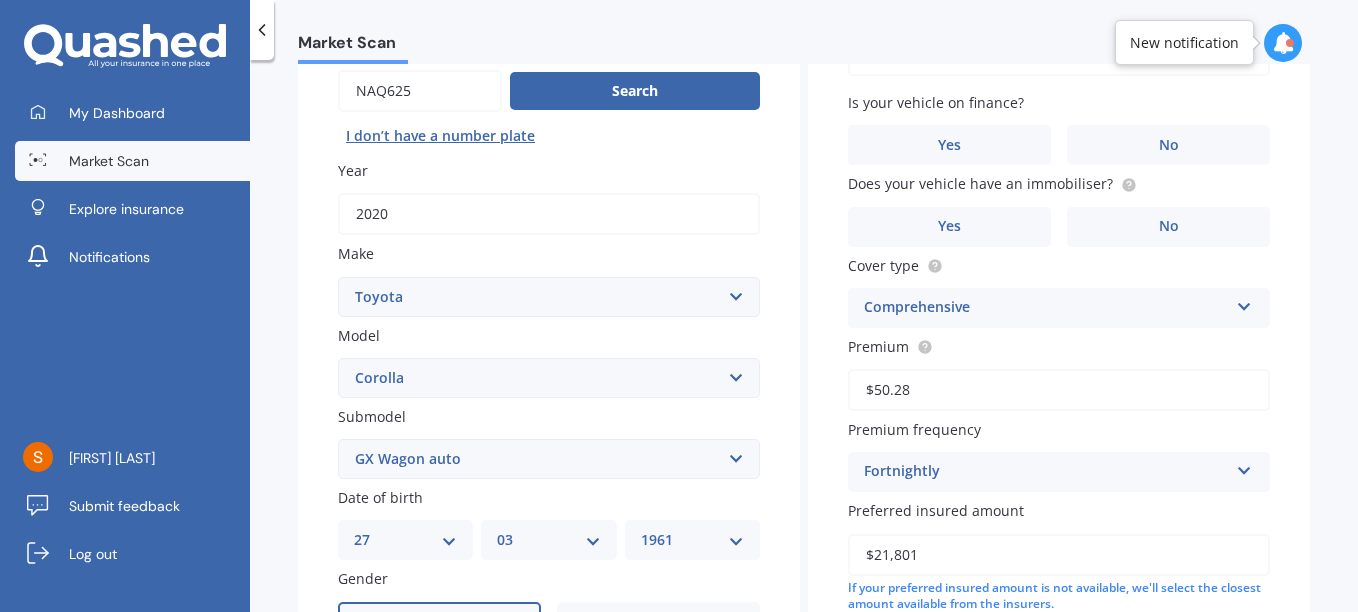 click on "MM 01 02 03 04 05 06 07 08 09 10 11 12" at bounding box center (548, 540) 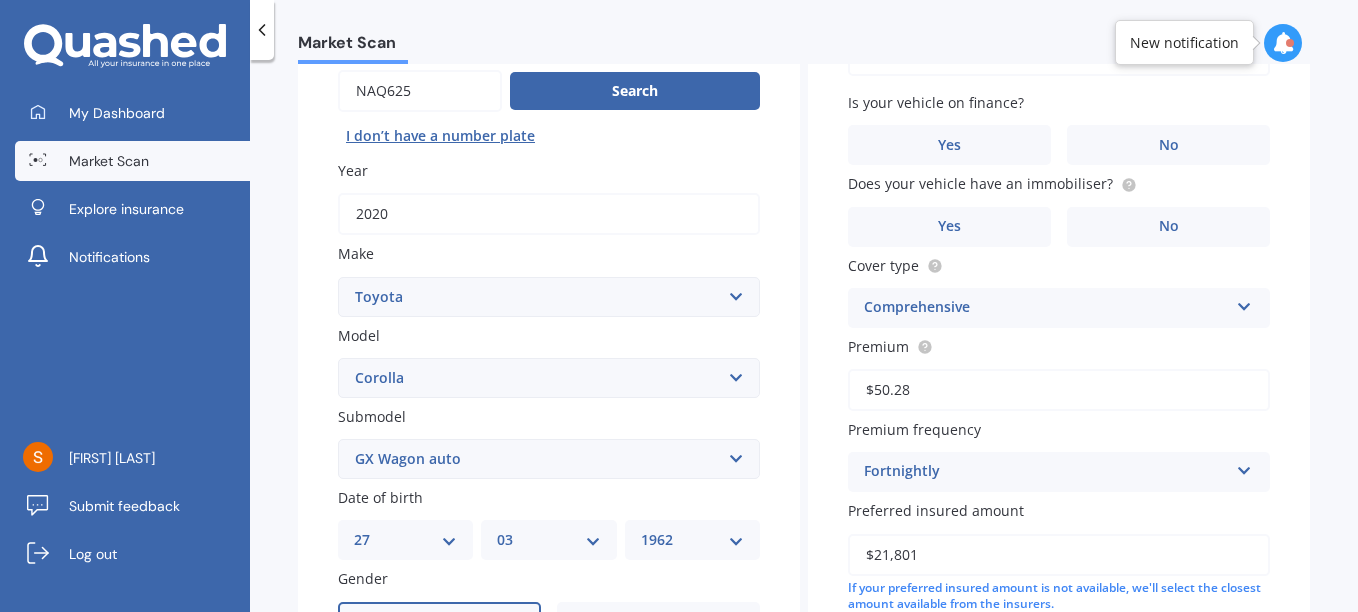 click on "YYYY 2025 2024 2023 2022 2021 2020 2019 2018 2017 2016 2015 2014 2013 2012 2011 2010 2009 2008 2007 2006 2005 2004 2003 2002 2001 2000 1999 1998 1997 1996 1995 1994 1993 1992 1991 1990 1989 1988 1987 1986 1985 1984 1983 1982 1981 1980 1979 1978 1977 1976 1975 1974 1973 1972 1971 1970 1969 1968 1967 1966 1965 1964 1963 1962 1961 1960 1959 1958 1957 1956 1955 1954 1953 1952 1951 1950 1949 1948 1947 1946 1945 1944 1943 1942 1941 1940 1939 1938 1937 1936 1935 1934 1933 1932 1931 1930 1929 1928 1927 1926" at bounding box center (692, 540) 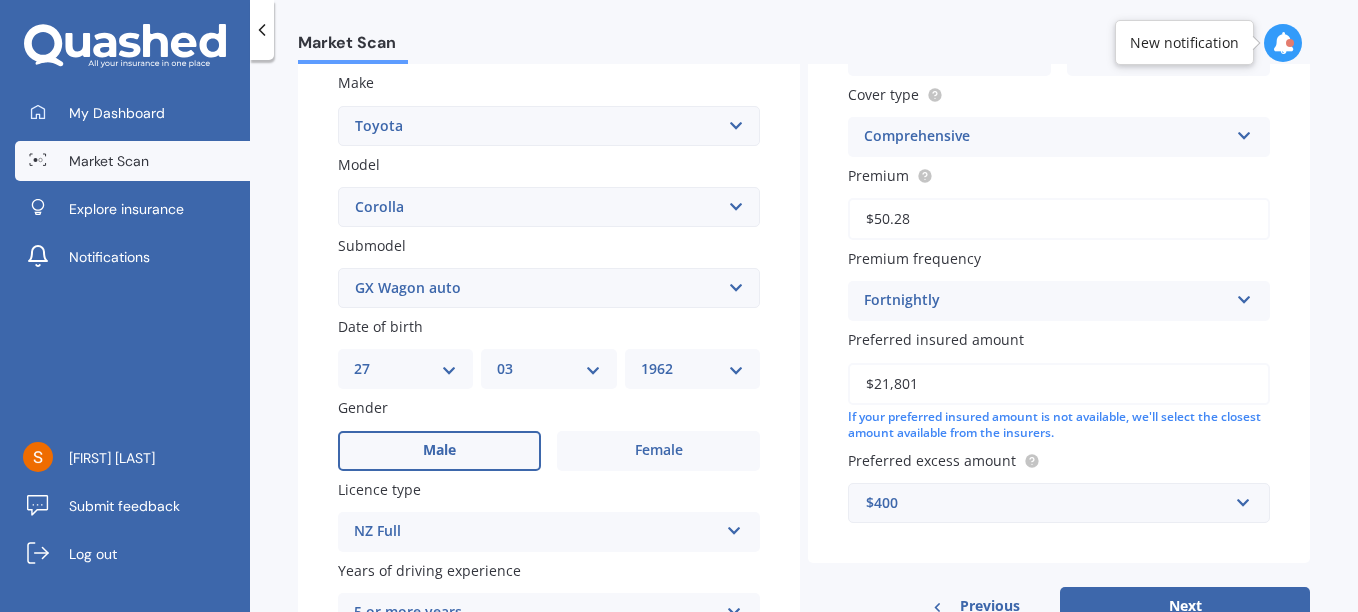 scroll, scrollTop: 377, scrollLeft: 0, axis: vertical 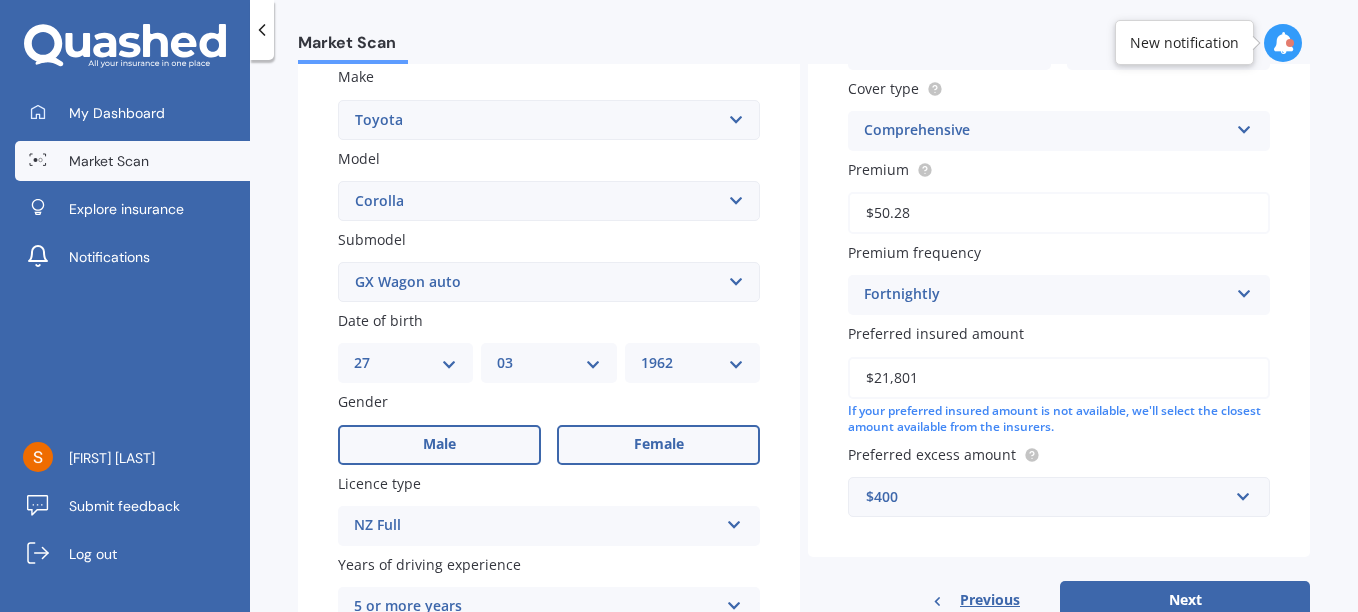 click on "Female" at bounding box center (439, 444) 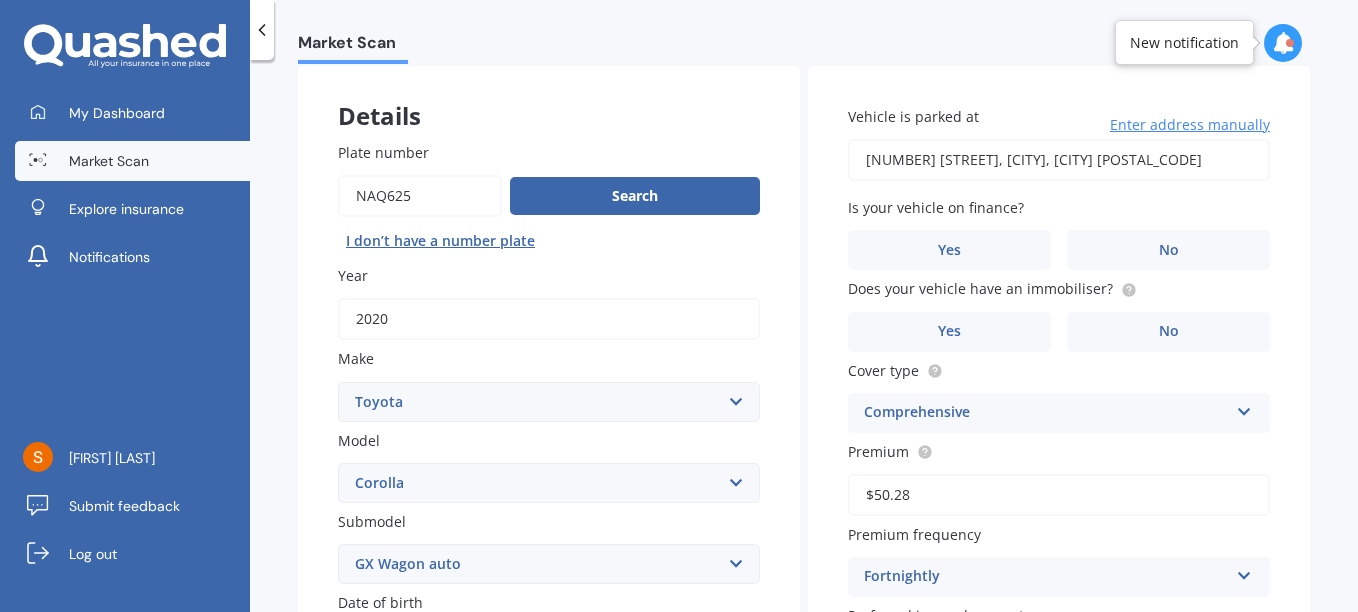 scroll, scrollTop: 58, scrollLeft: 0, axis: vertical 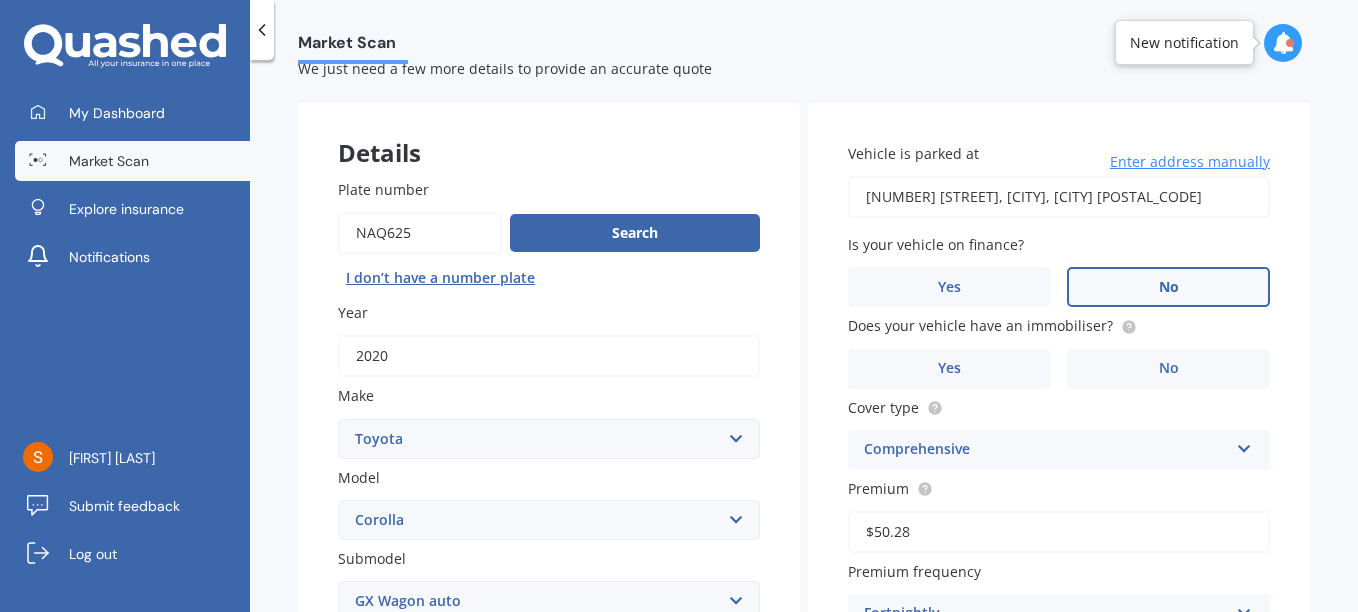 click on "No" at bounding box center (439, 763) 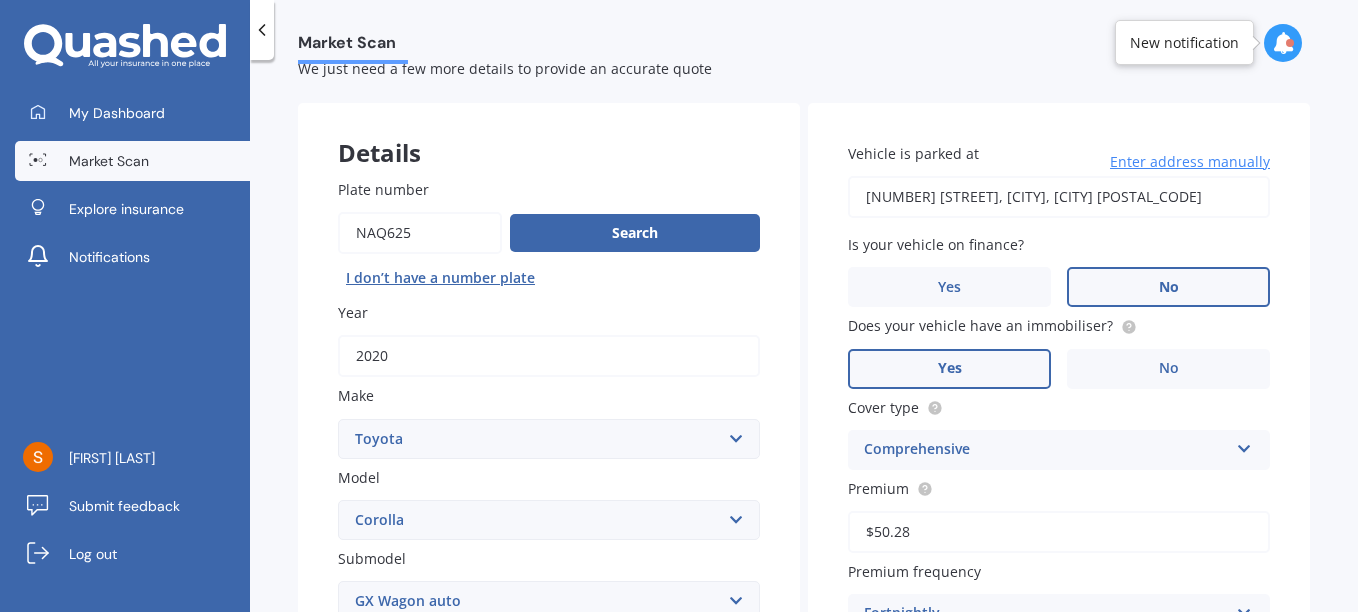 click on "Yes" at bounding box center [439, 763] 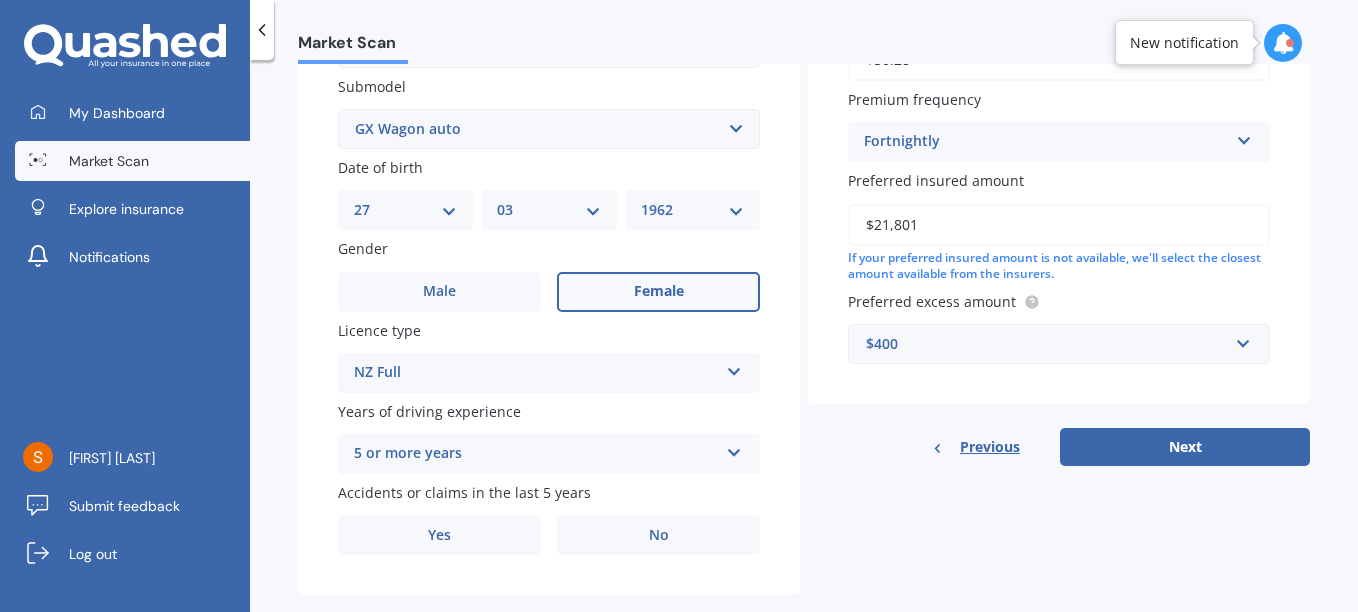 scroll, scrollTop: 539, scrollLeft: 0, axis: vertical 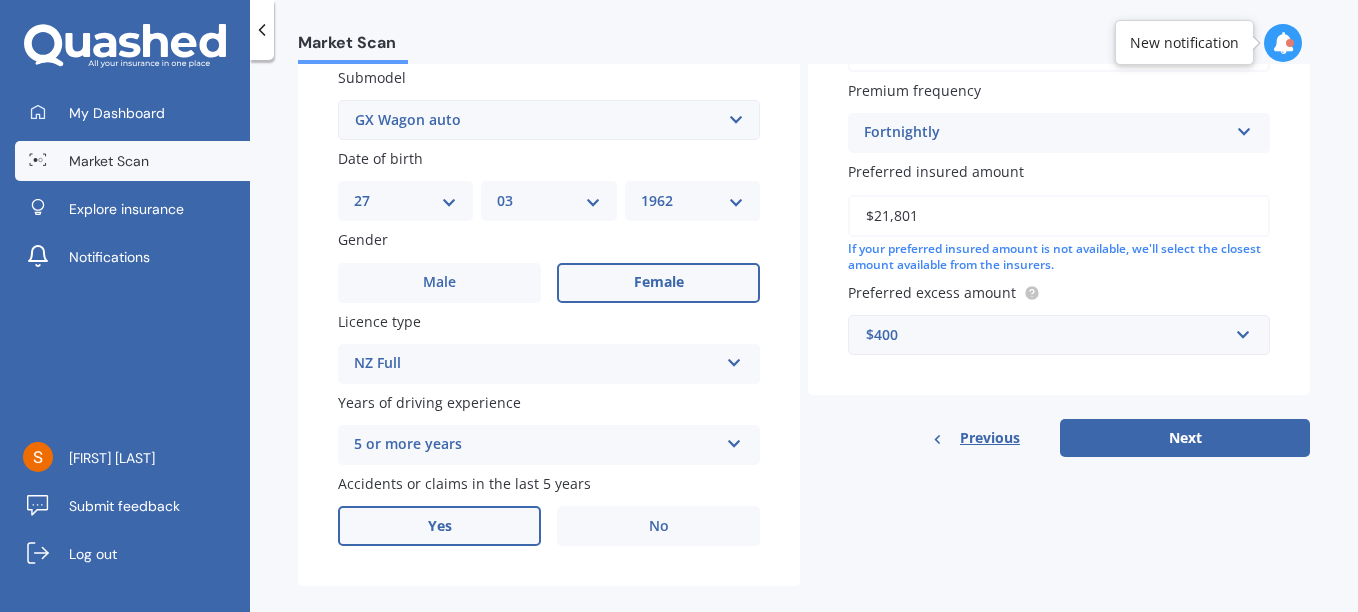 click on "Yes" at bounding box center (439, 282) 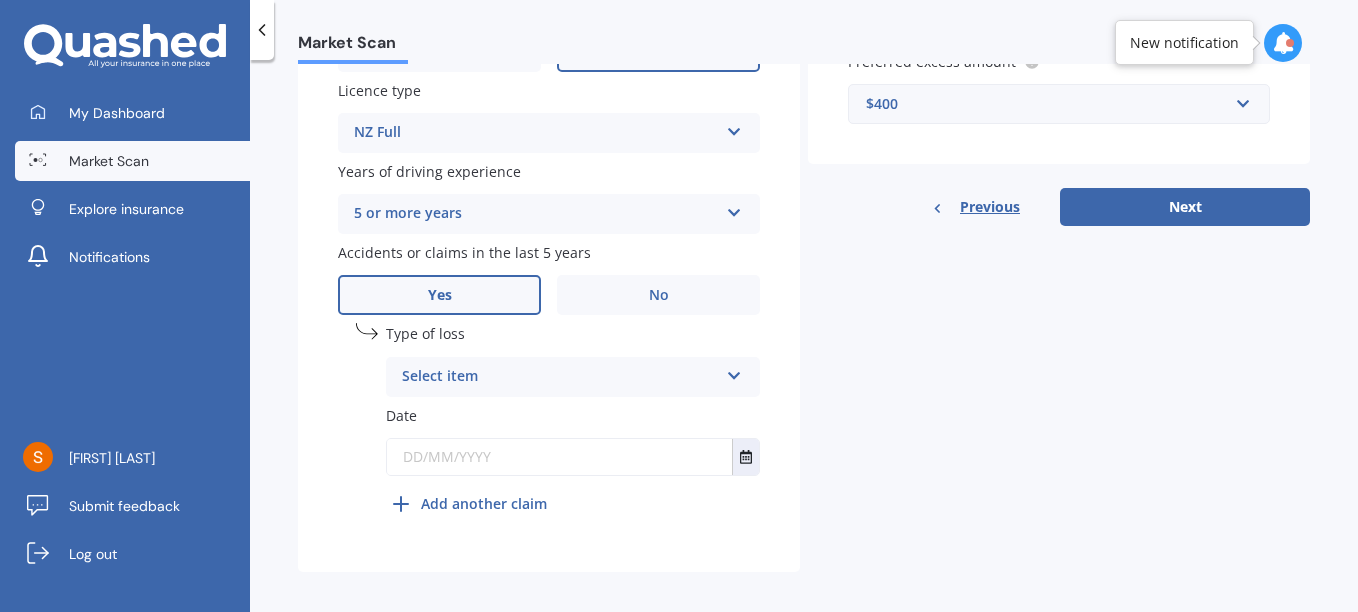 scroll, scrollTop: 782, scrollLeft: 0, axis: vertical 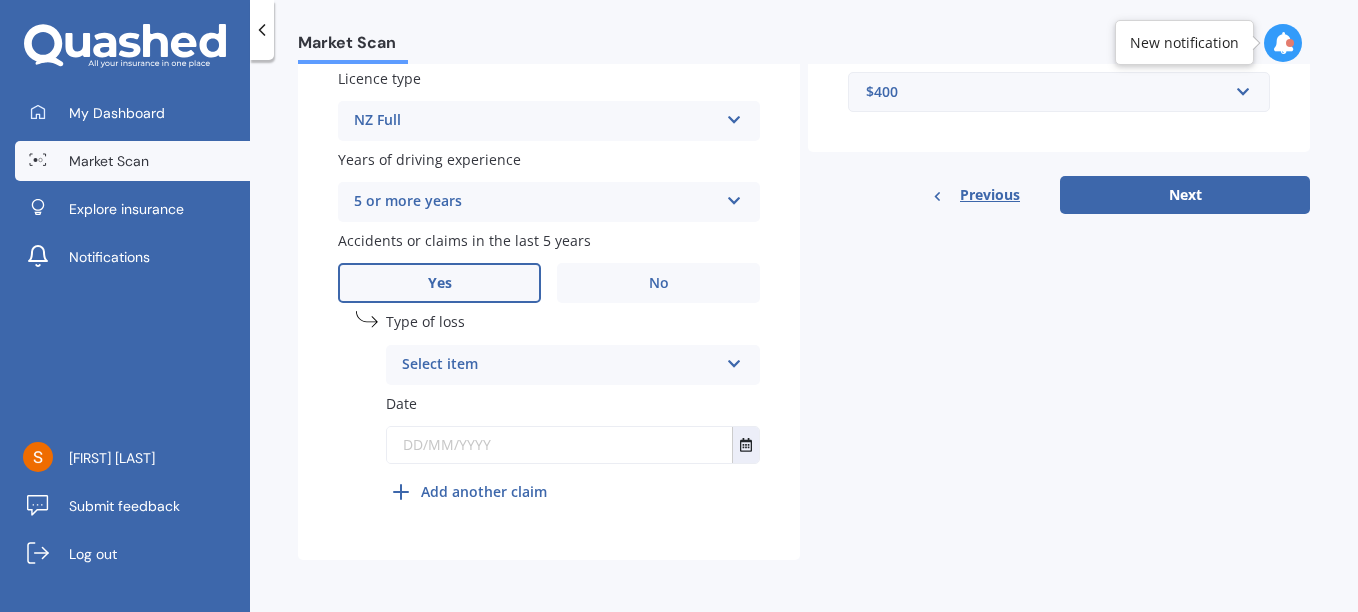 click at bounding box center (734, 360) 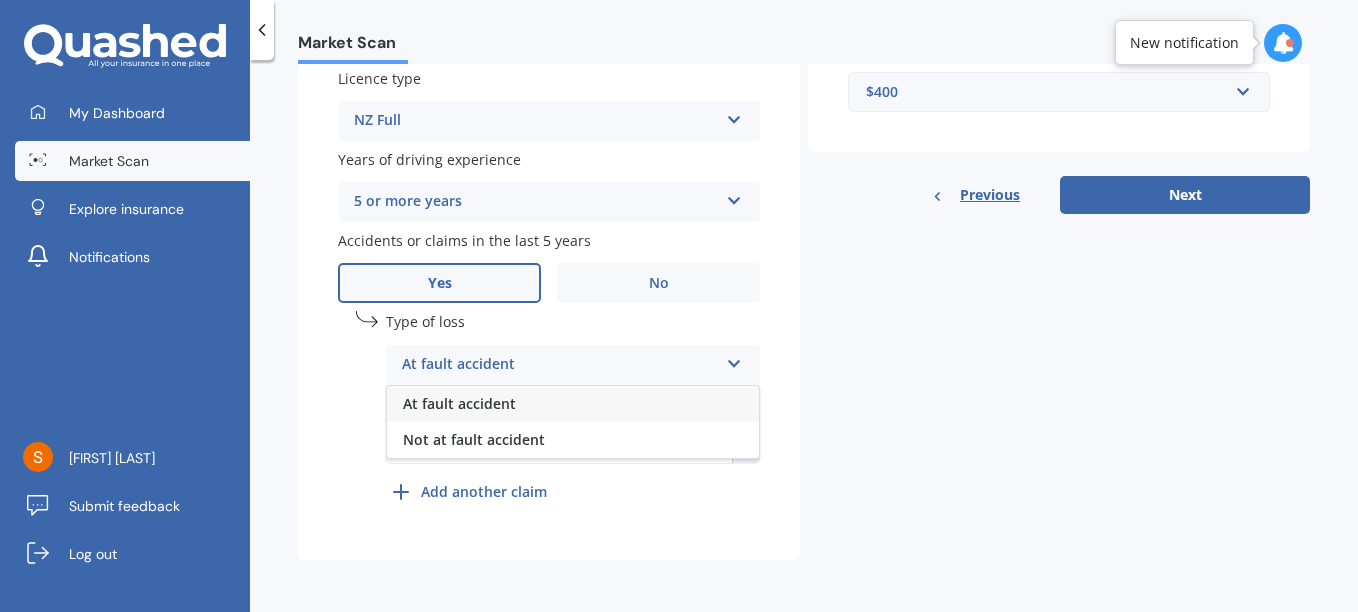 click on "At fault accident" at bounding box center [459, 403] 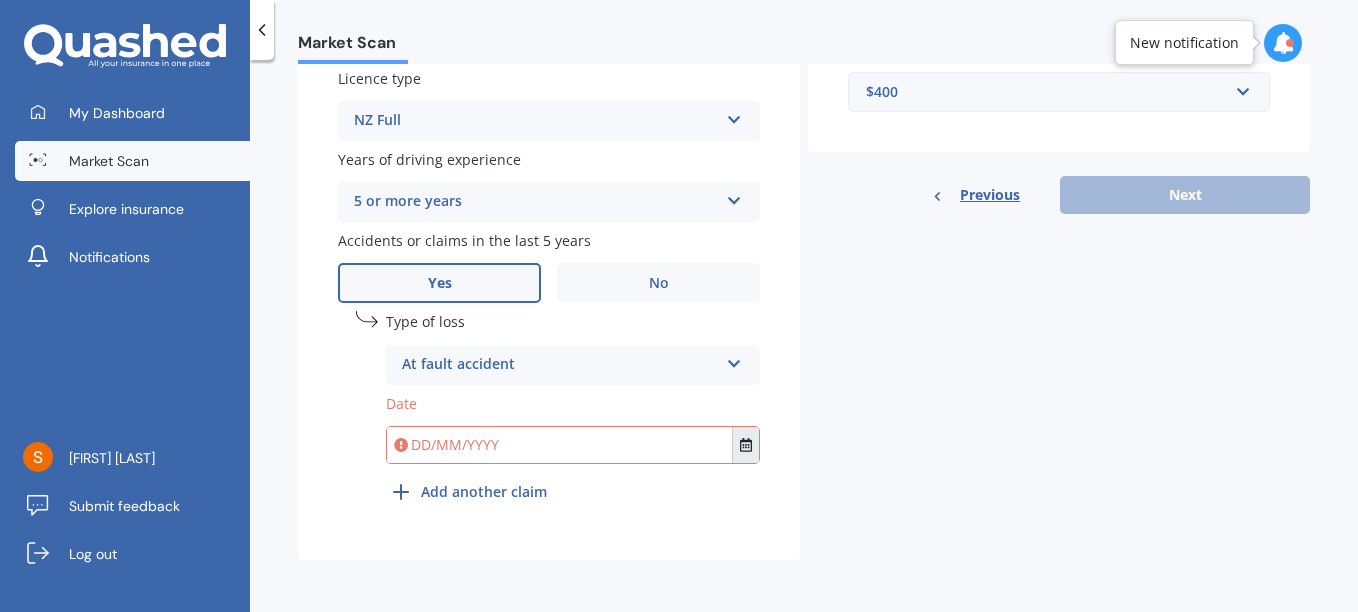 click at bounding box center (746, 445) 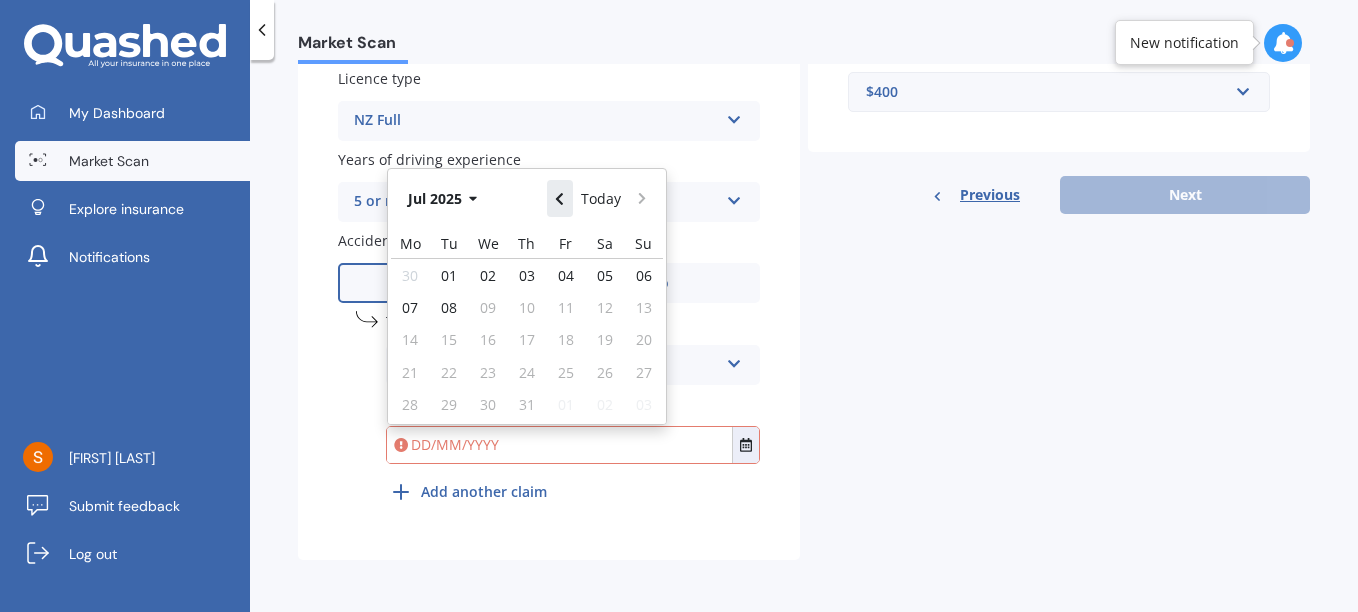 click at bounding box center [559, 199] 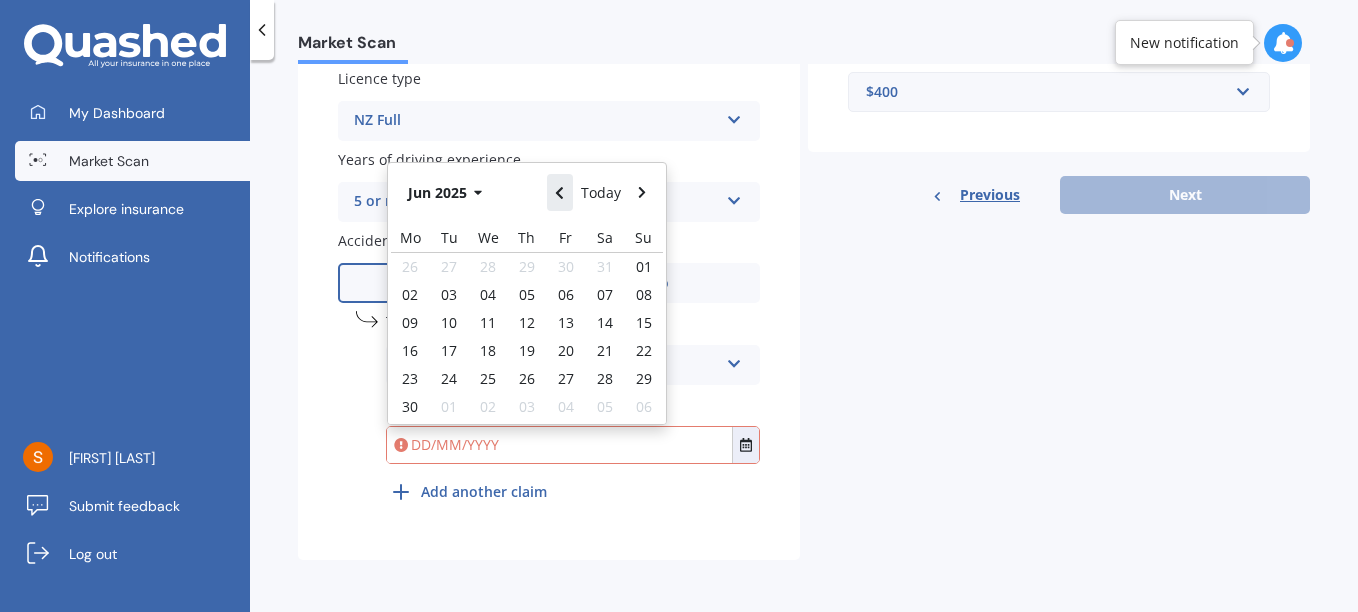 click at bounding box center [559, 193] 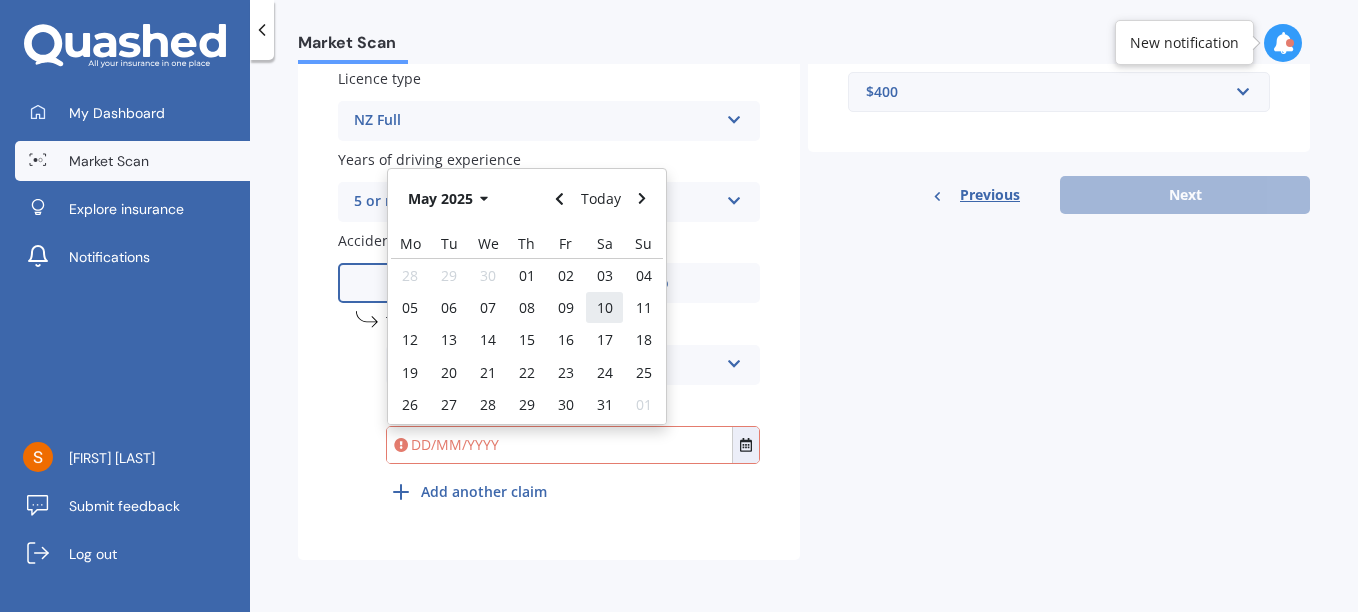 click on "10" at bounding box center (605, 307) 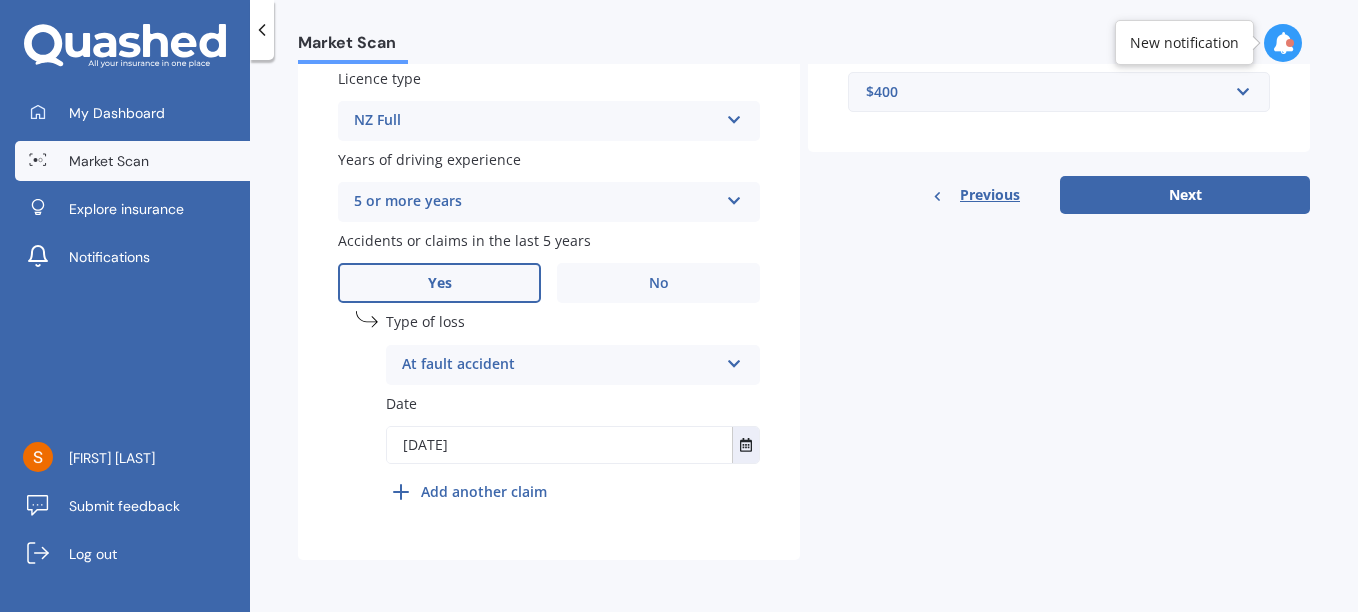 click on "[DATE]" at bounding box center (559, 445) 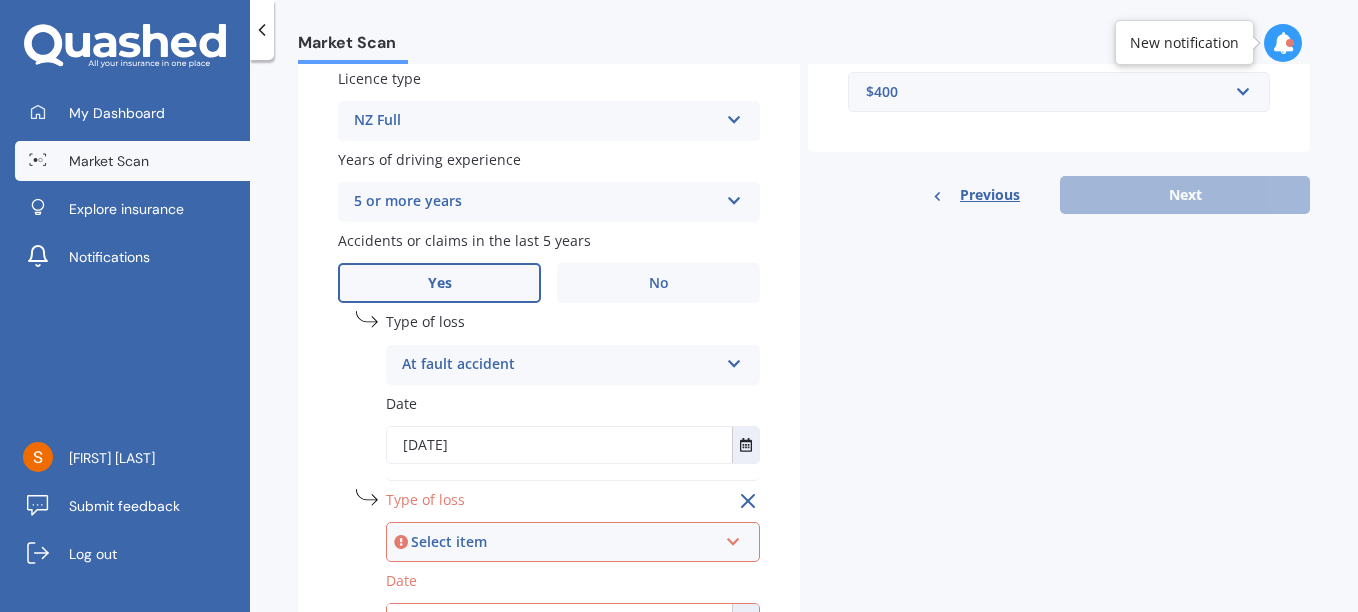 click at bounding box center (733, 538) 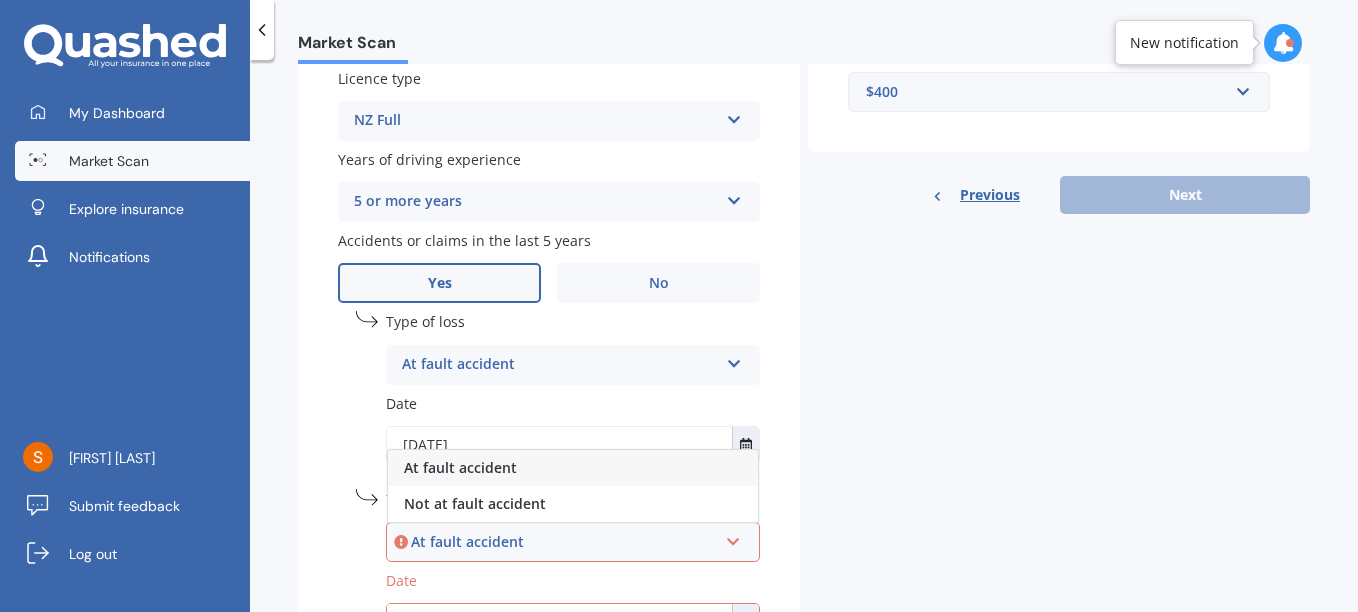 click on "At fault accident" at bounding box center (460, 467) 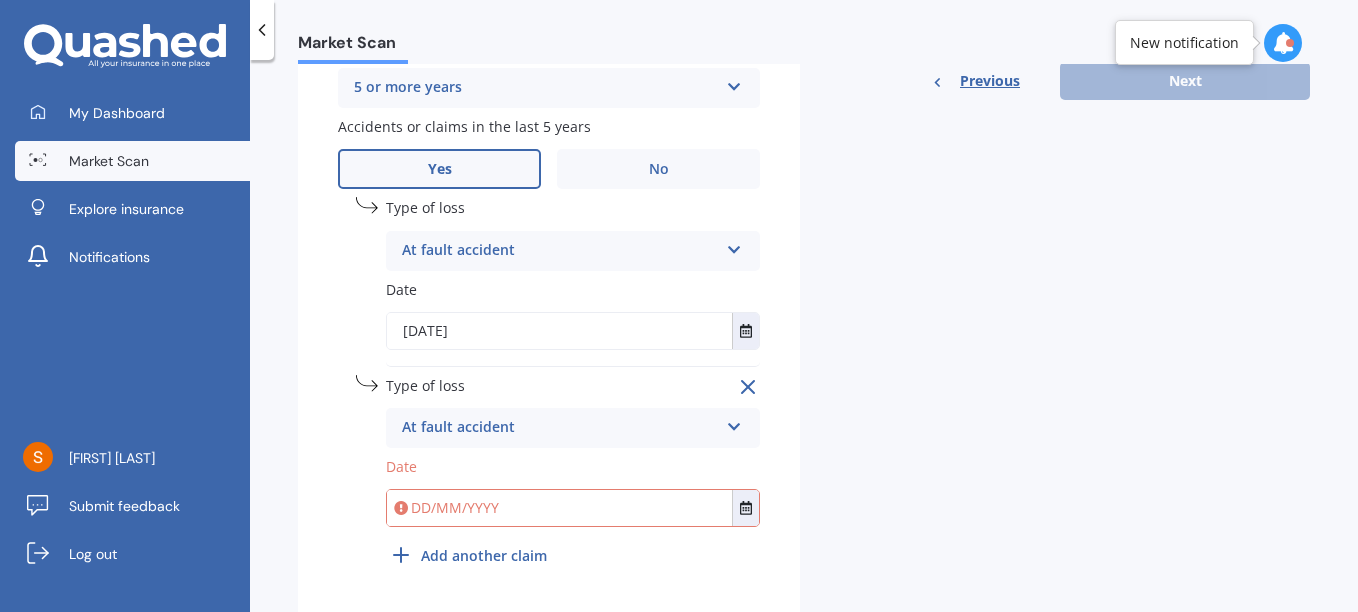 scroll, scrollTop: 929, scrollLeft: 0, axis: vertical 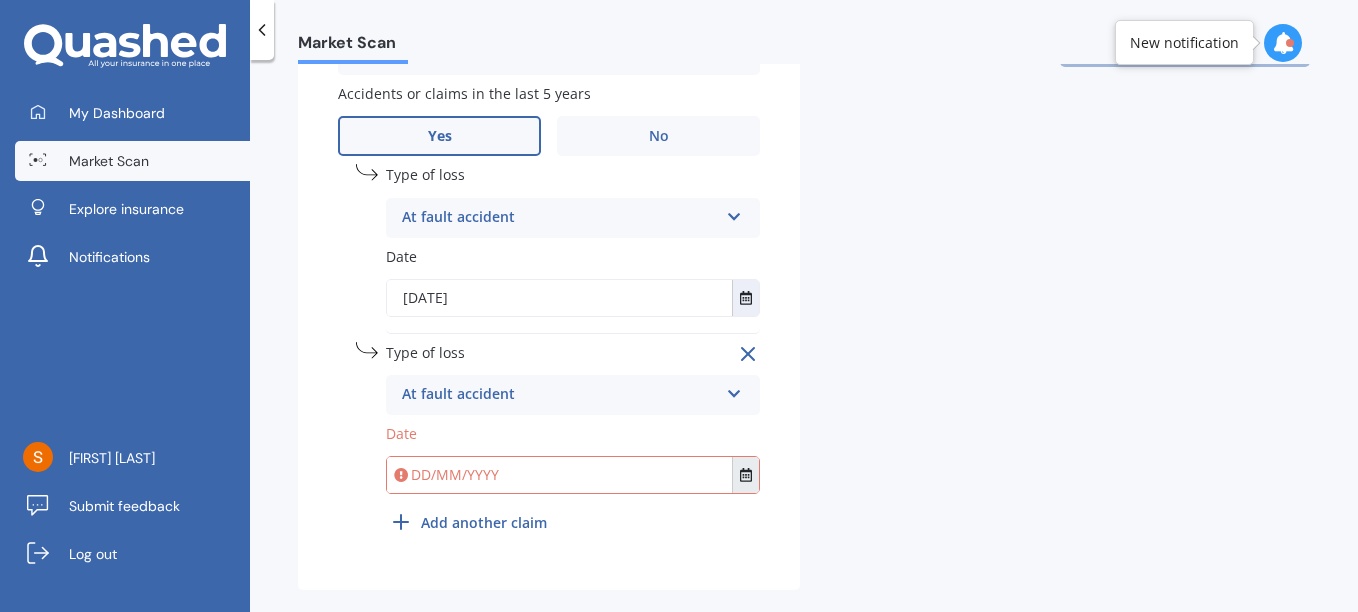 click at bounding box center (746, 475) 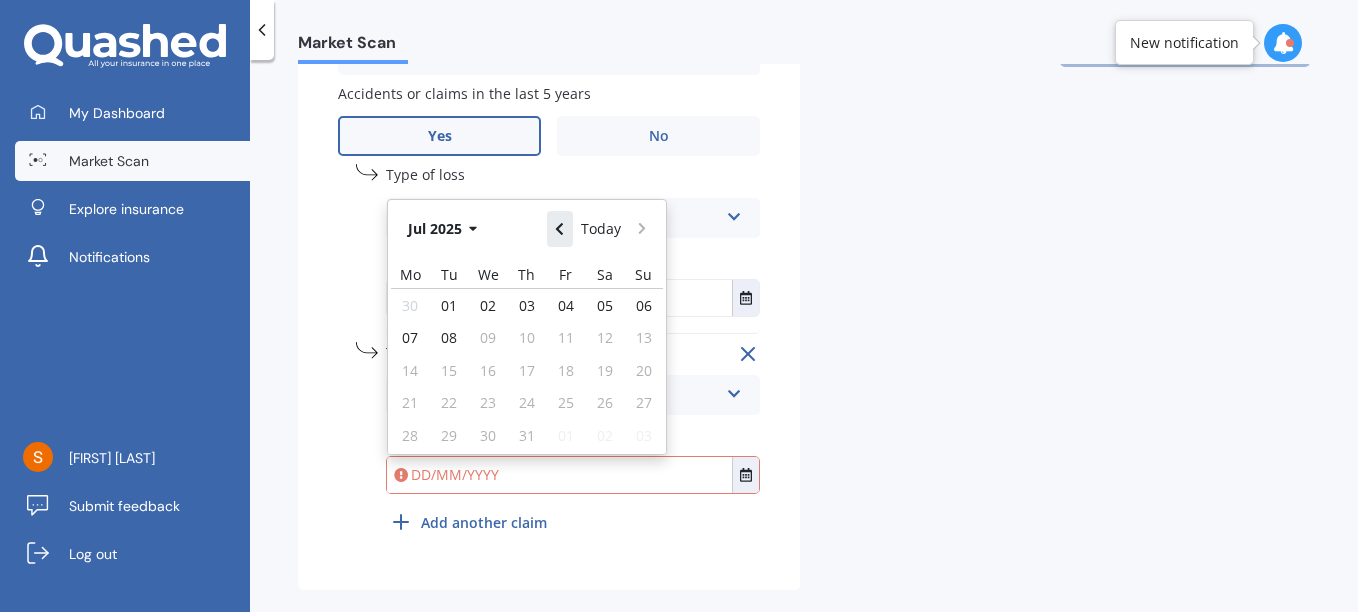 click at bounding box center (559, 229) 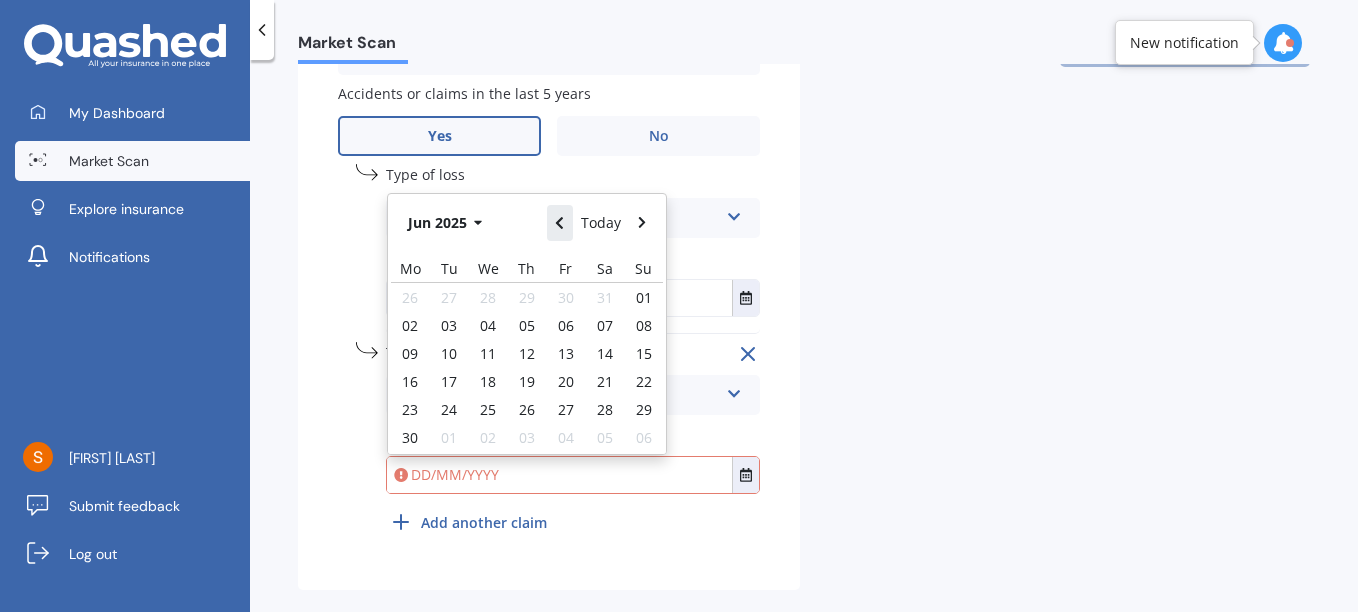 click at bounding box center [559, 223] 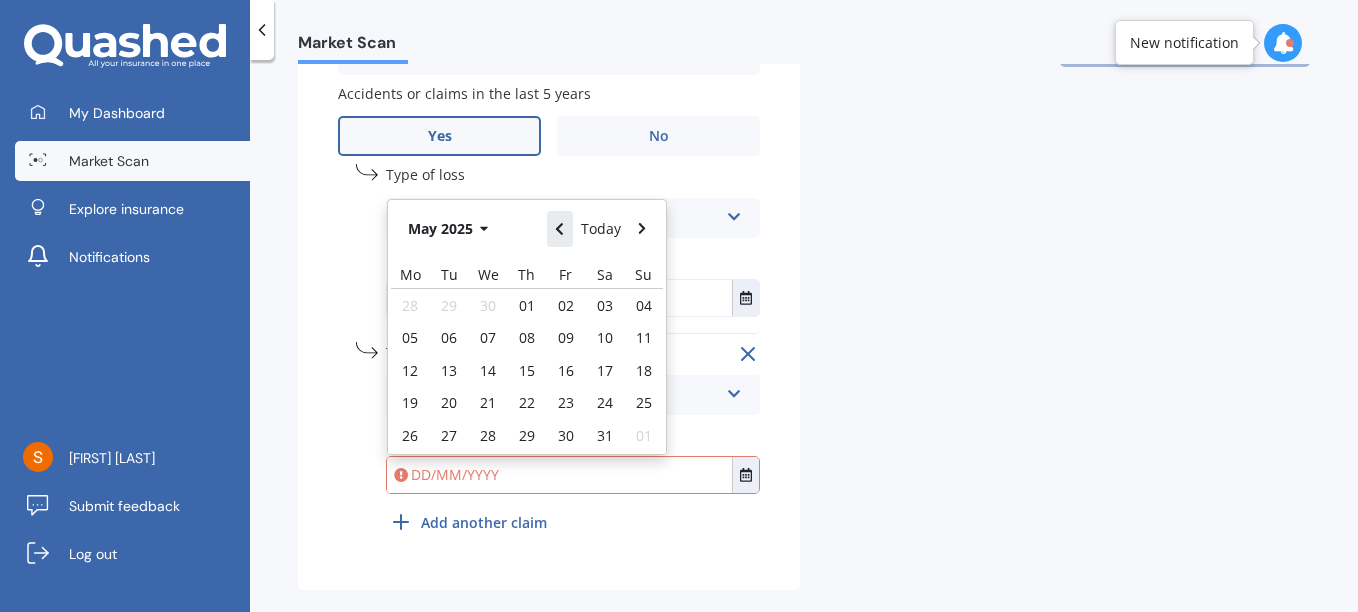 click at bounding box center (559, 229) 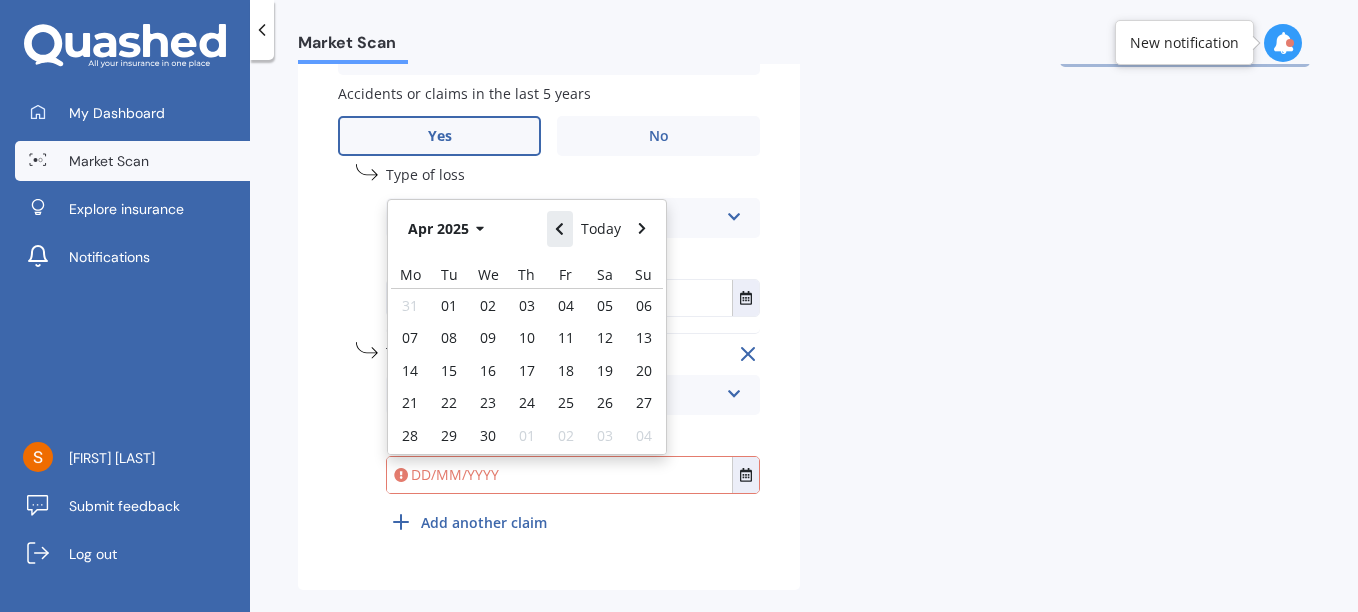click at bounding box center (559, 229) 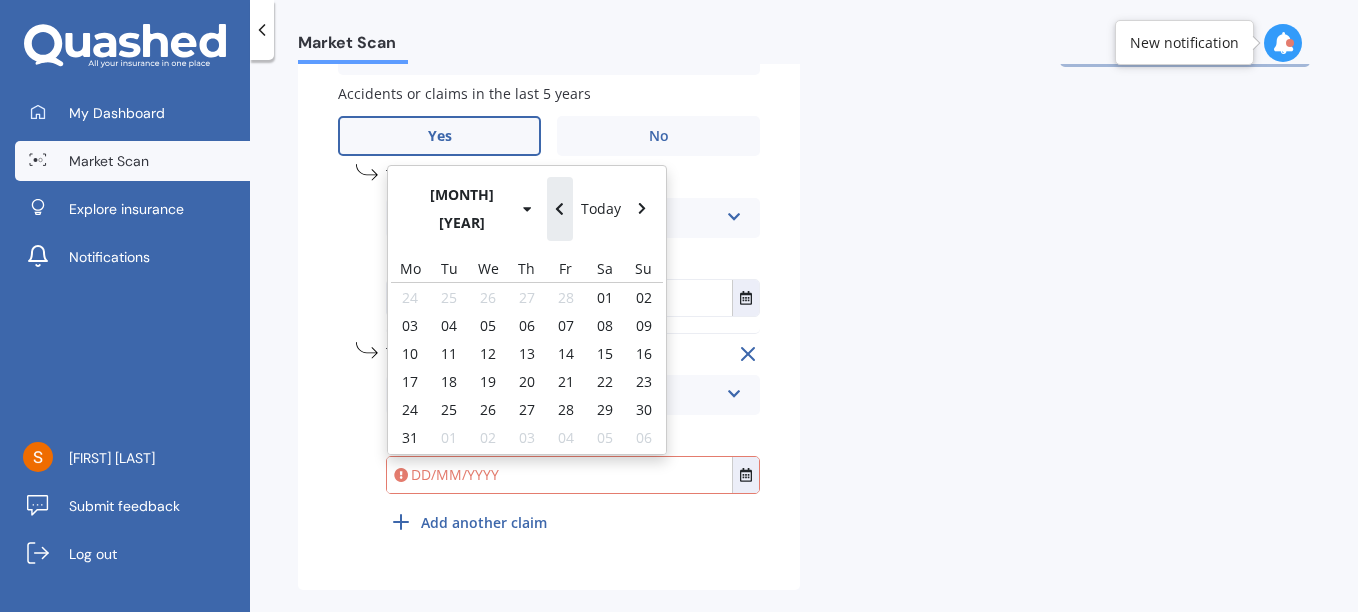 click at bounding box center [559, 209] 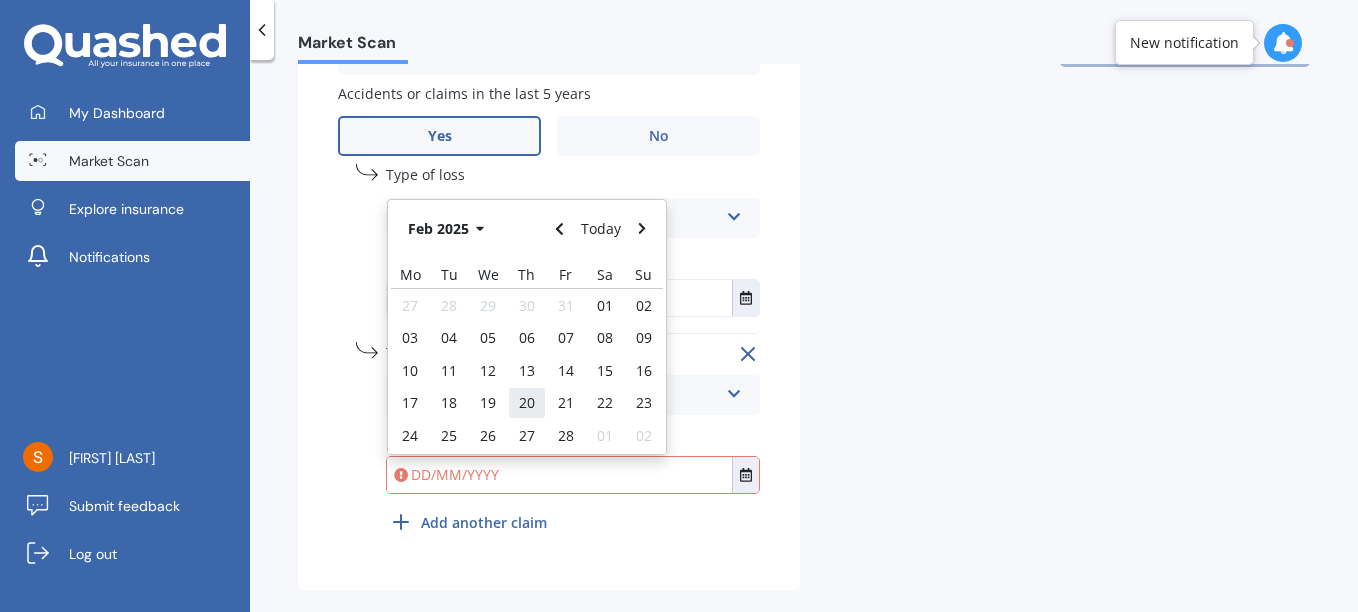 click on "20" at bounding box center (527, 402) 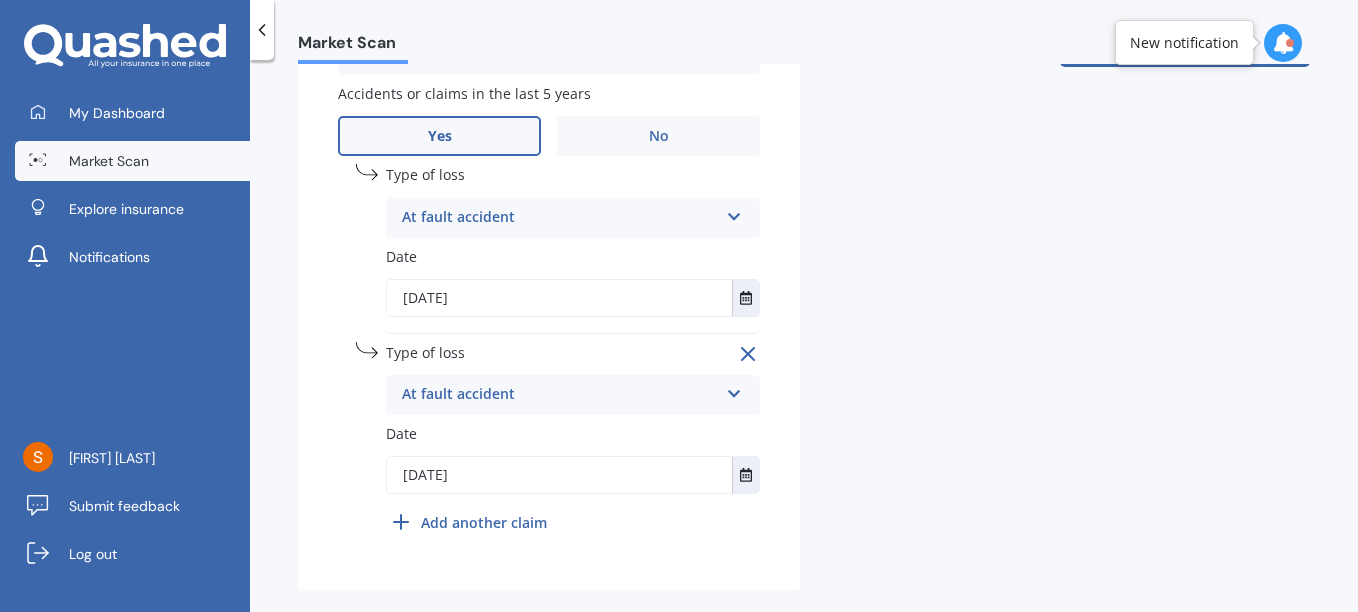 click on "[DATE]" at bounding box center [559, 475] 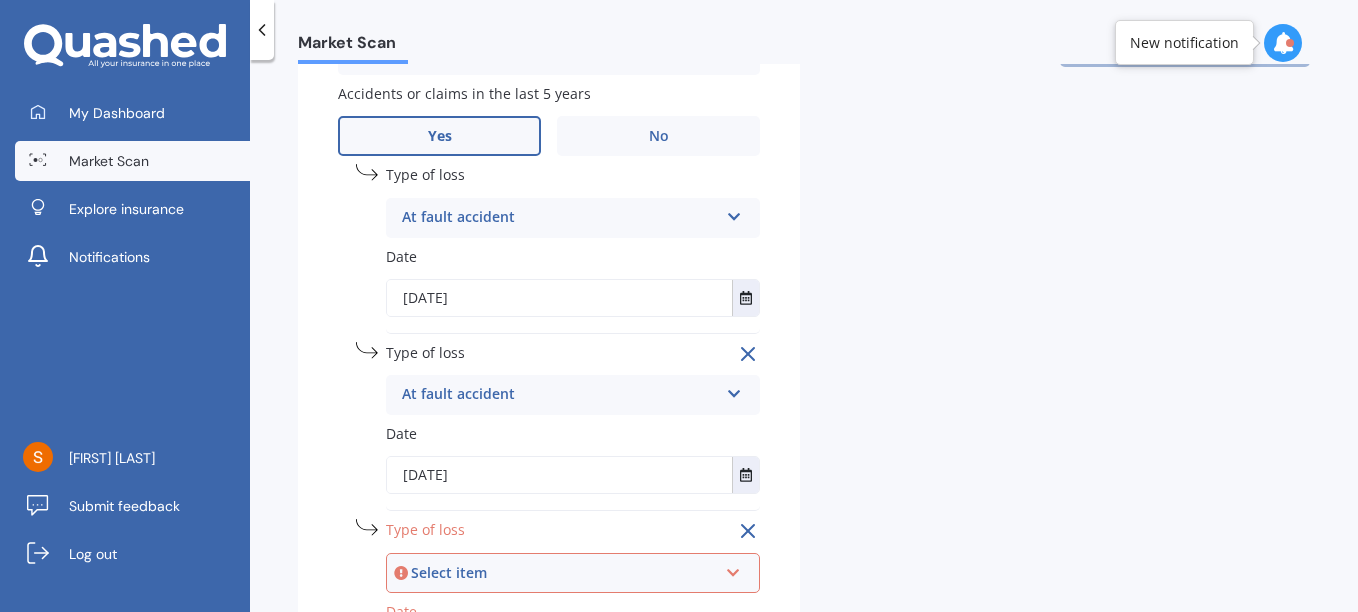 click at bounding box center [733, 569] 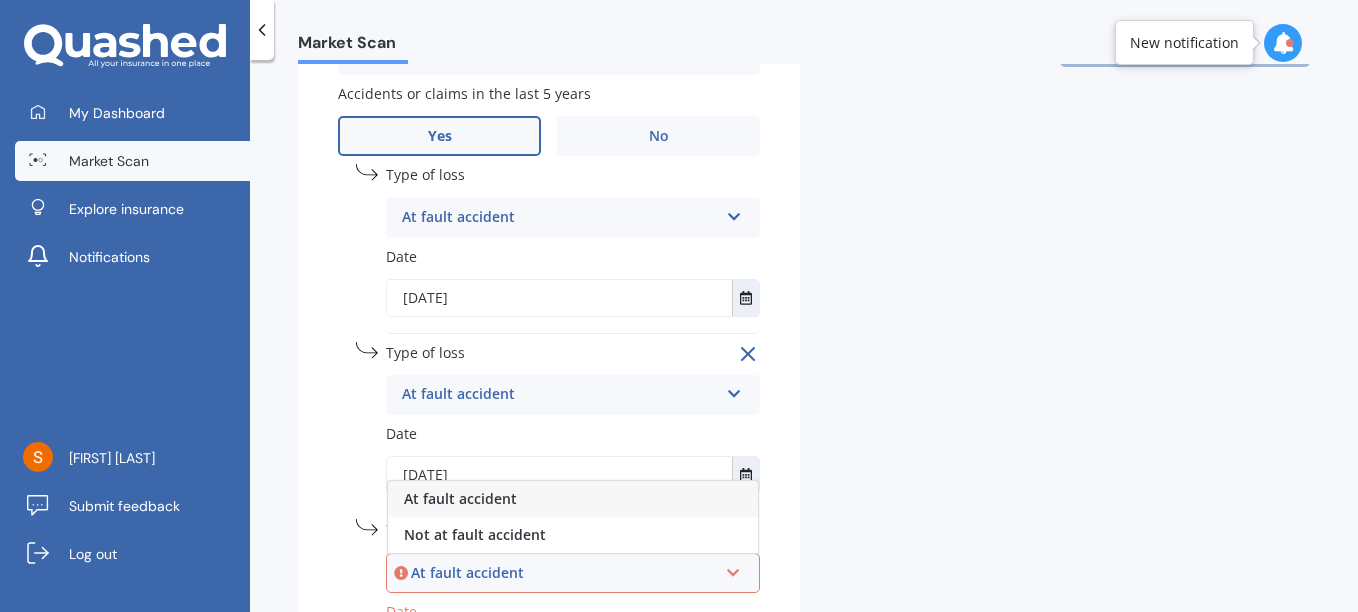 click on "At fault accident" at bounding box center [460, 498] 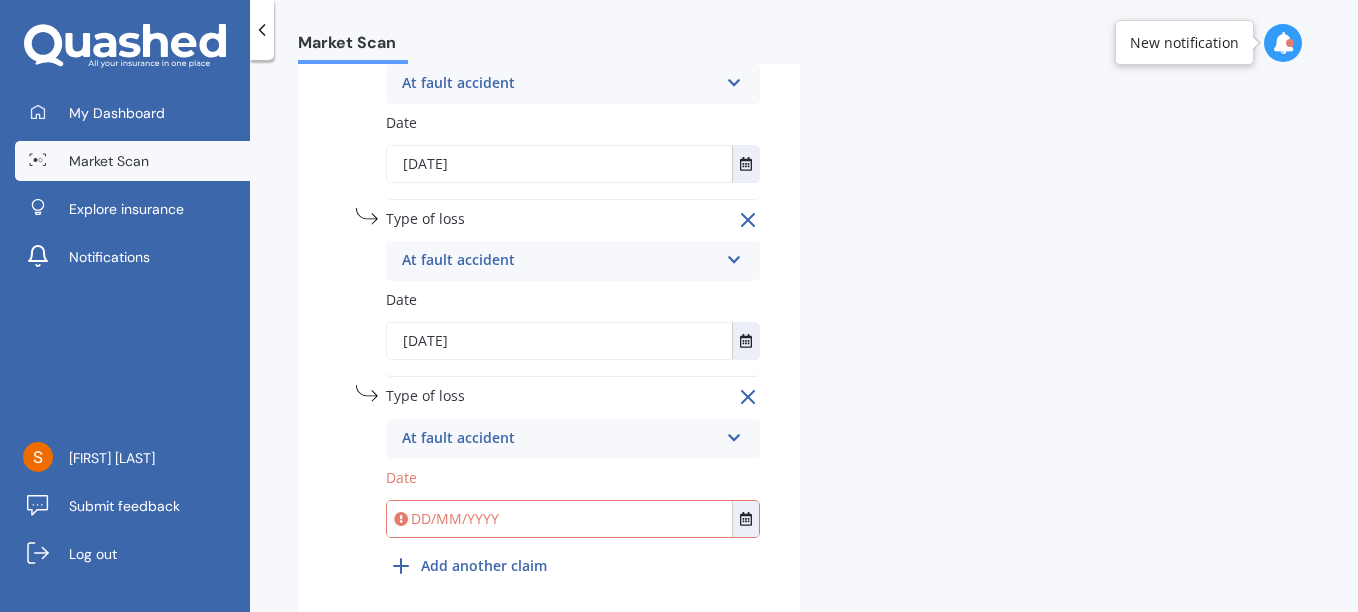 scroll, scrollTop: 1129, scrollLeft: 0, axis: vertical 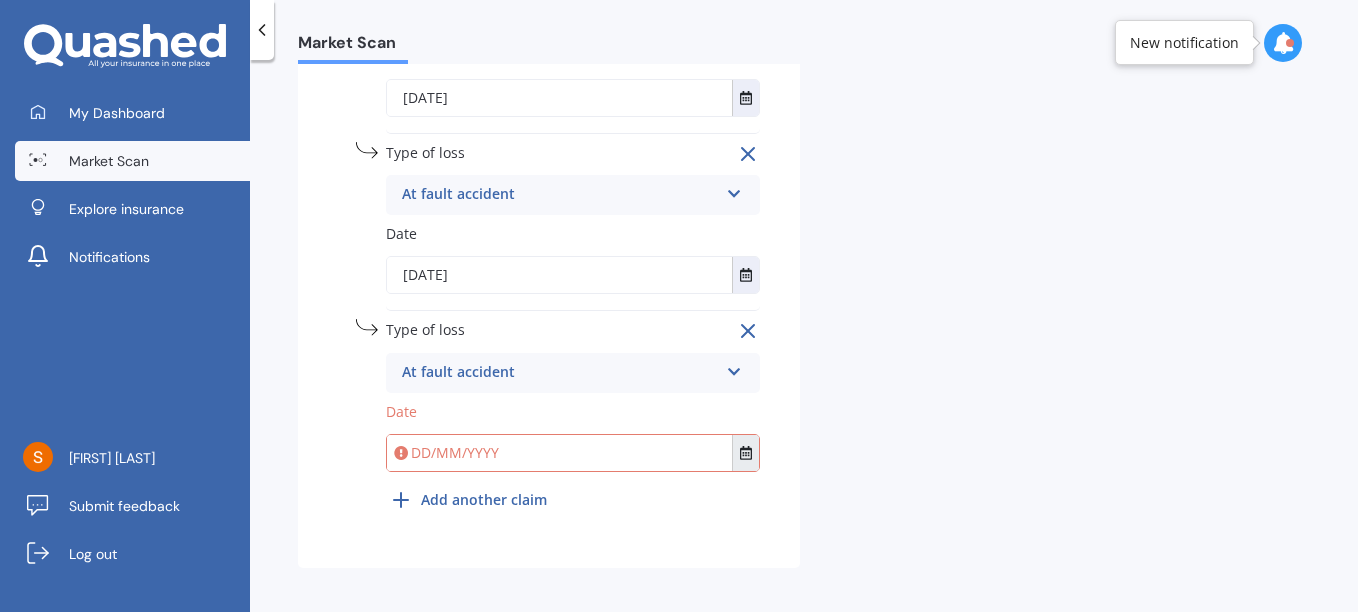 click at bounding box center (746, 453) 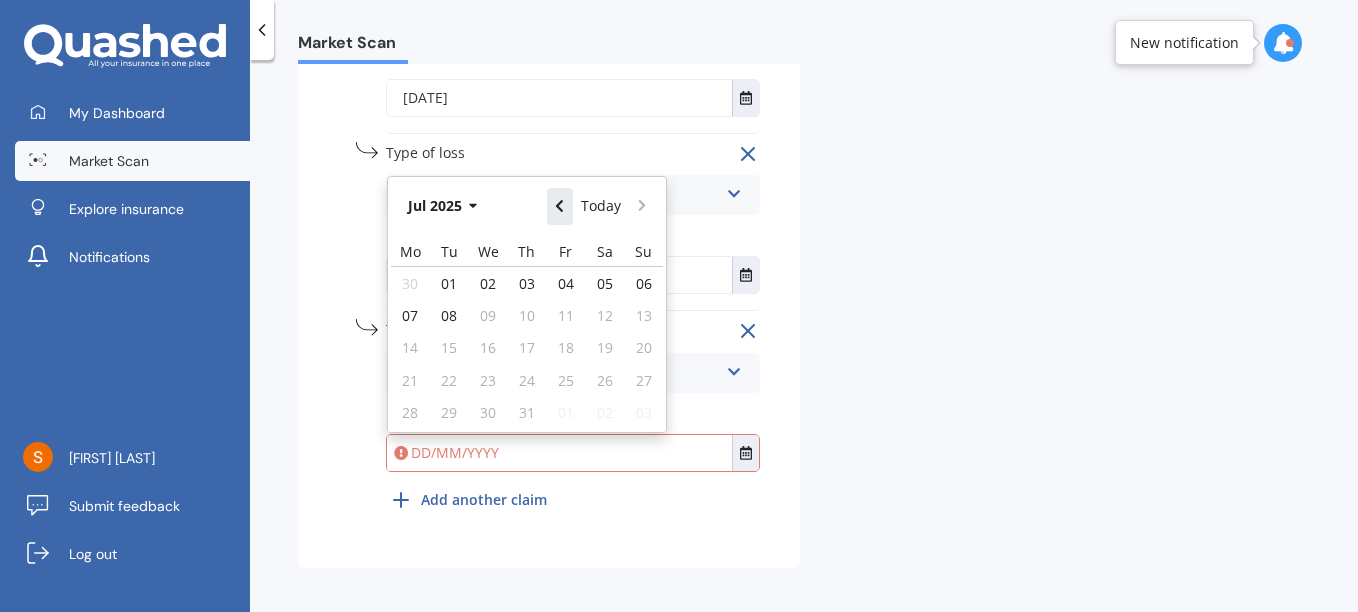 click at bounding box center (559, 207) 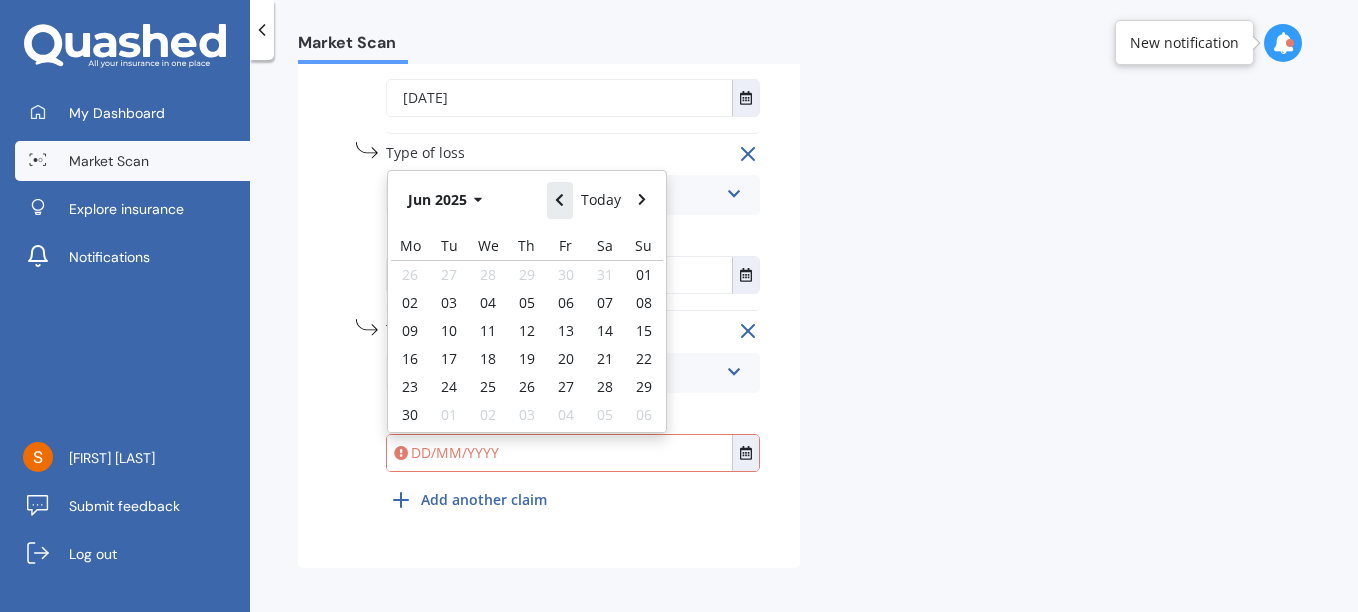 click at bounding box center (559, 200) 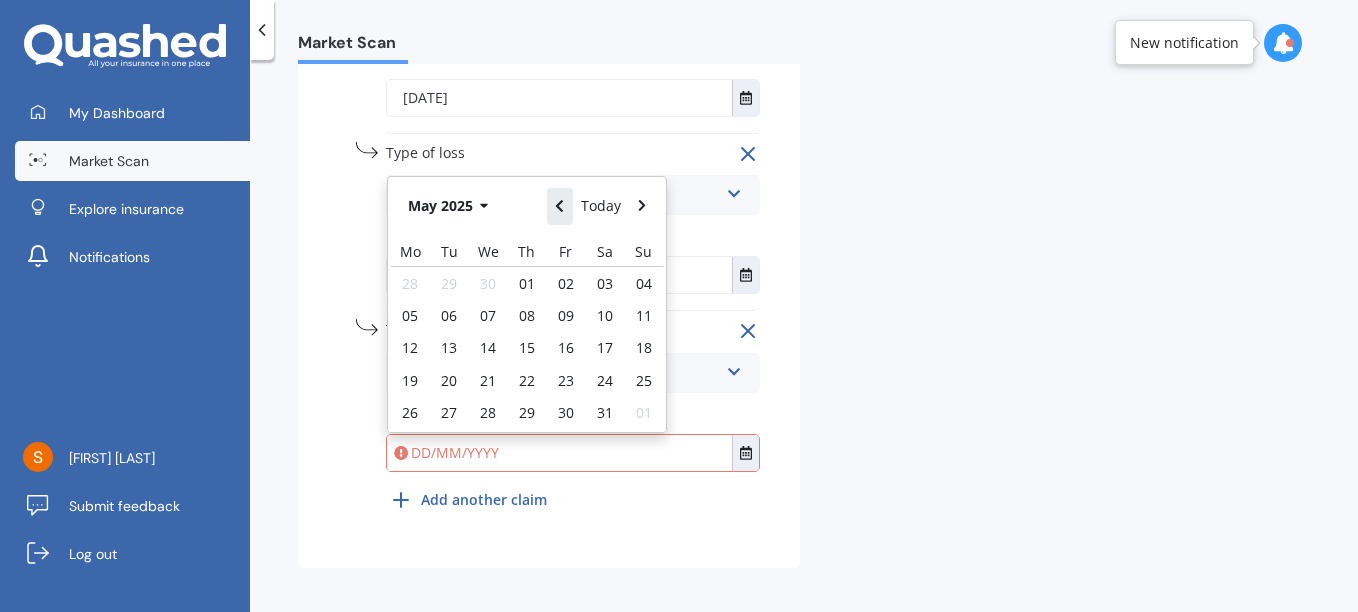 click at bounding box center (559, 206) 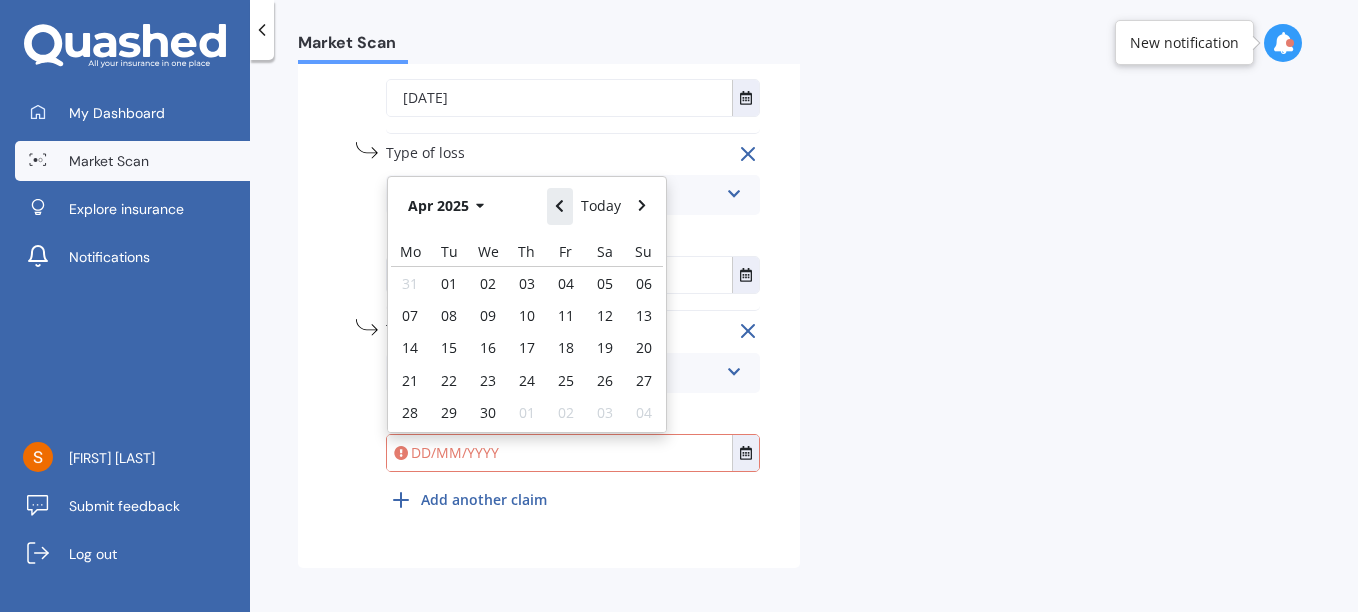 click at bounding box center (559, 206) 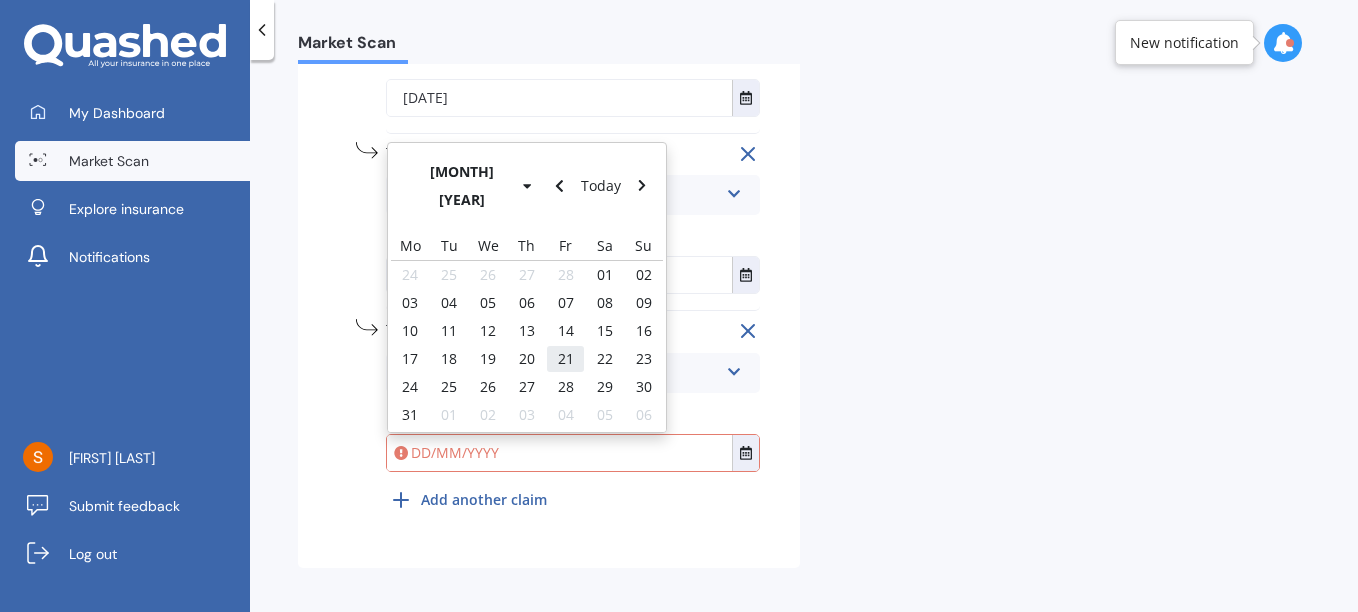 click on "21" at bounding box center (566, 358) 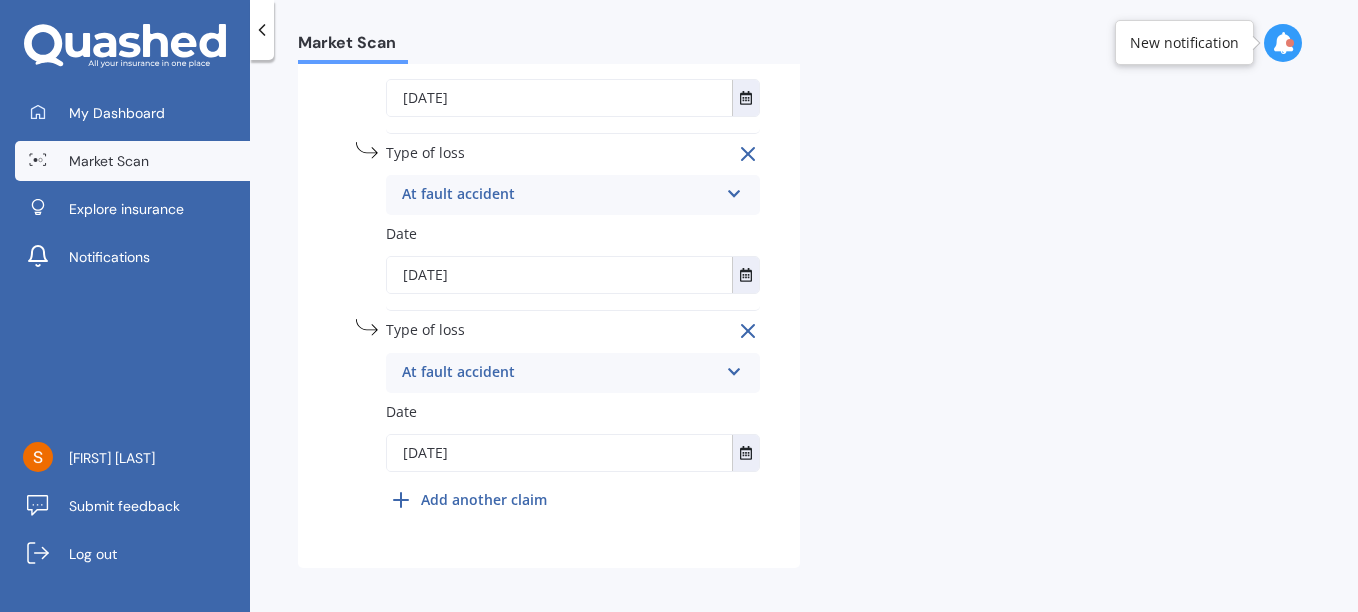 click on "Add another claim" at bounding box center [484, 499] 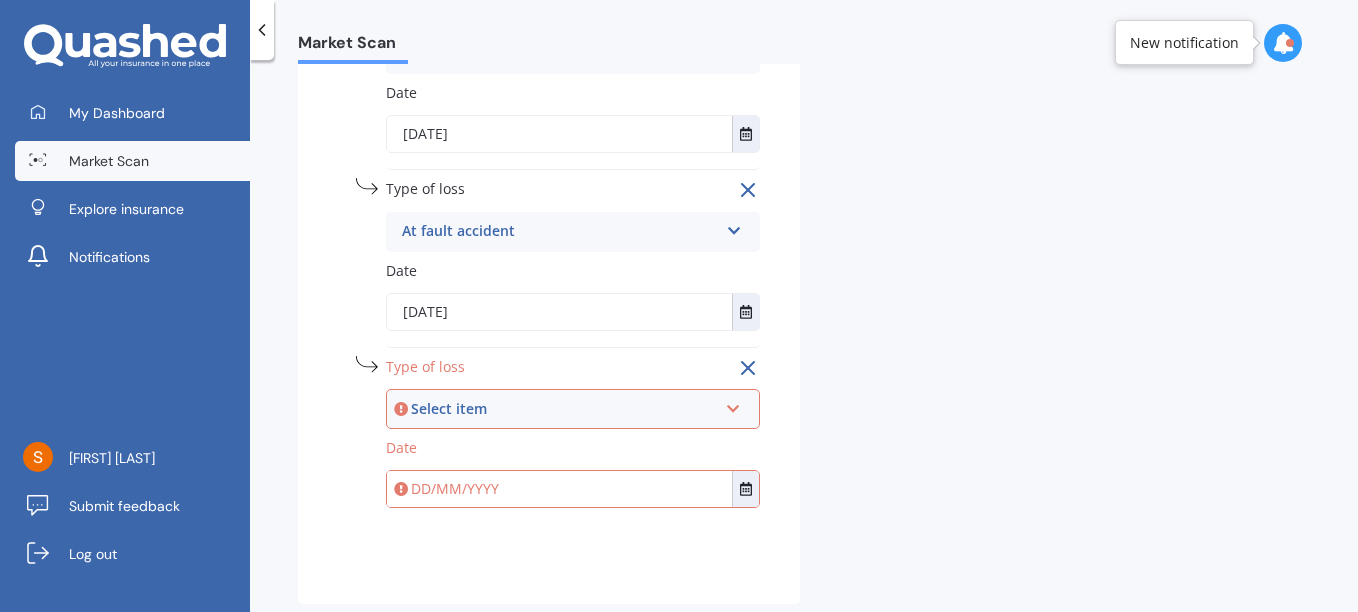 scroll, scrollTop: 1281, scrollLeft: 0, axis: vertical 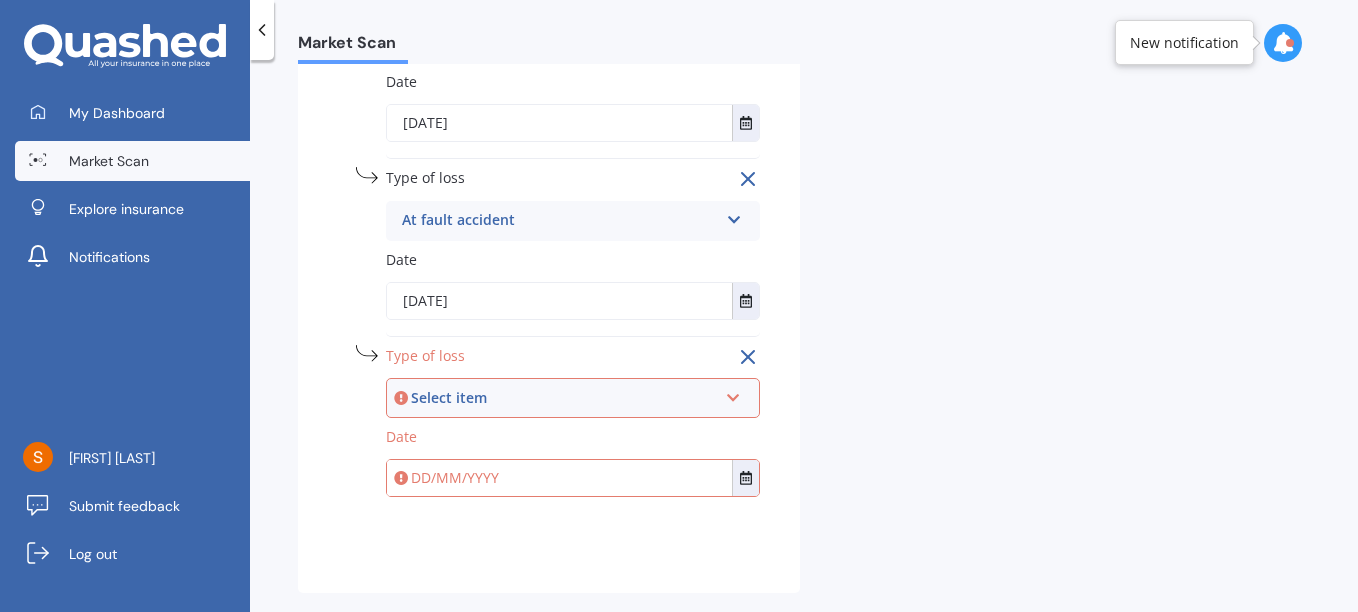 click at bounding box center [733, 394] 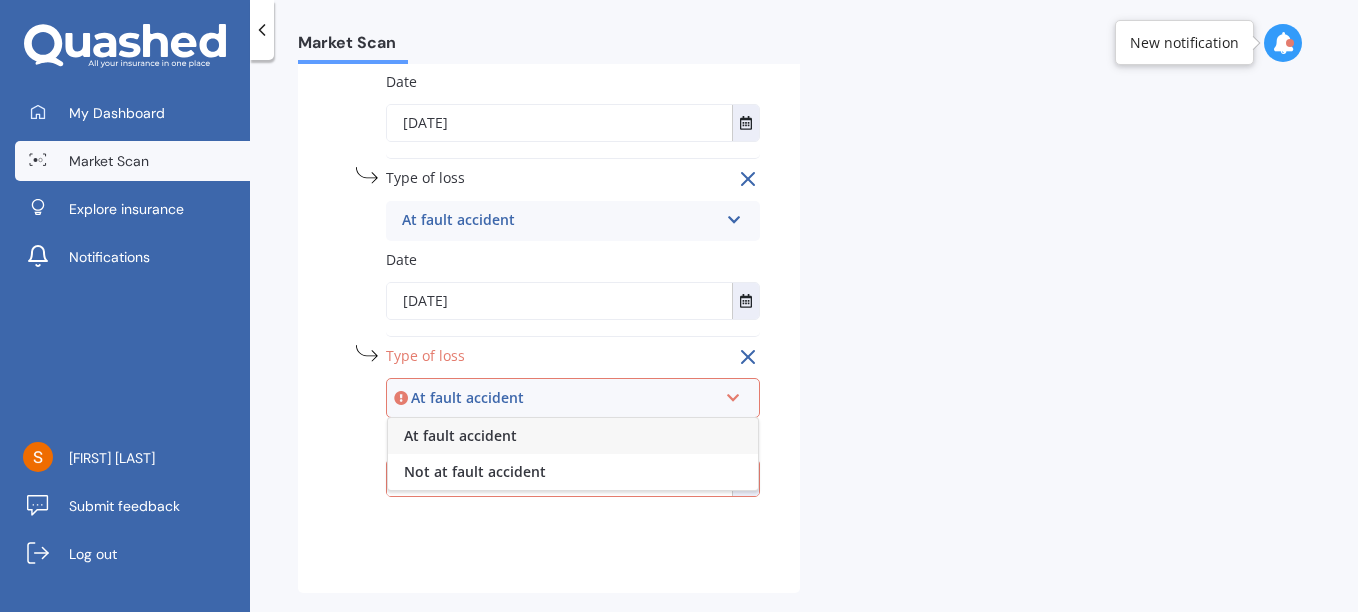 click on "At fault accident" at bounding box center (460, 435) 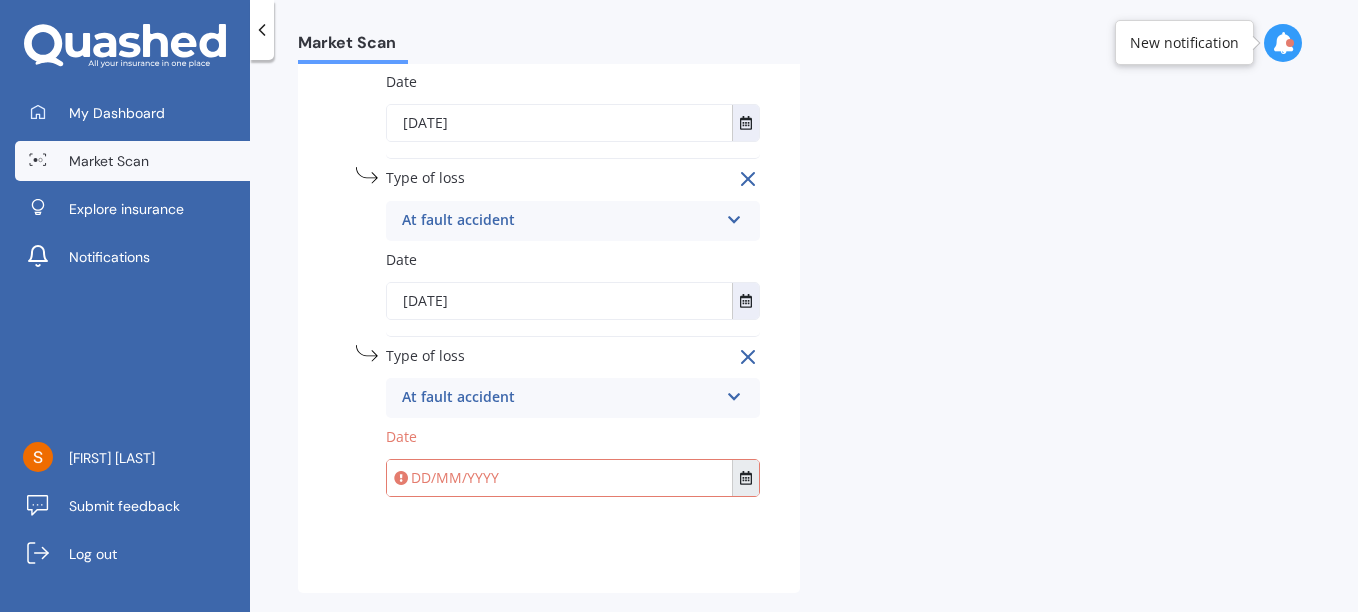 click at bounding box center (746, 478) 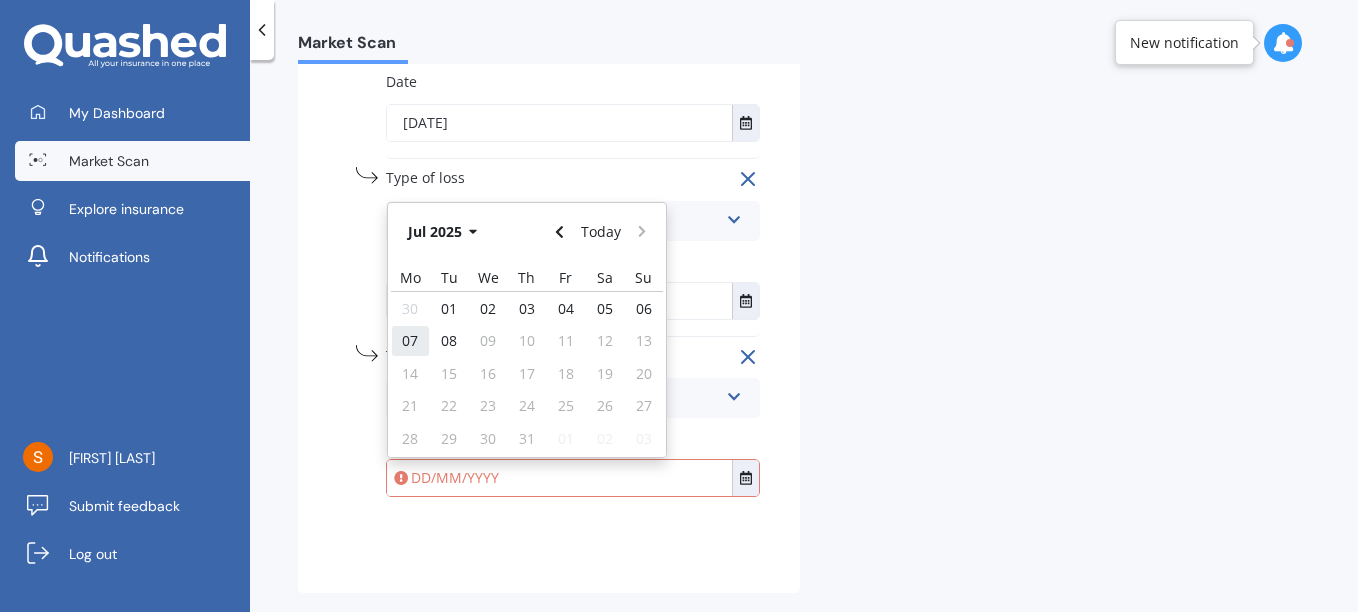 click on "07" at bounding box center (410, 340) 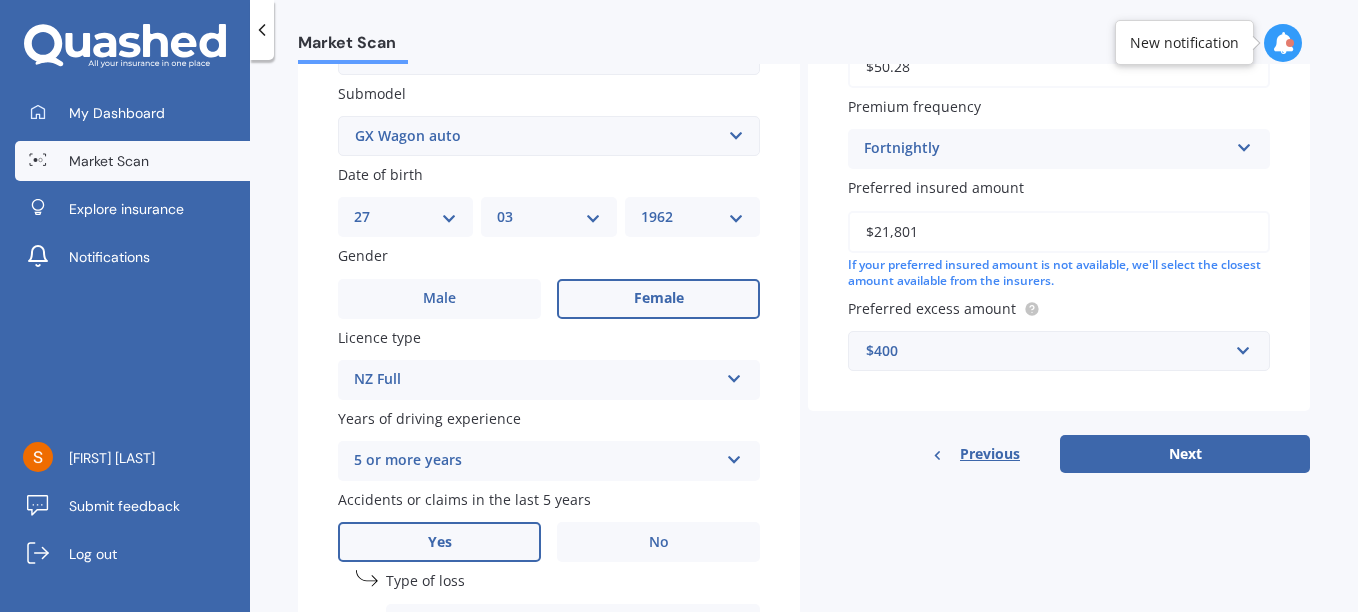 scroll, scrollTop: 514, scrollLeft: 0, axis: vertical 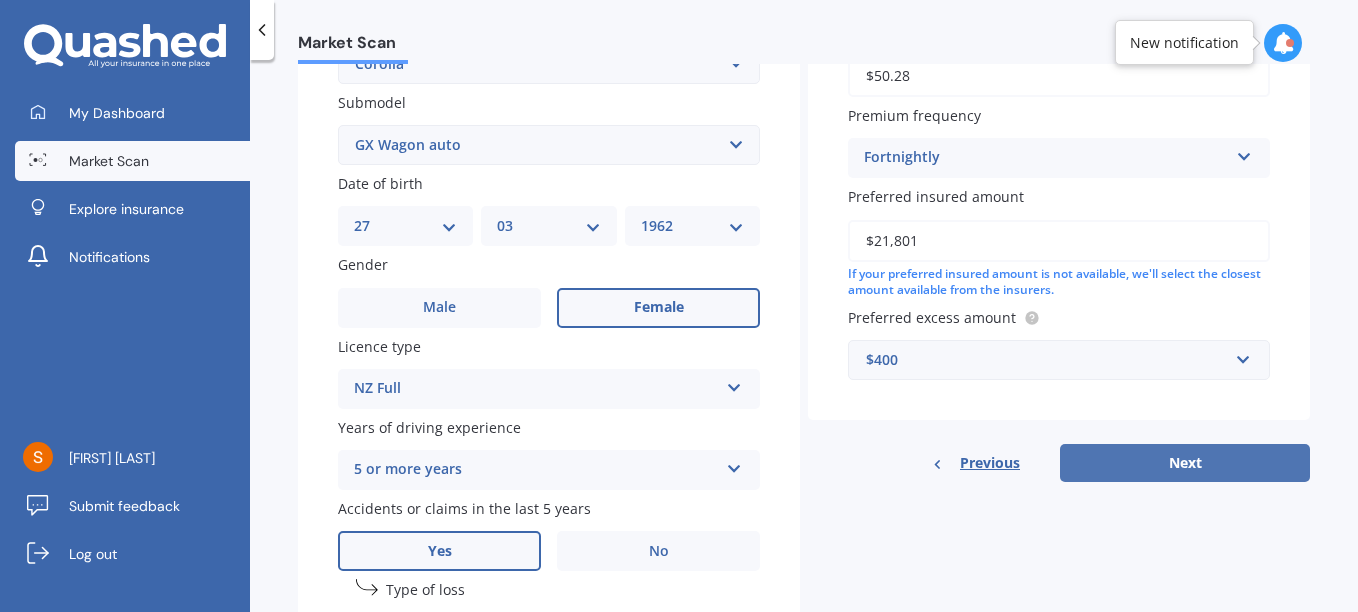 click on "Next" at bounding box center (1185, 463) 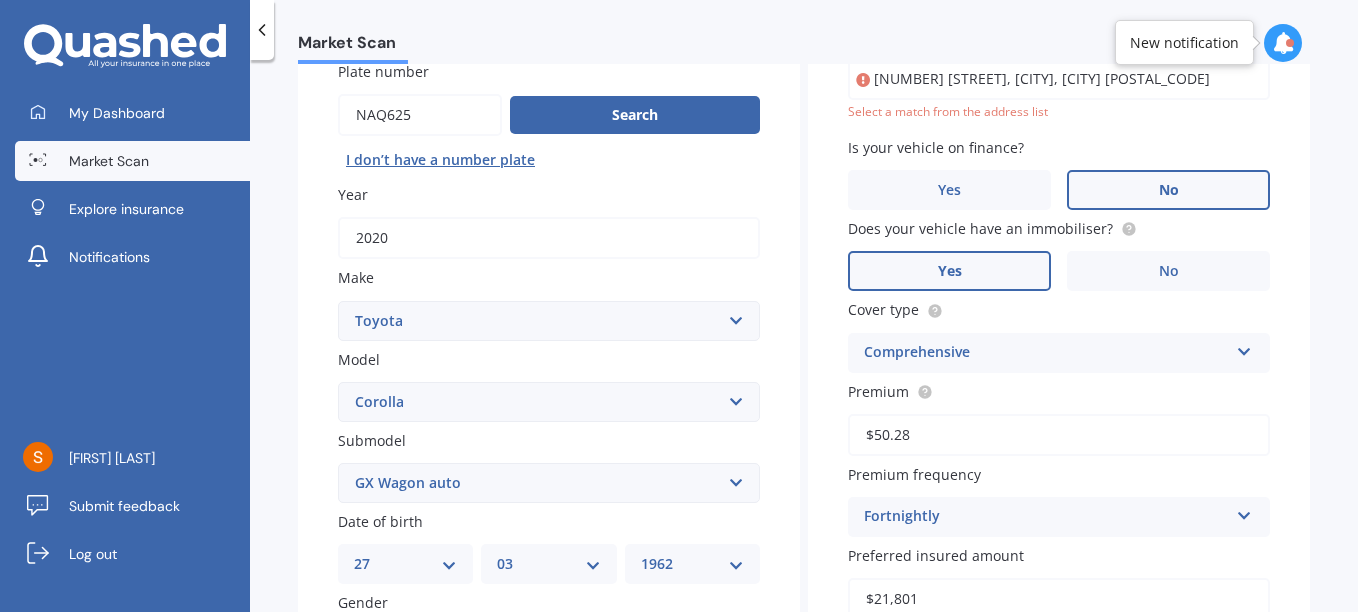 scroll, scrollTop: 137, scrollLeft: 0, axis: vertical 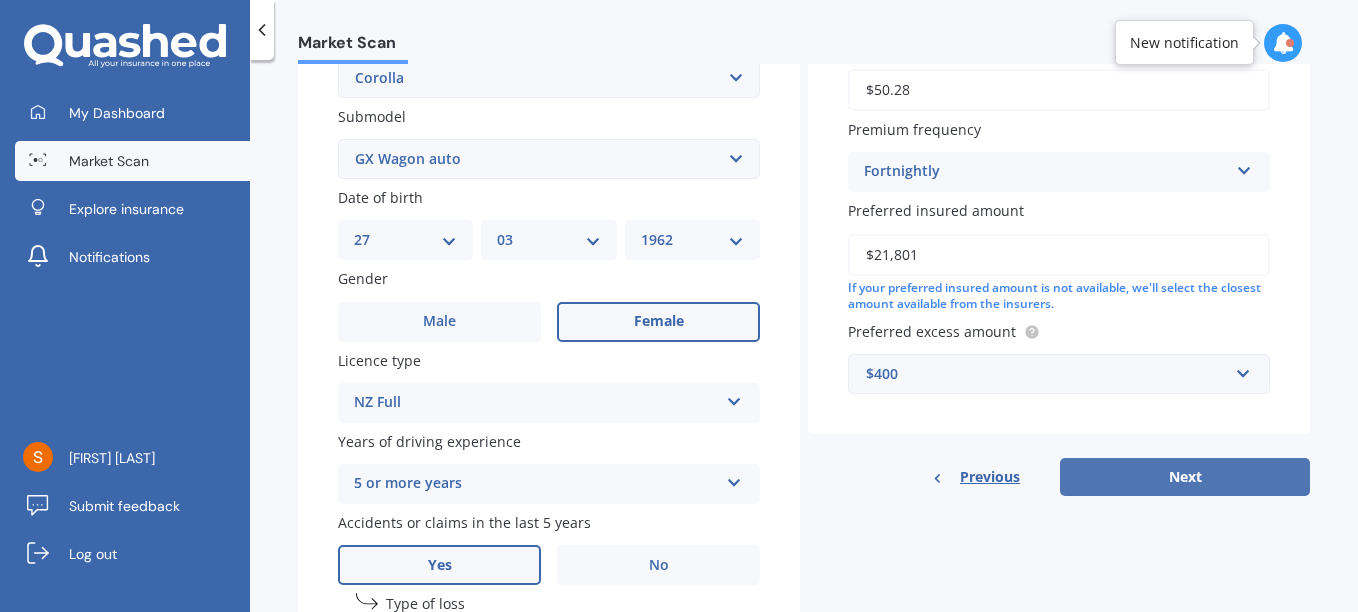 click on "Next" at bounding box center (1185, 477) 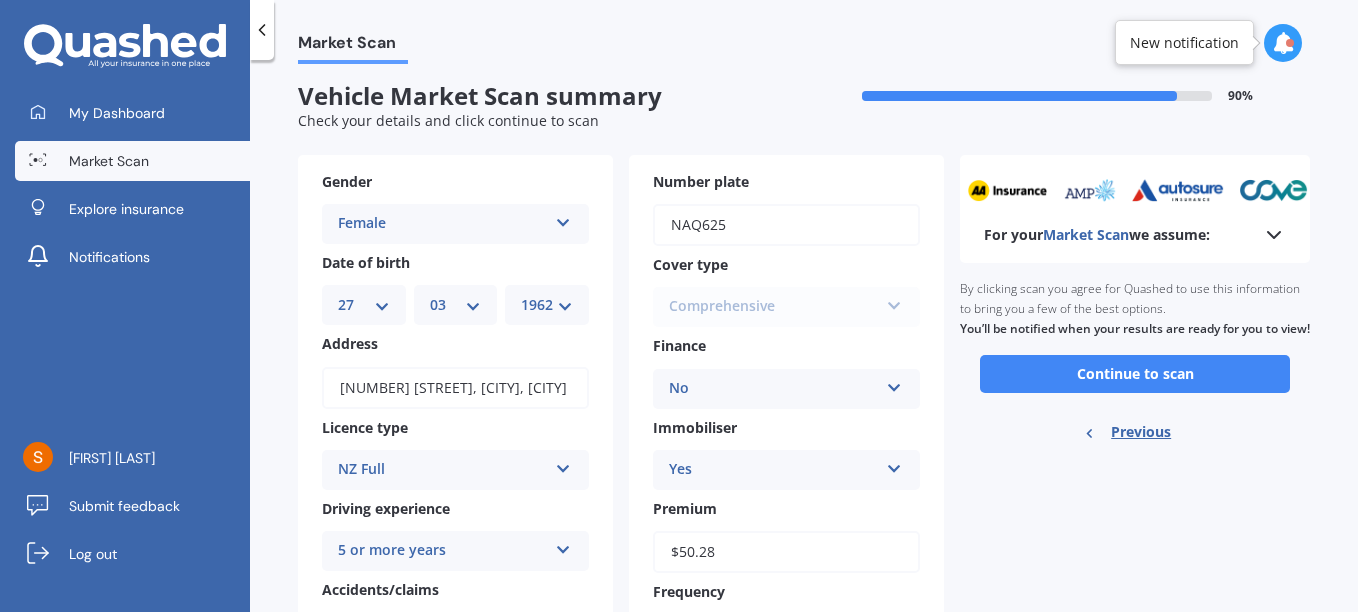 scroll, scrollTop: 0, scrollLeft: 0, axis: both 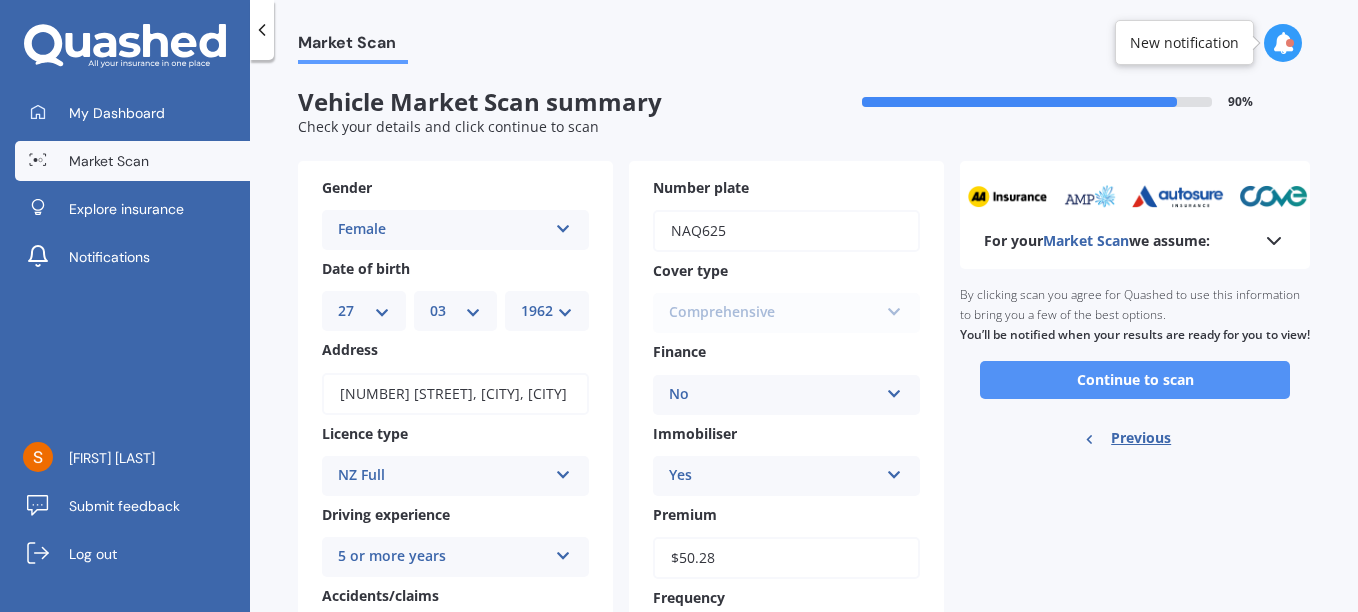 click on "Continue to scan" at bounding box center [1135, 380] 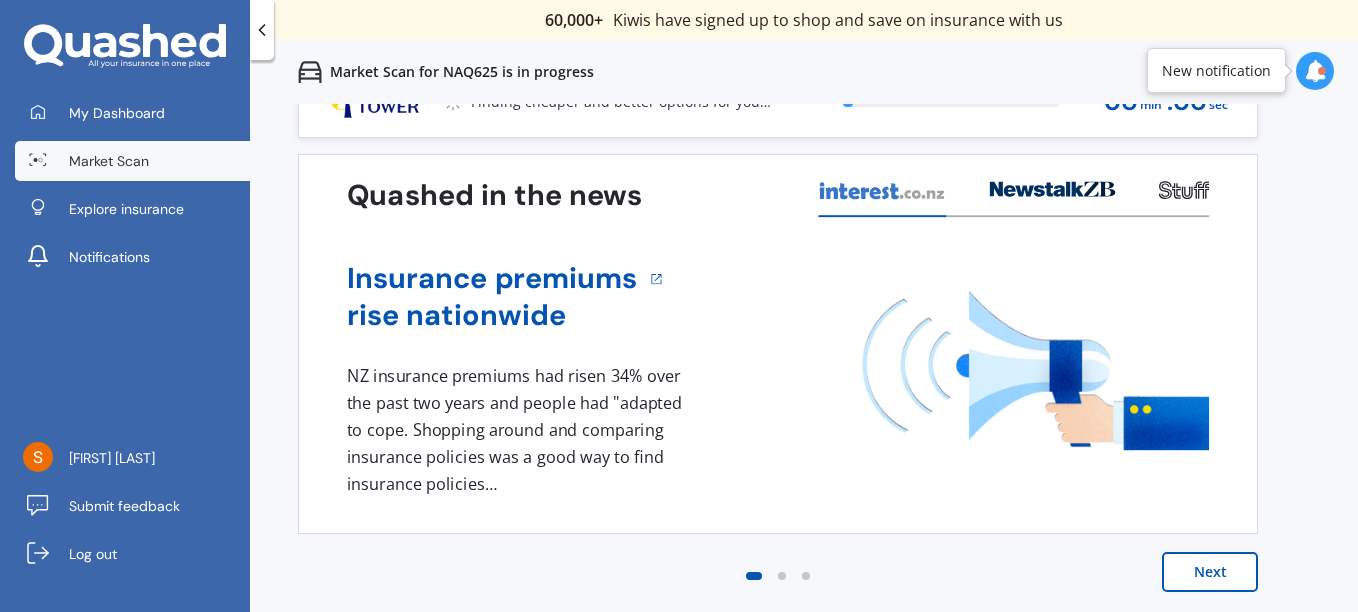scroll, scrollTop: 0, scrollLeft: 0, axis: both 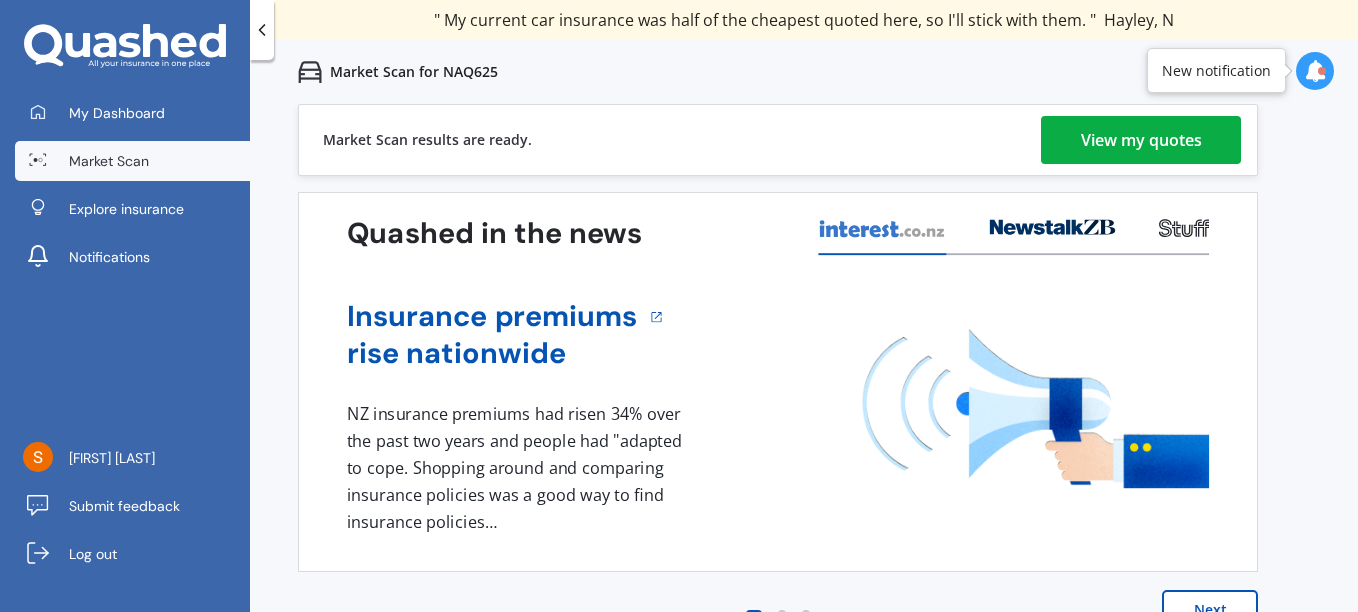 click on "View my quotes" at bounding box center (1141, 140) 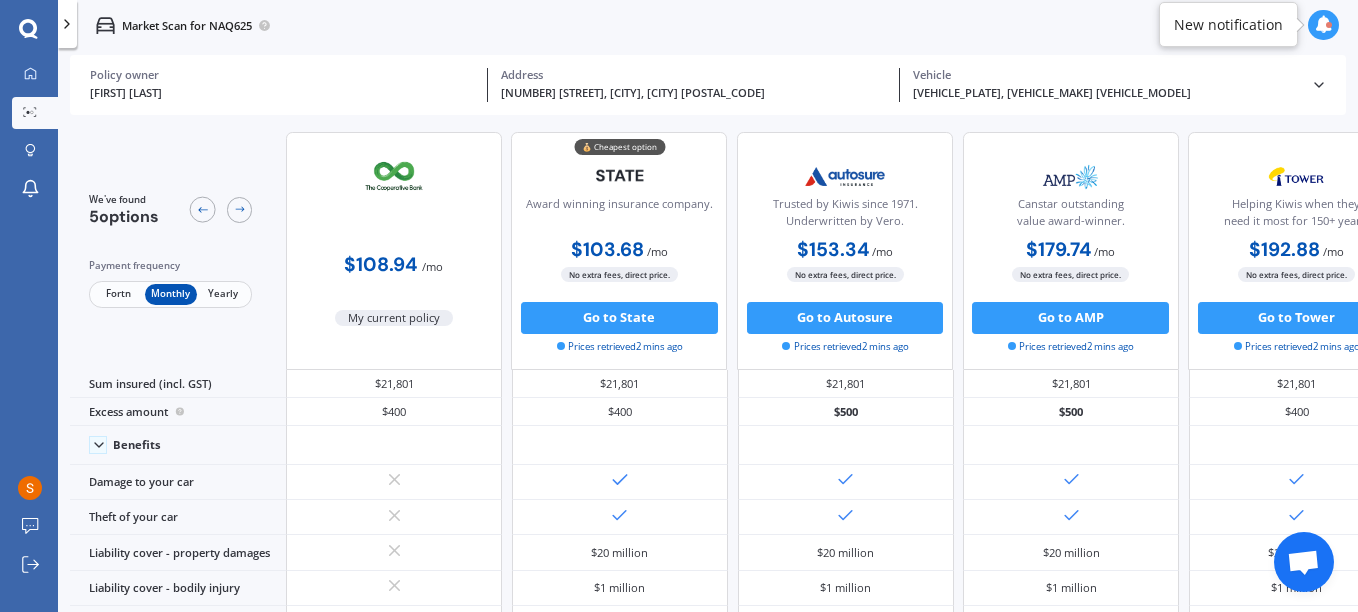 click on "Fortn" at bounding box center [119, 294] 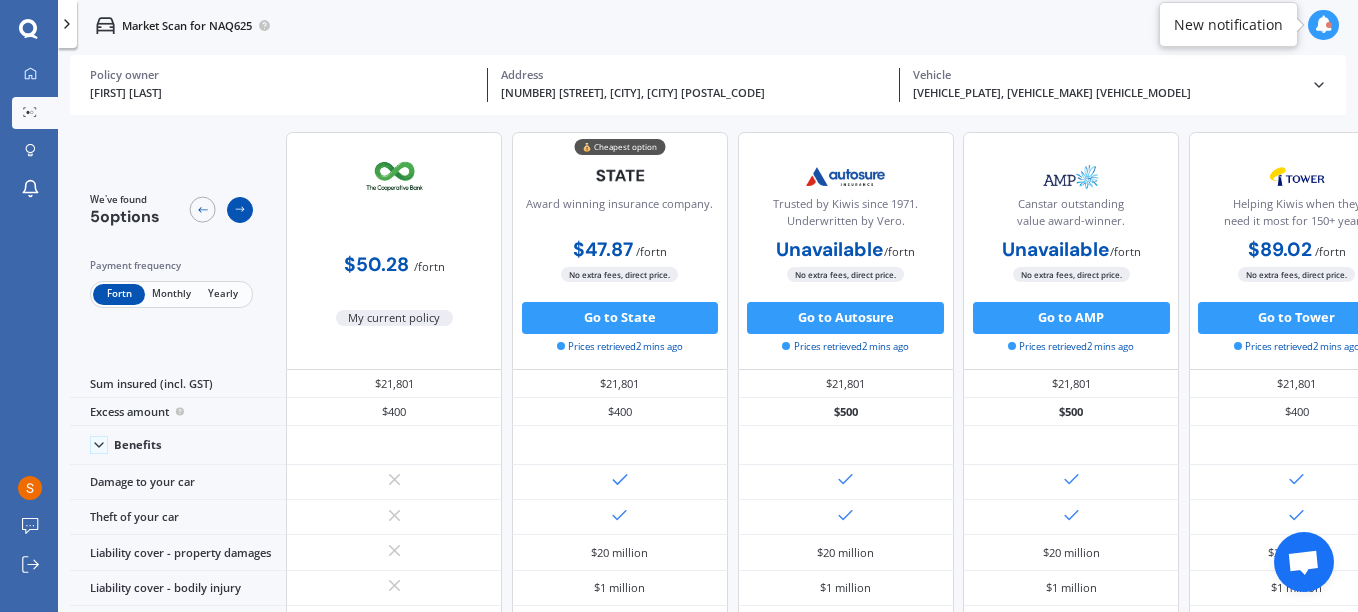 click at bounding box center (240, 209) 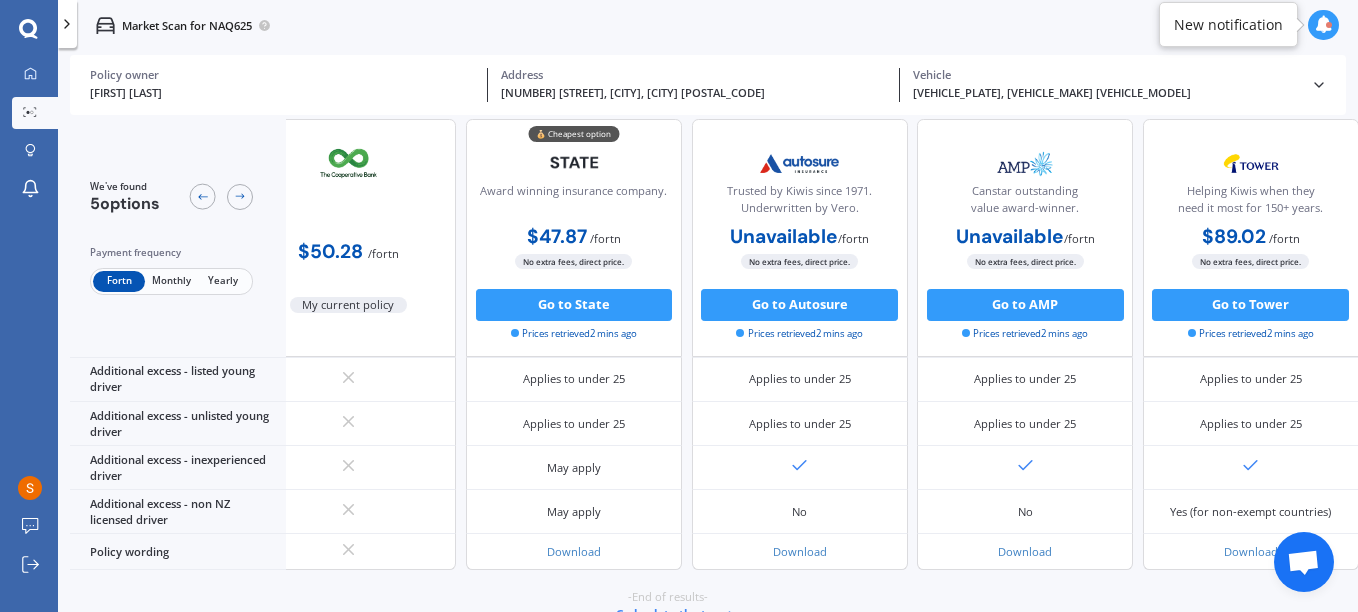 scroll, scrollTop: 1087, scrollLeft: 67, axis: both 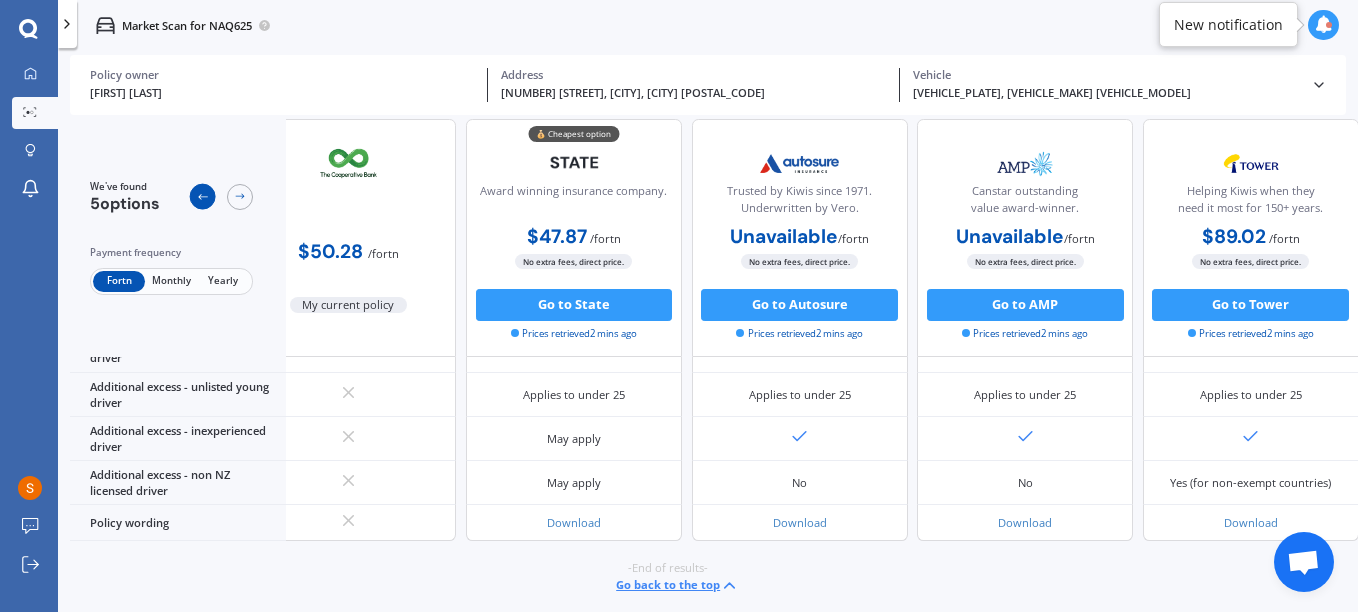 click at bounding box center (203, 197) 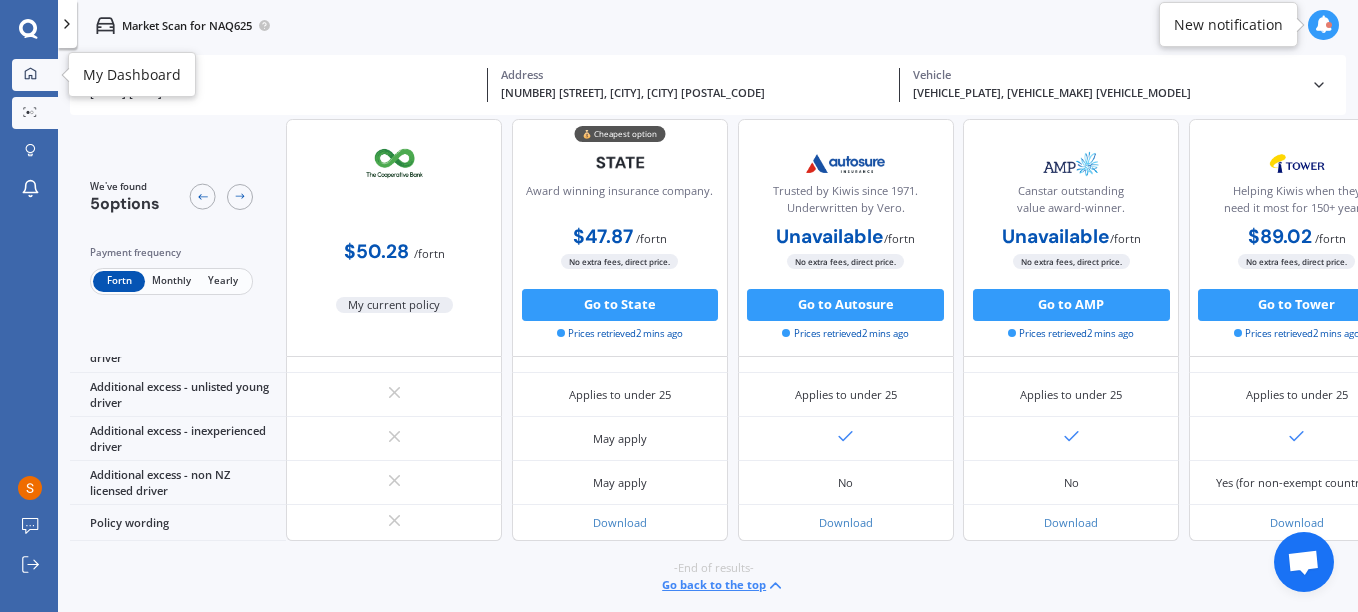 click at bounding box center [30, 73] 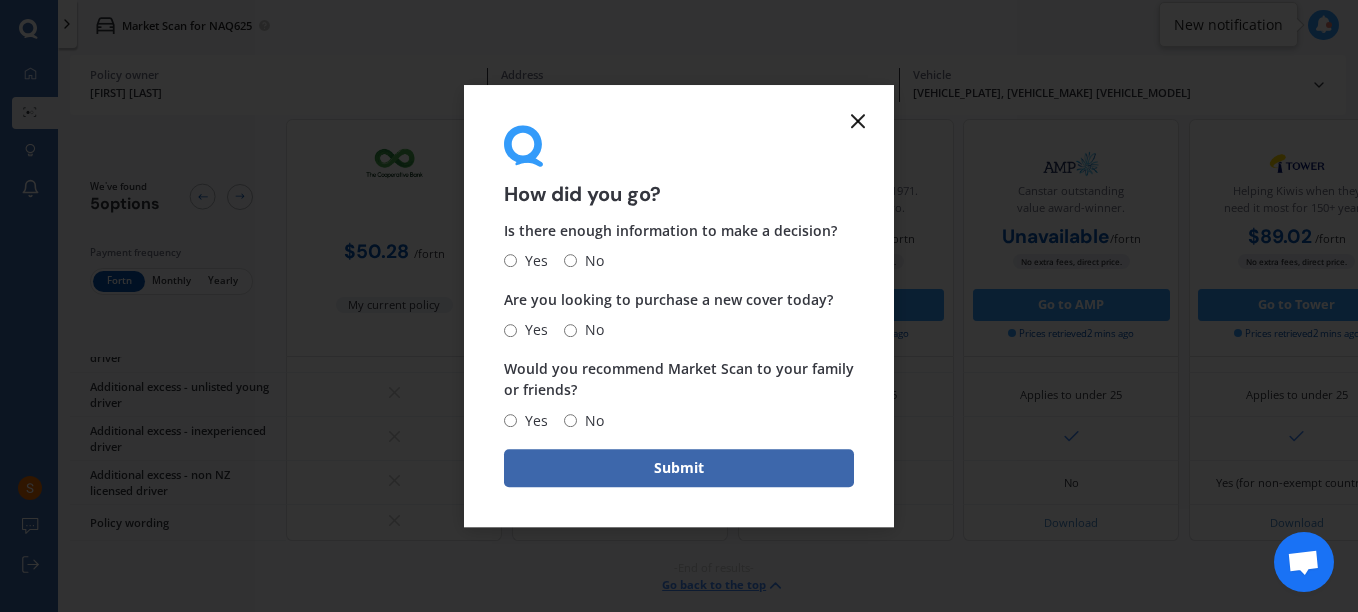 click at bounding box center (858, 121) 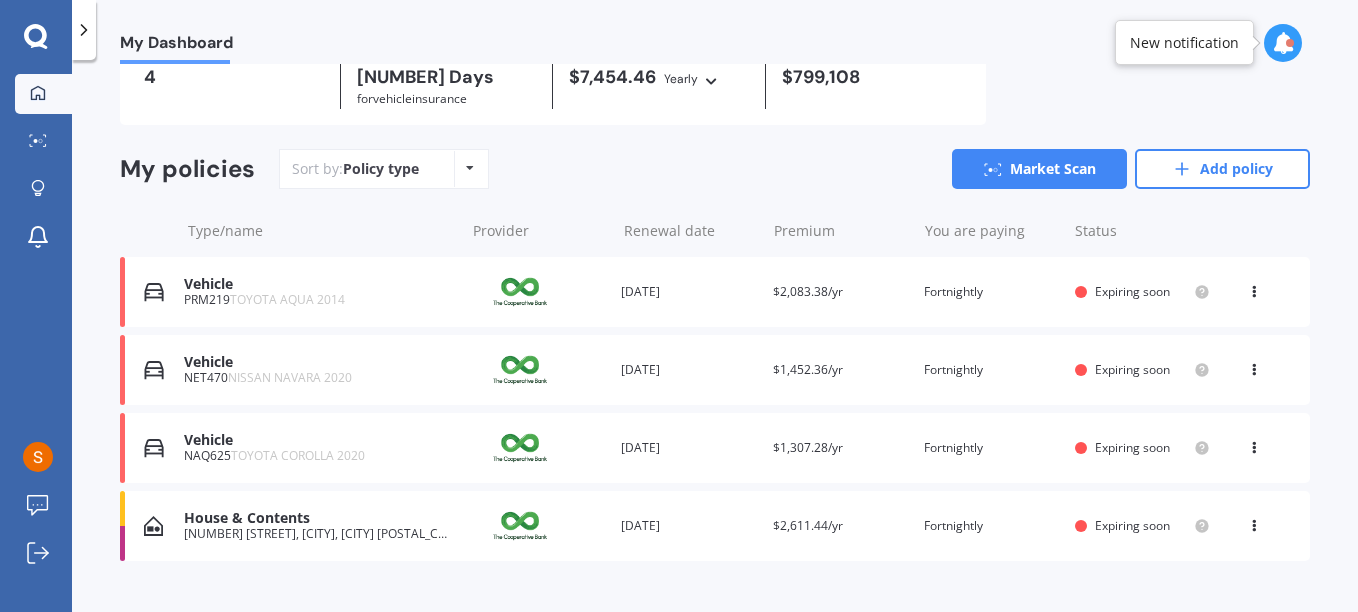 scroll, scrollTop: 136, scrollLeft: 0, axis: vertical 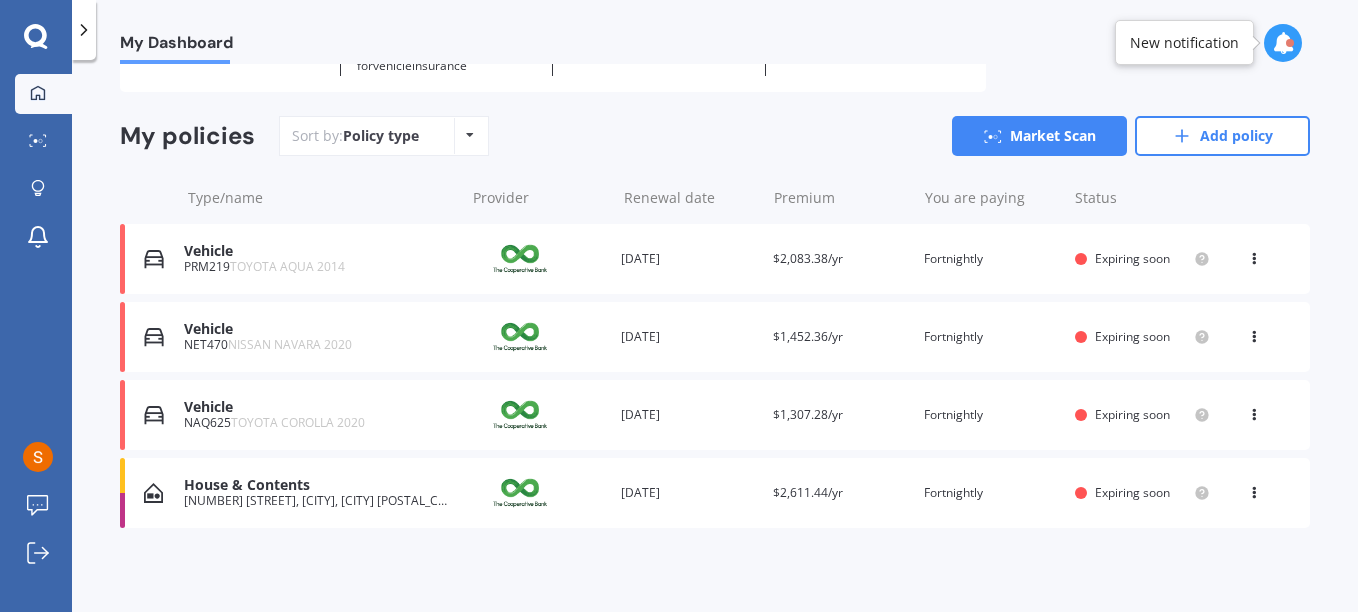 click on "House & Contents" at bounding box center [319, 485] 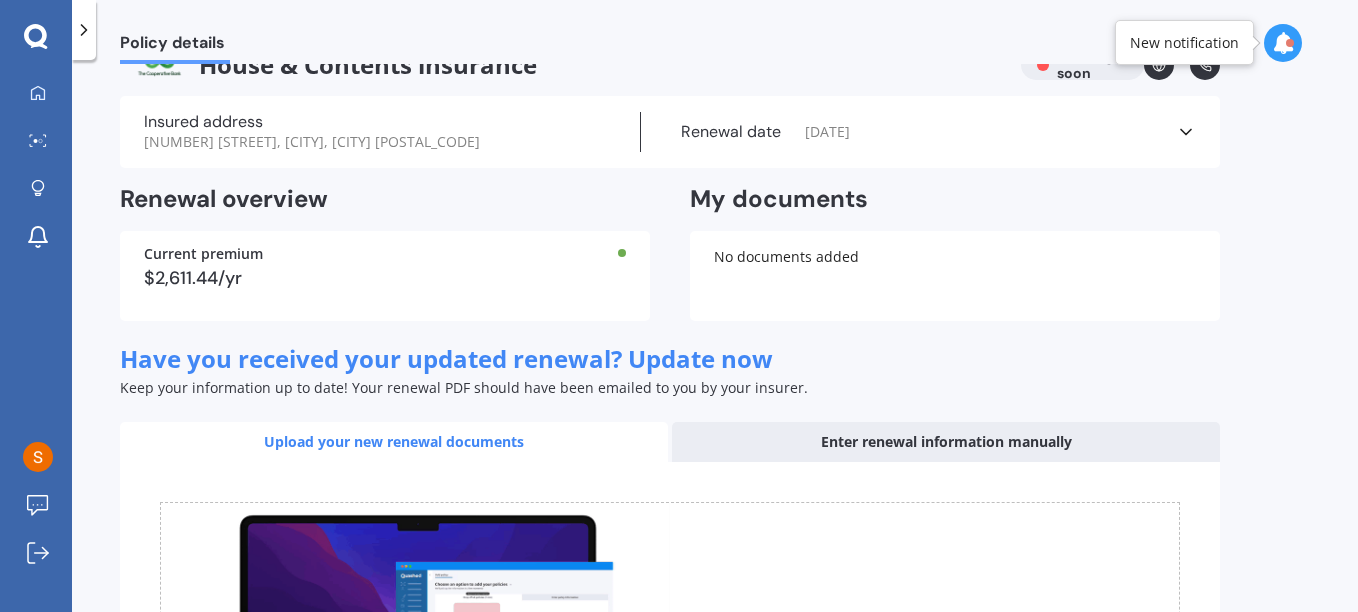 scroll, scrollTop: 0, scrollLeft: 0, axis: both 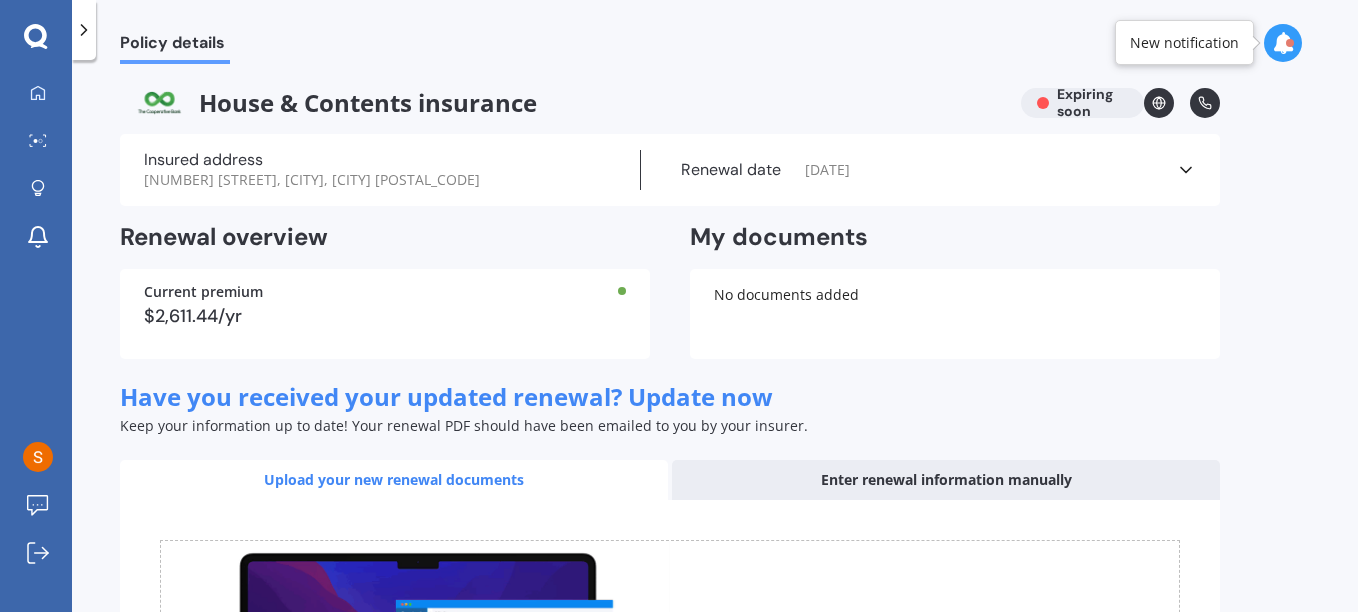 click at bounding box center [1283, 43] 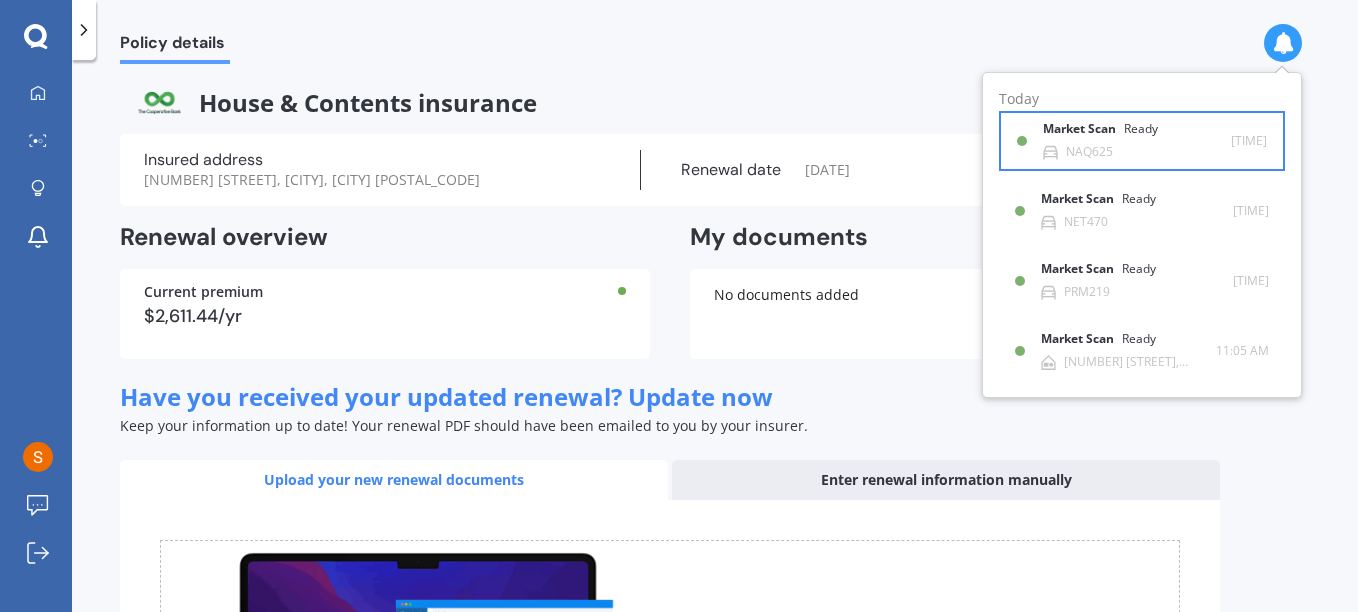 click on "Market Scan Ready" at bounding box center (1112, 133) 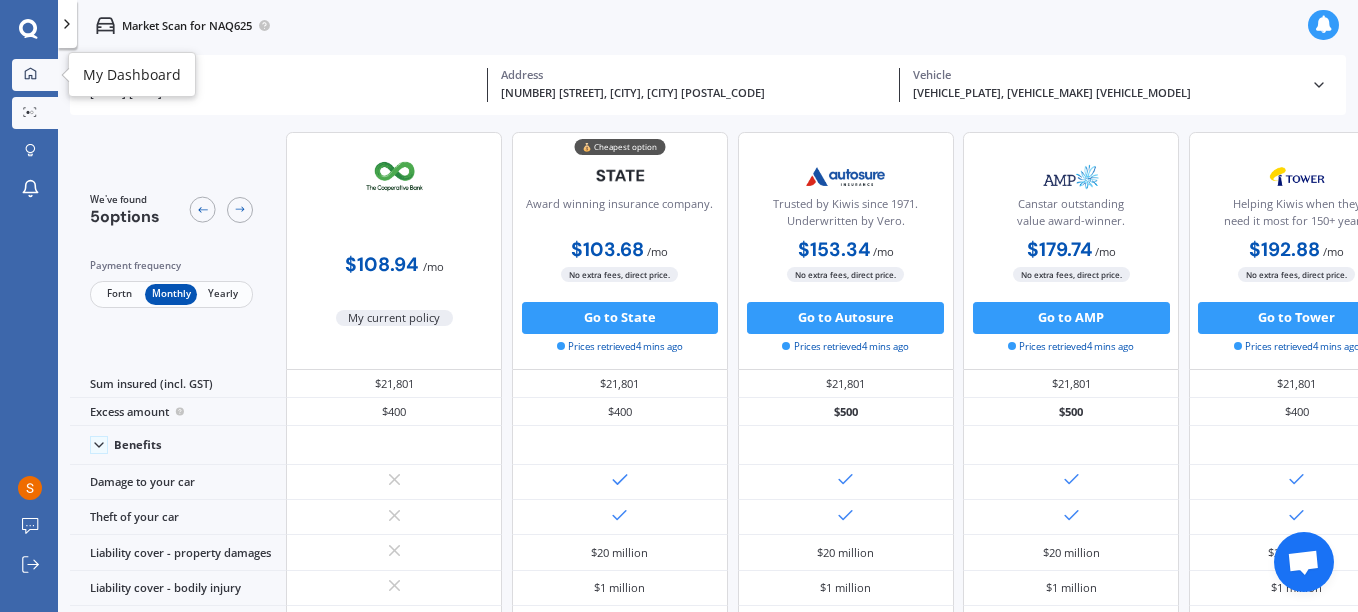 click at bounding box center (30, 73) 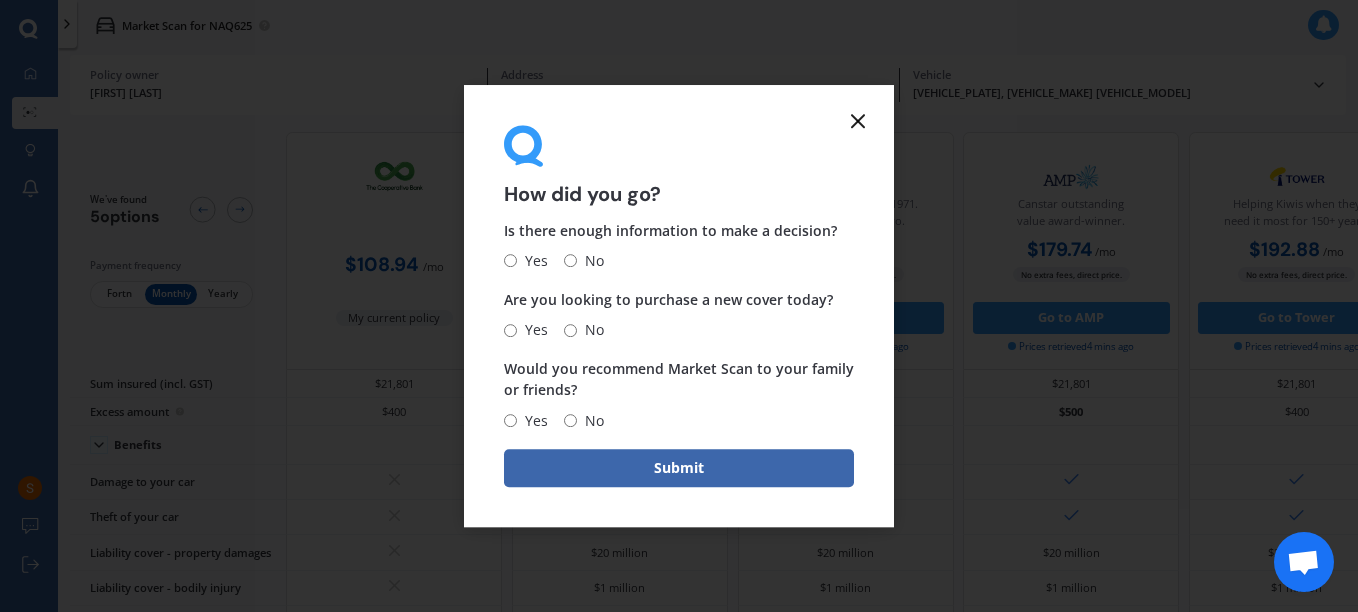 click at bounding box center [858, 121] 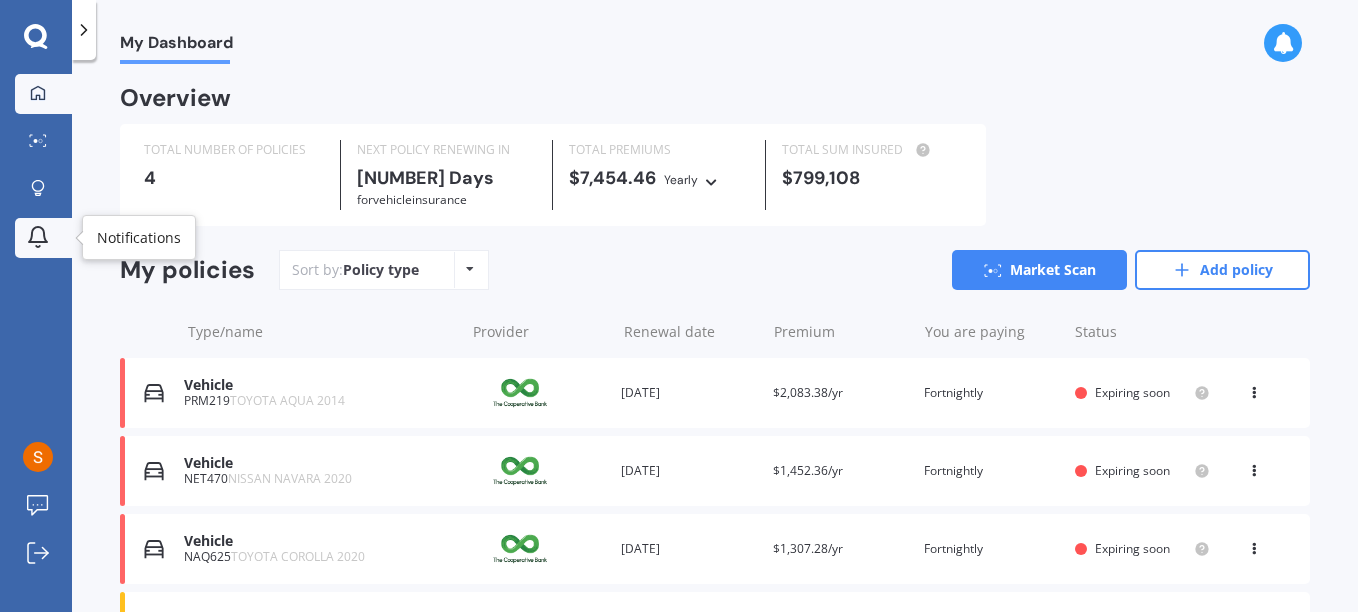 click at bounding box center [38, 237] 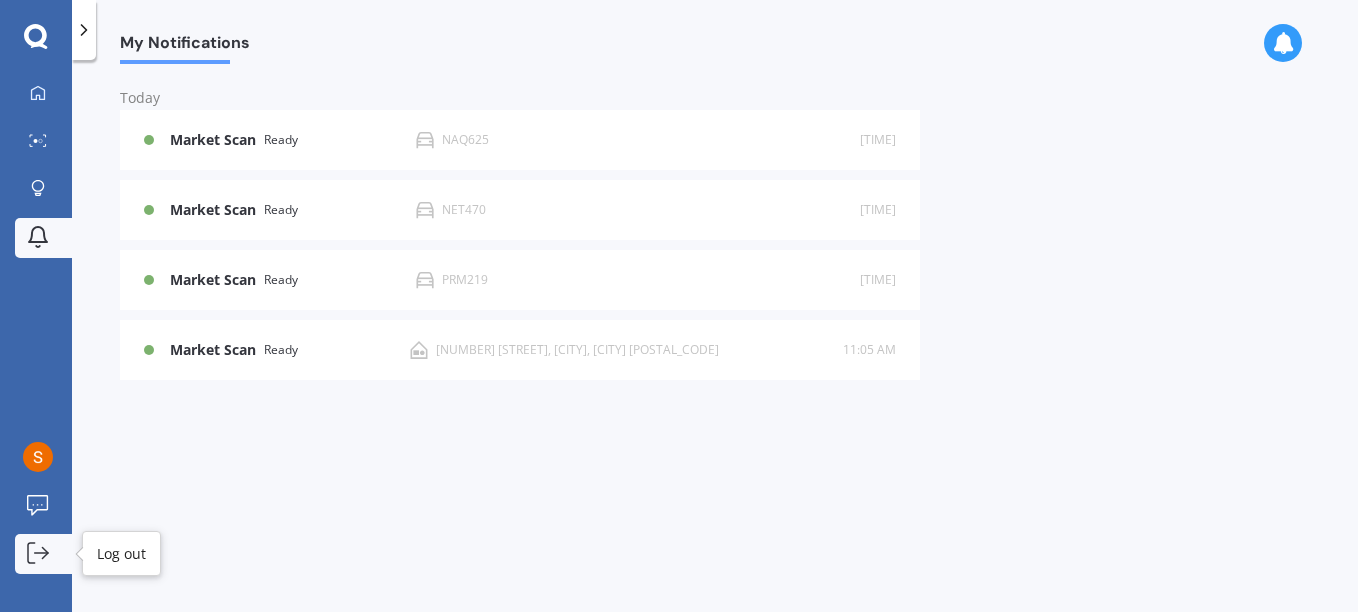 click at bounding box center (38, 553) 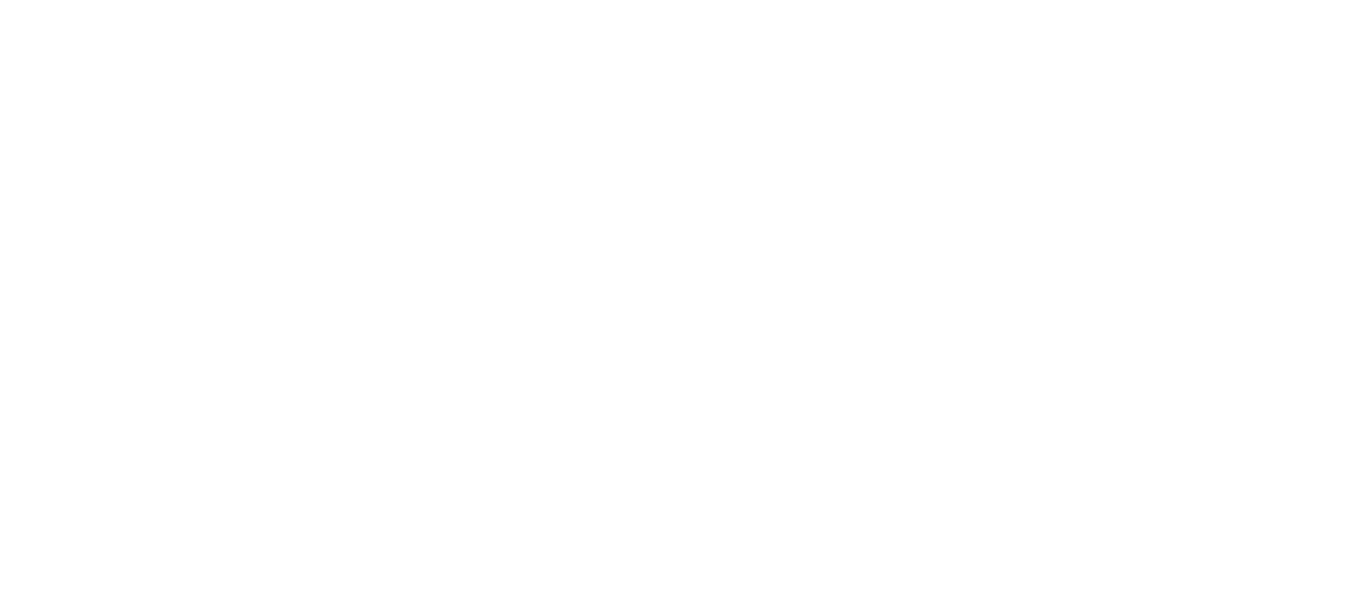 scroll, scrollTop: 0, scrollLeft: 0, axis: both 